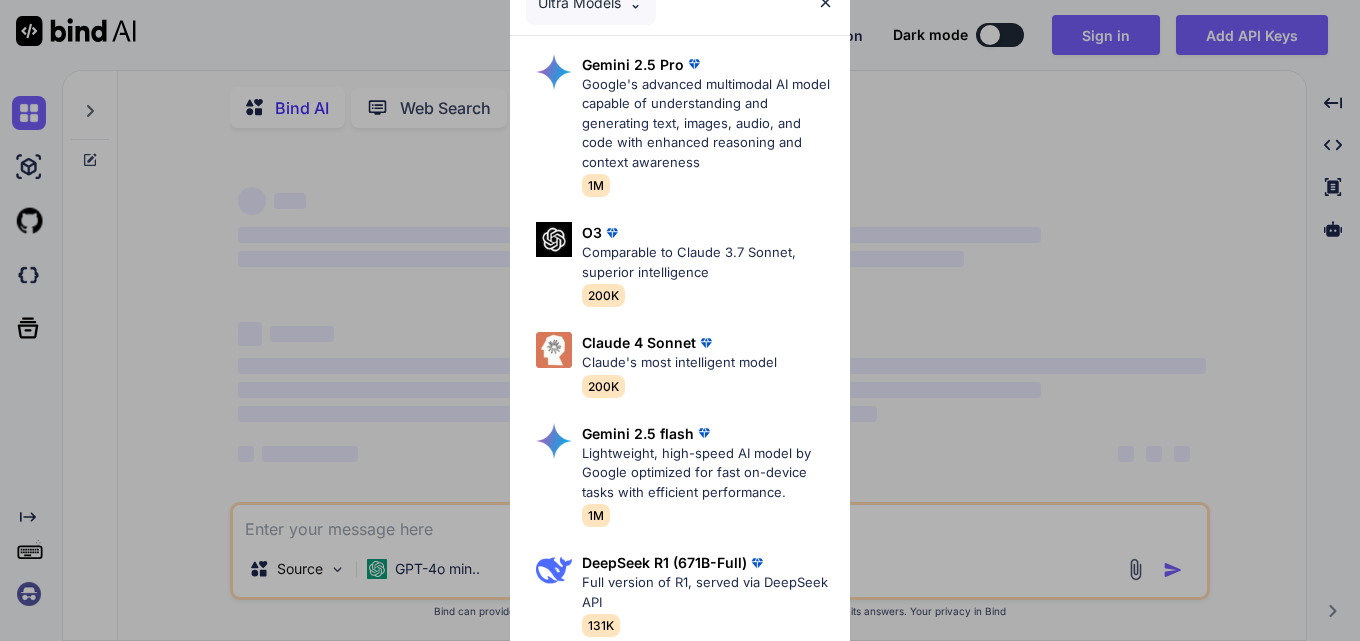 click at bounding box center [825, 2] 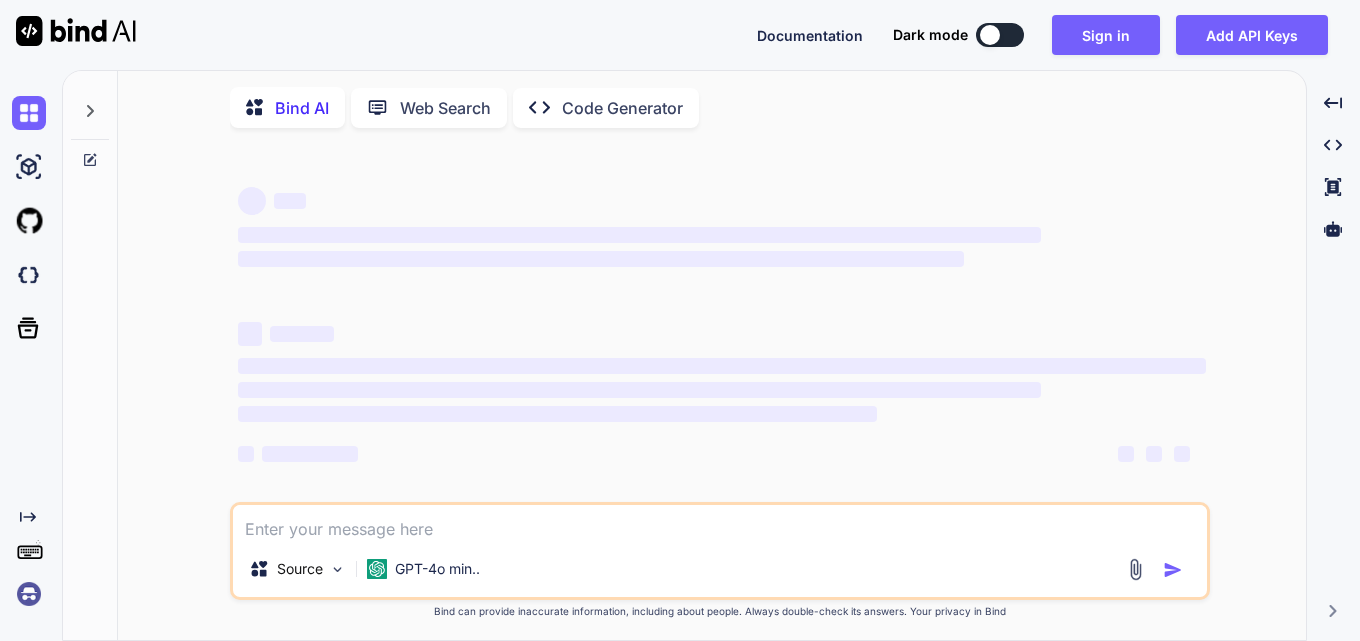 scroll, scrollTop: 0, scrollLeft: 0, axis: both 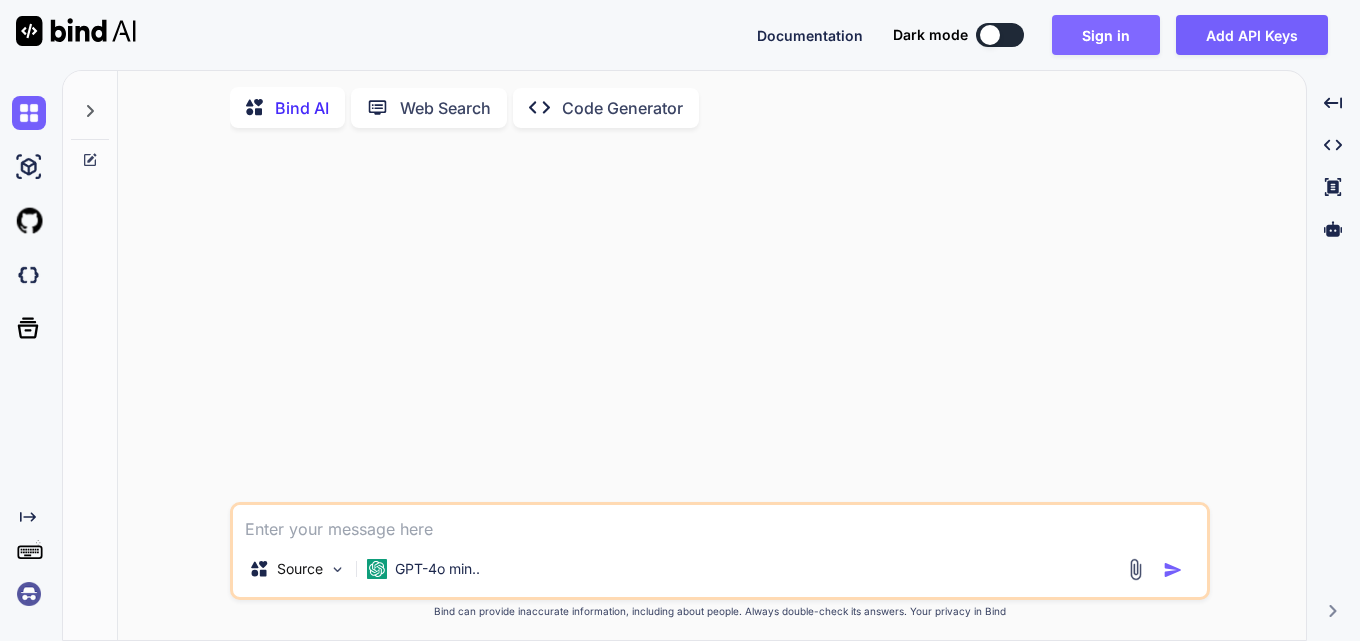 click on "Sign in" at bounding box center (1106, 35) 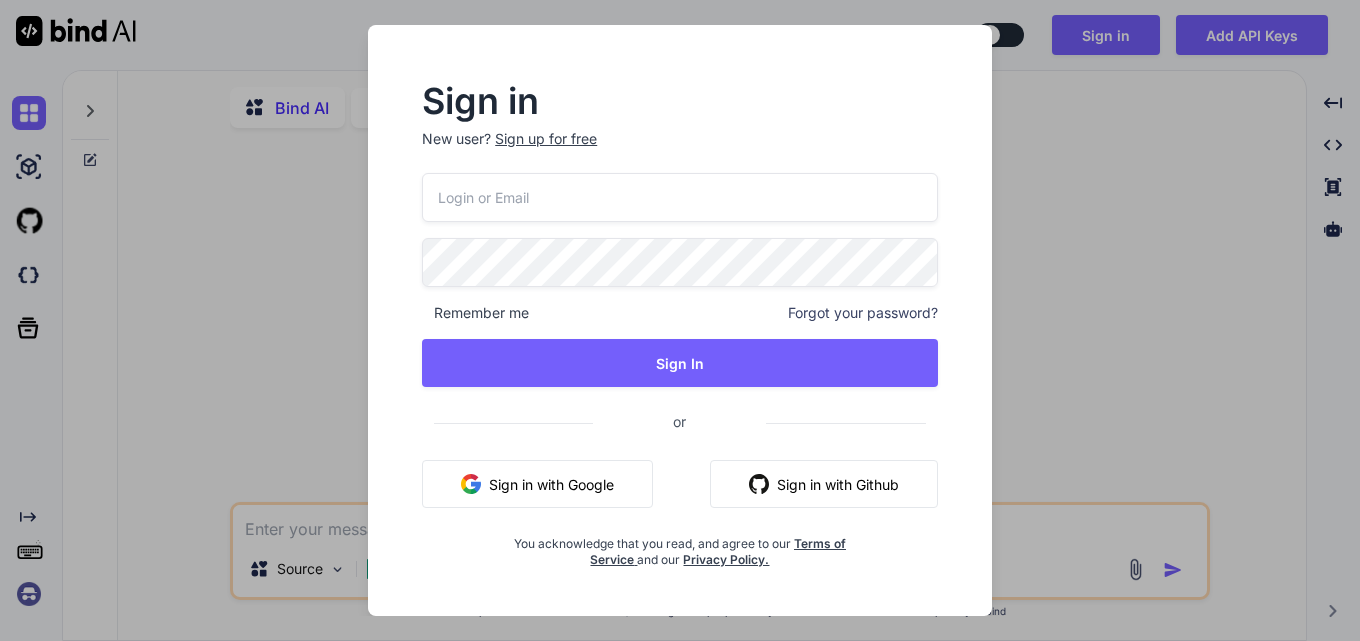 click on "Sign up for free" at bounding box center [546, 139] 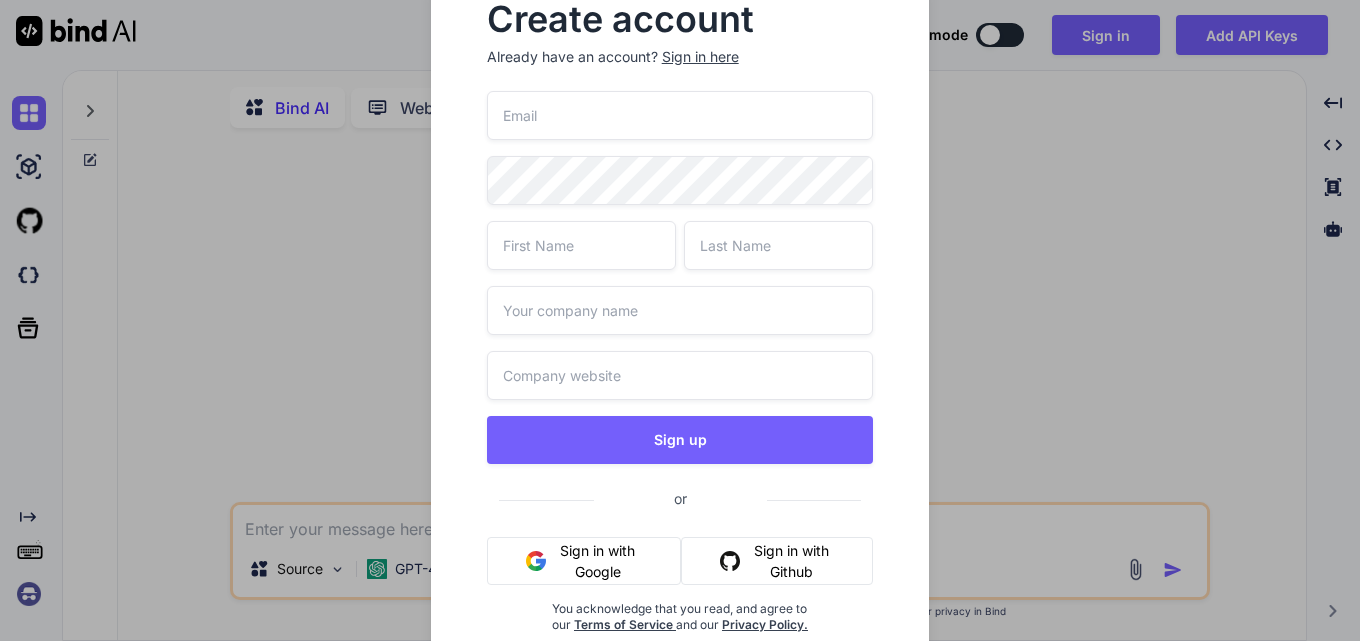 click at bounding box center (680, 115) 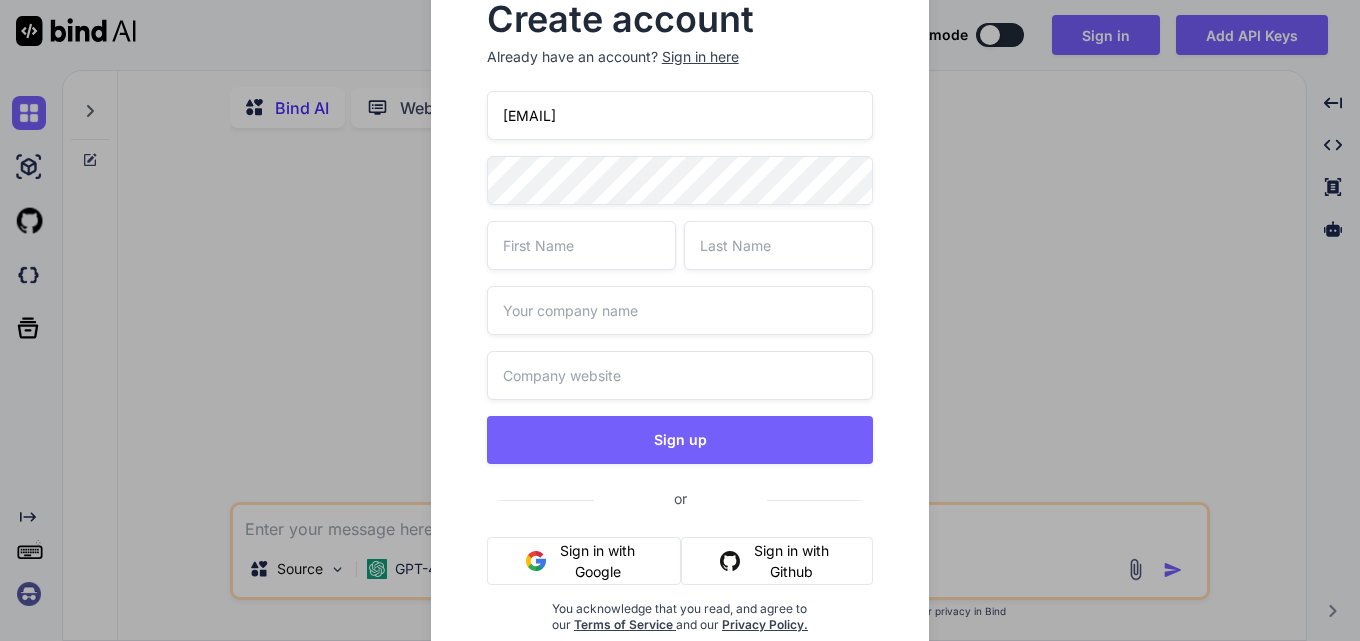 type on "[EMAIL]" 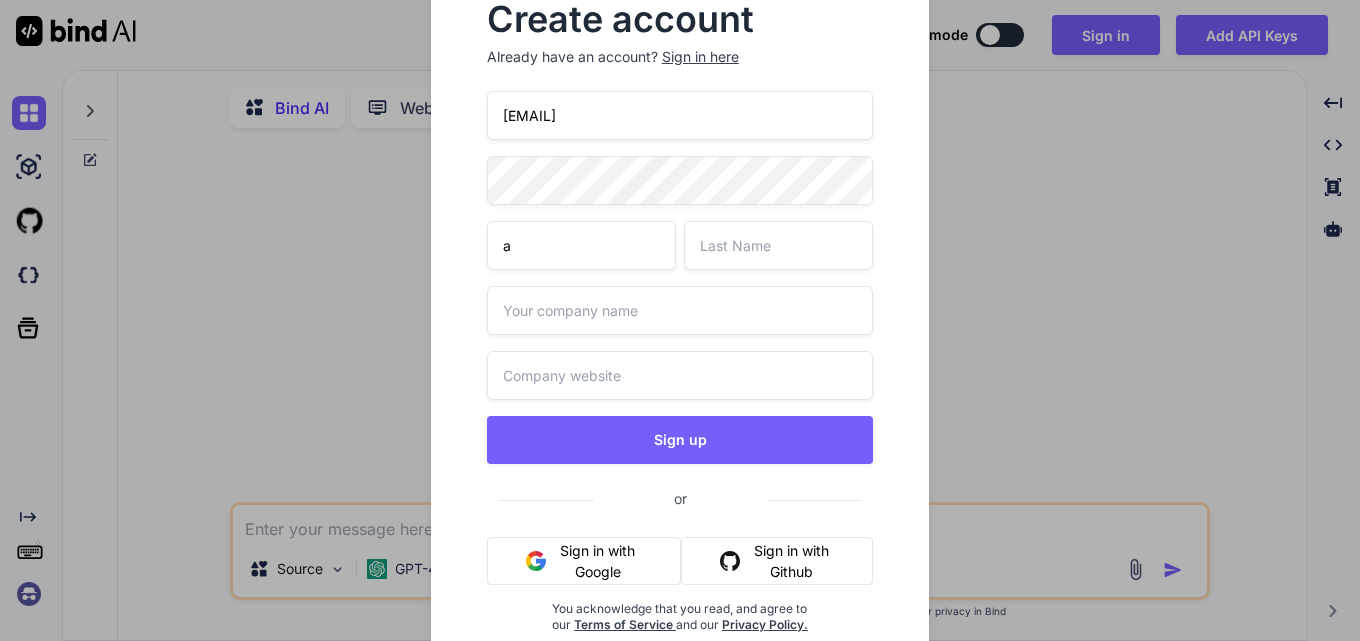 type on "a" 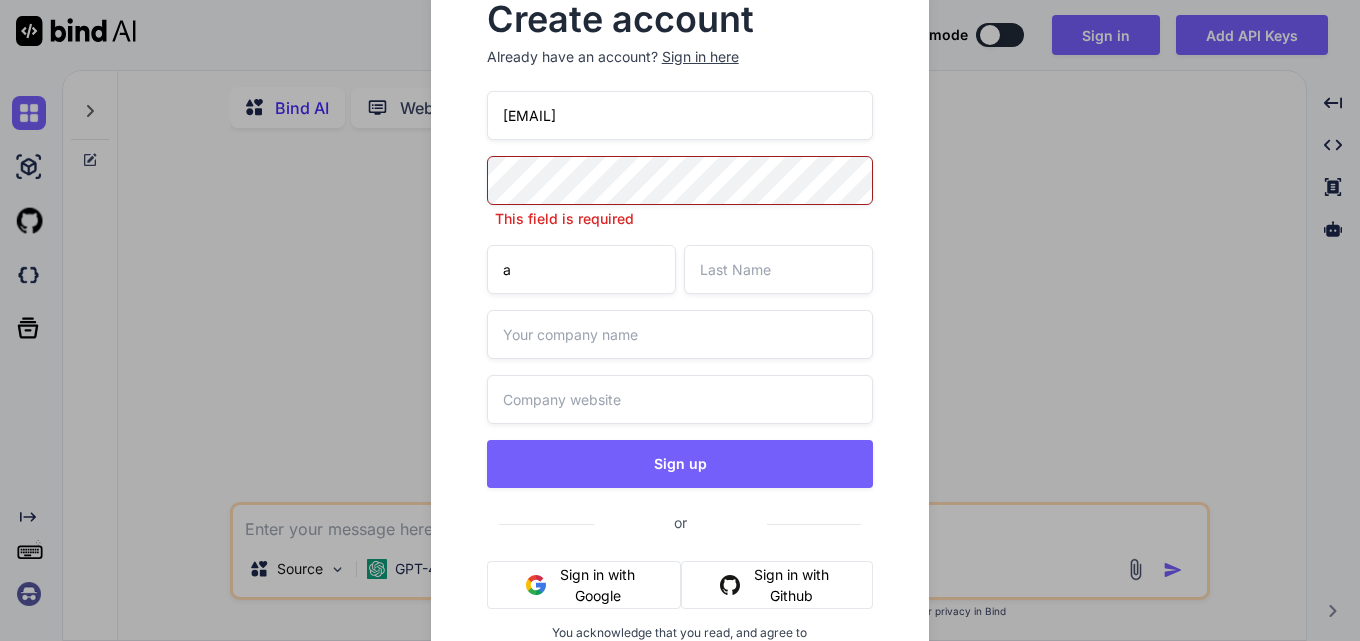 click on "[EMAIL] This field is required a Sign up   or Sign in with Google Sign in with Github You acknowledge that you read, and agree to our   Terms of Service     and our   Privacy Policy." at bounding box center (680, 398) 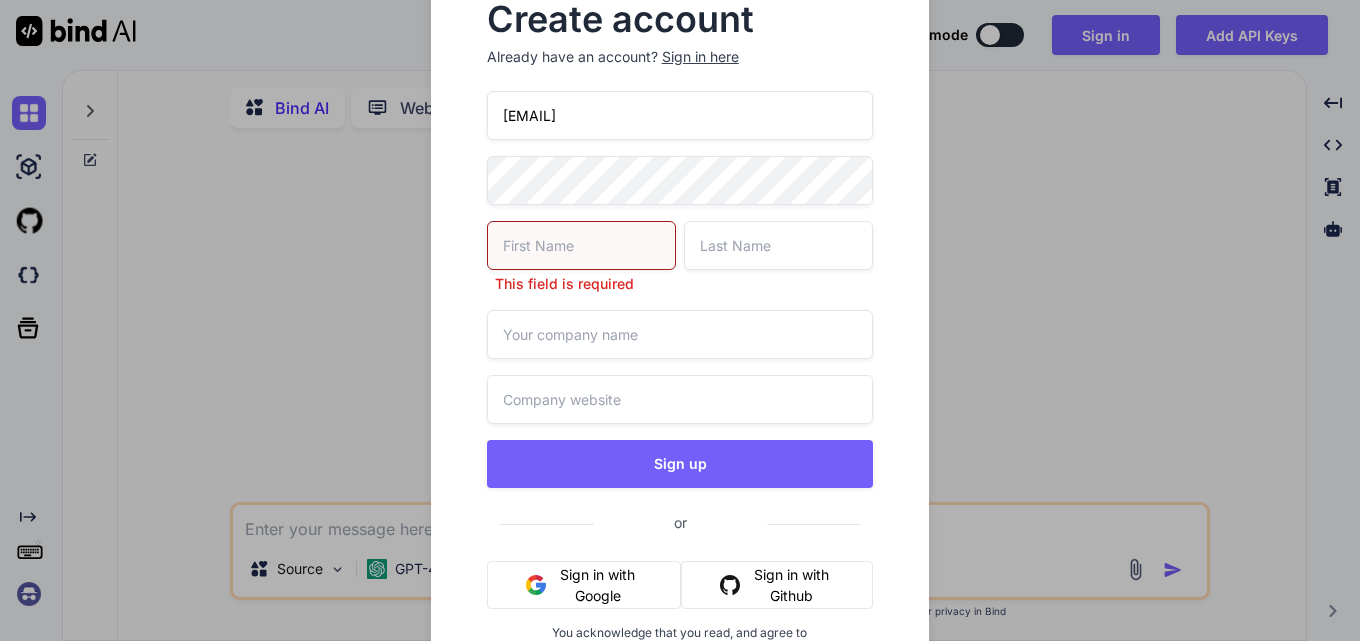 click at bounding box center (581, 245) 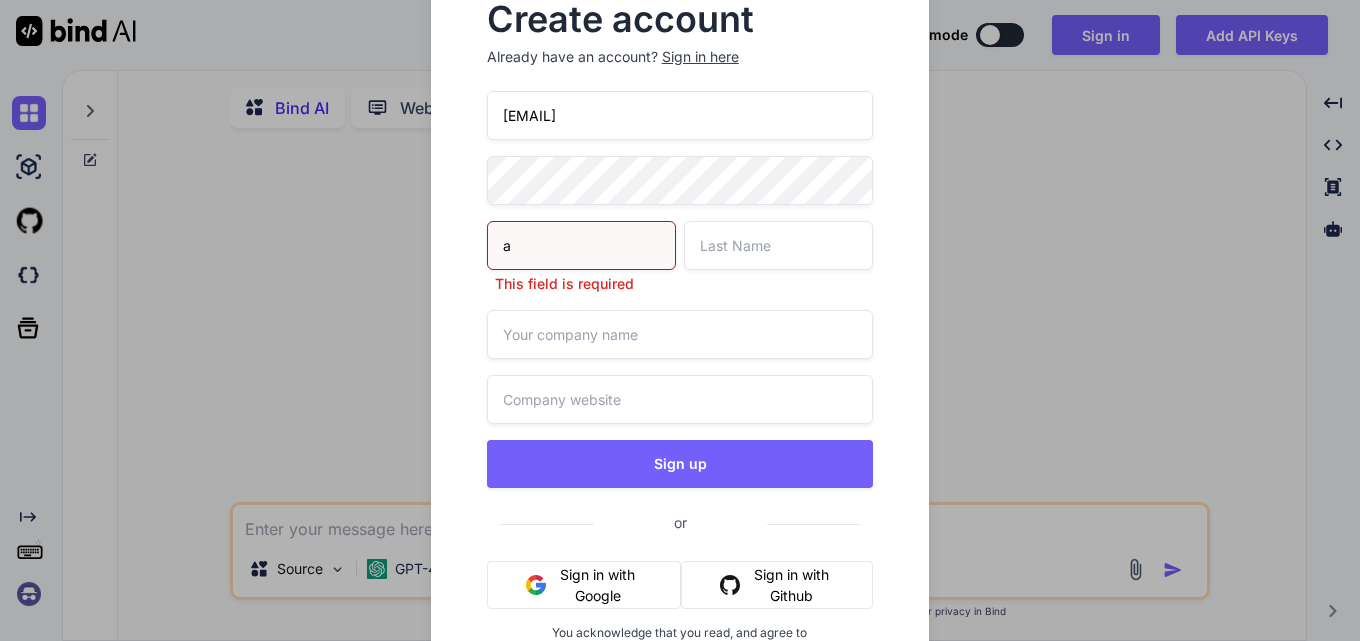 type on "a" 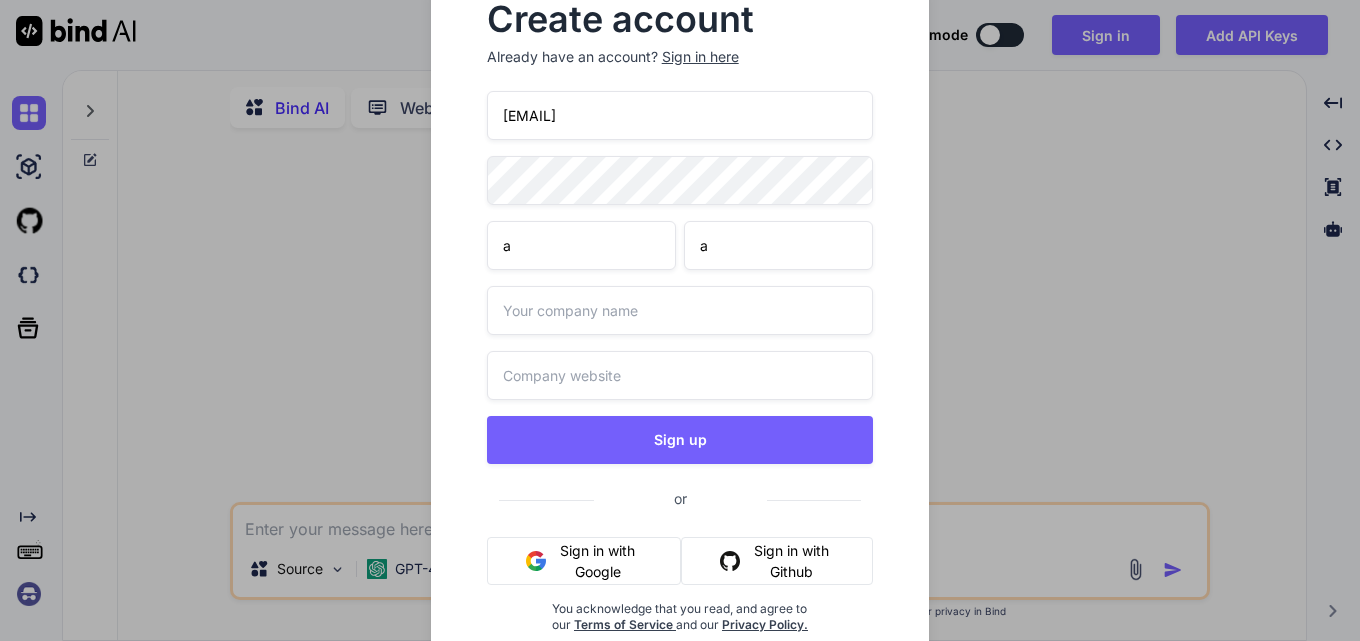 type on "a" 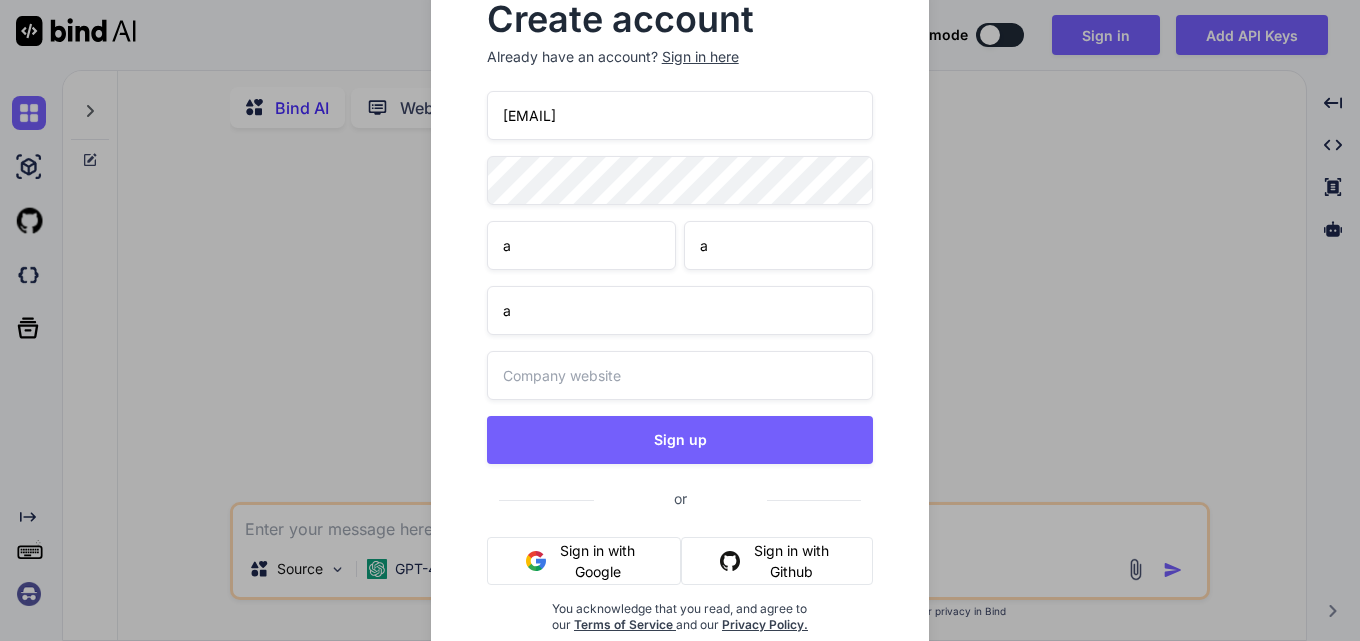 type on "a" 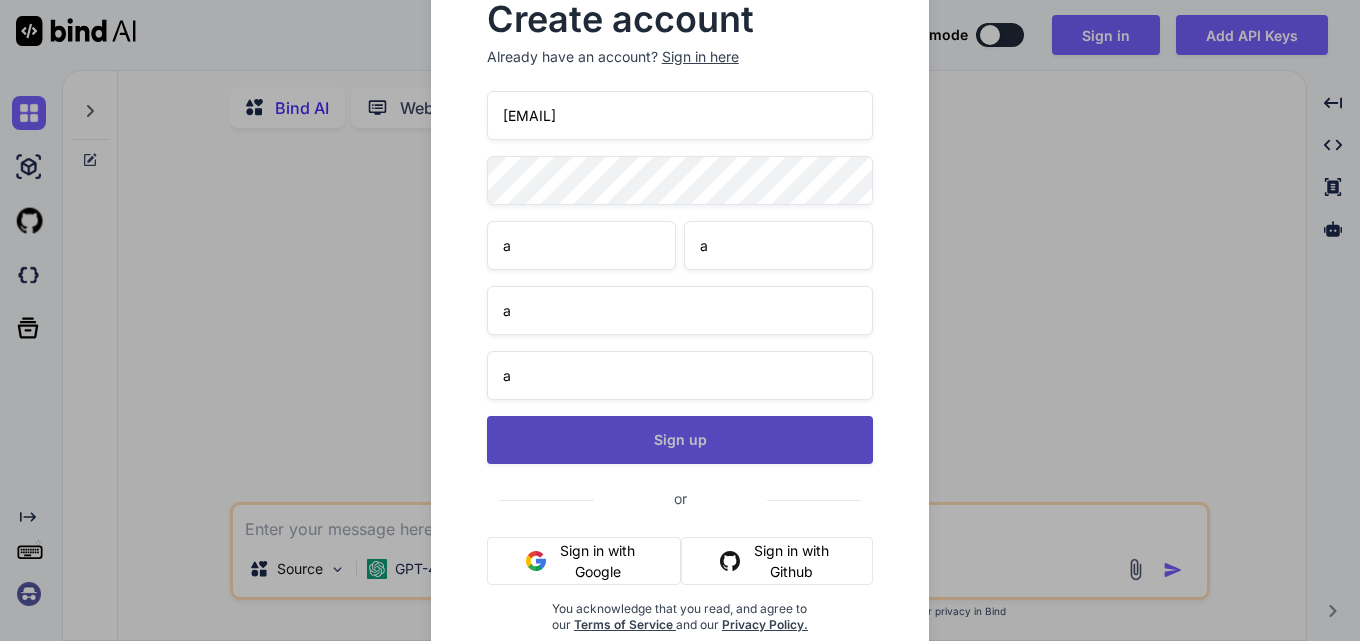 type on "a" 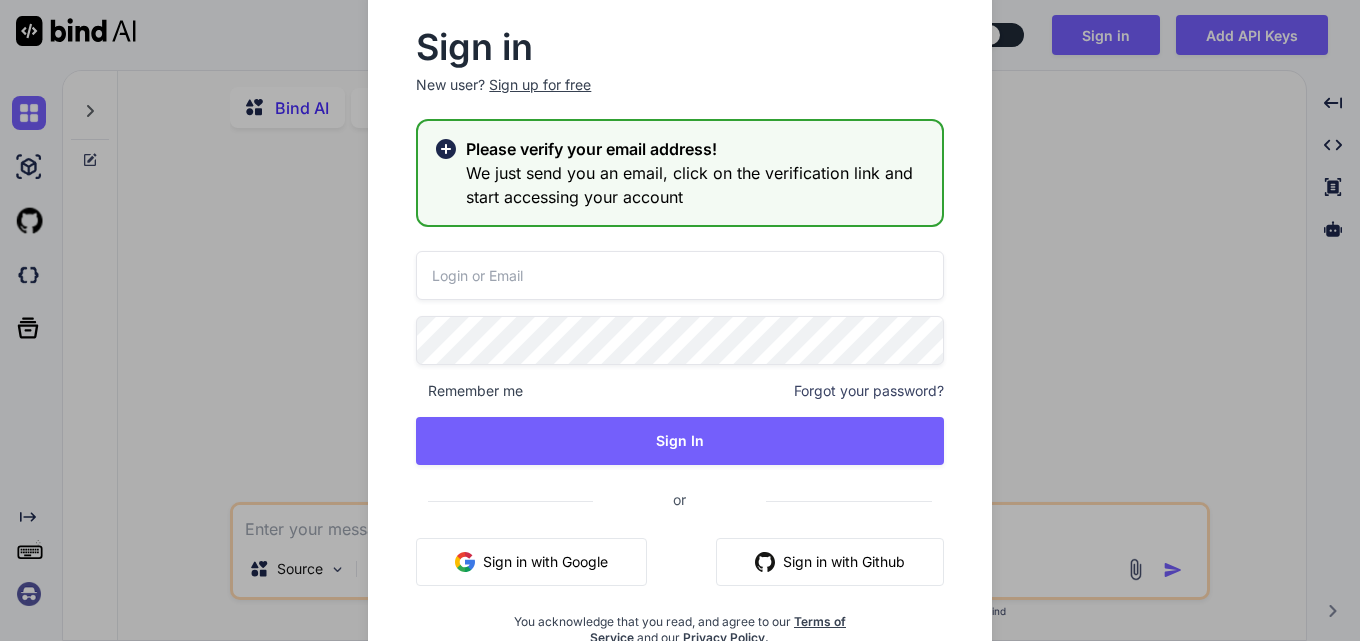 click at bounding box center [679, 275] 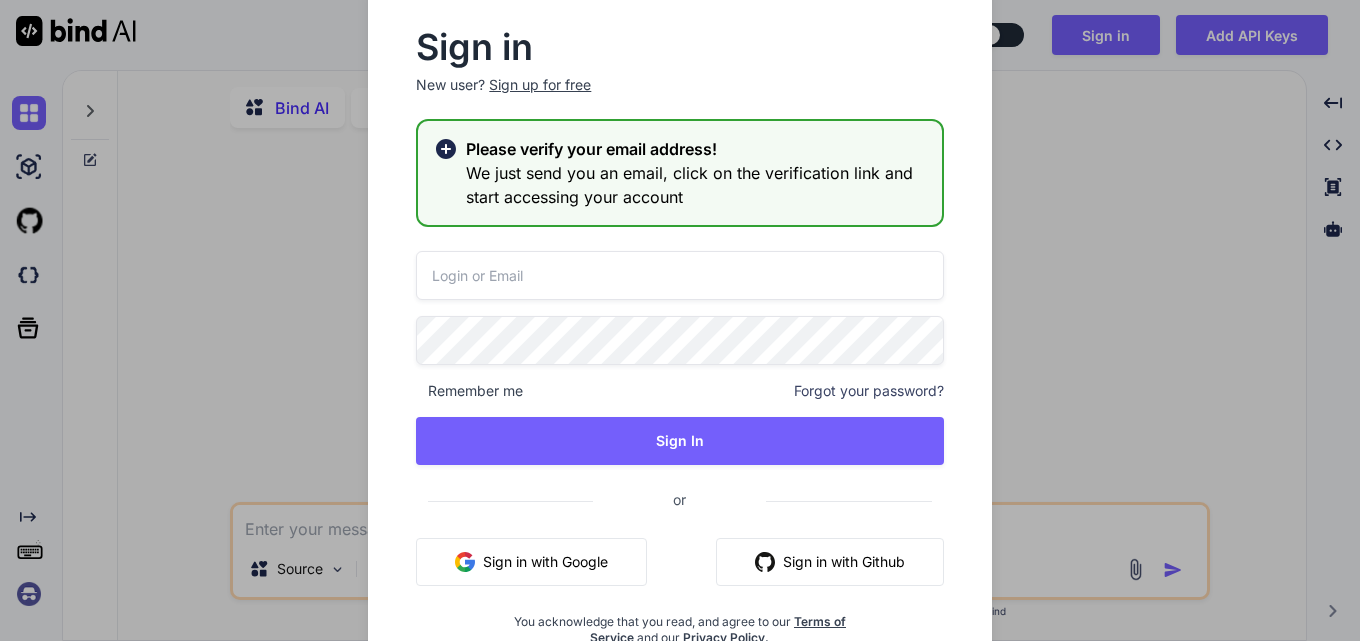 paste on "[EMAIL]" 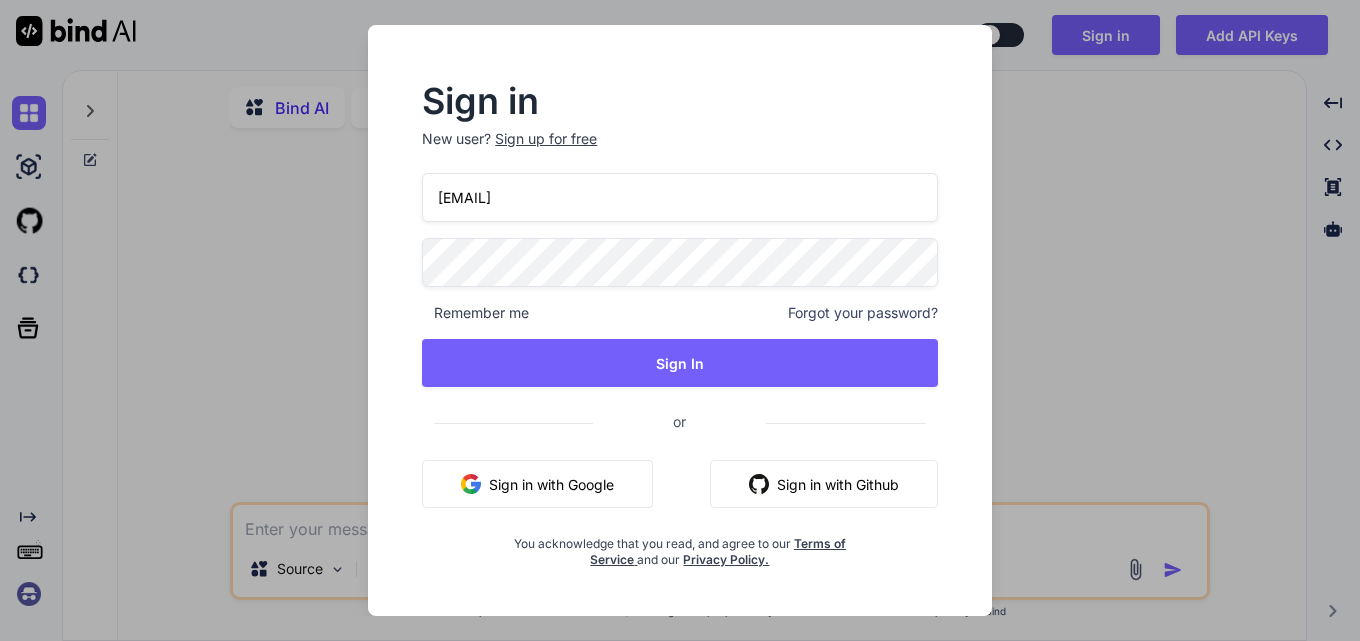 type on "[EMAIL]" 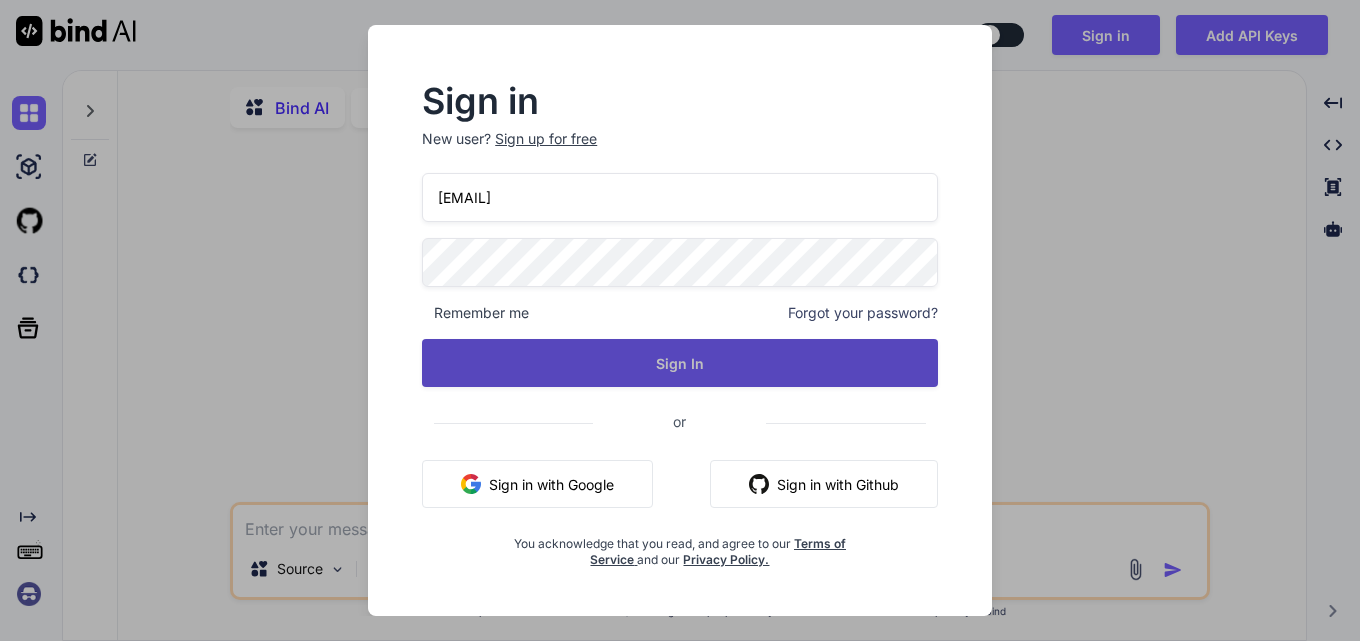 click on "Sign In" at bounding box center [680, 363] 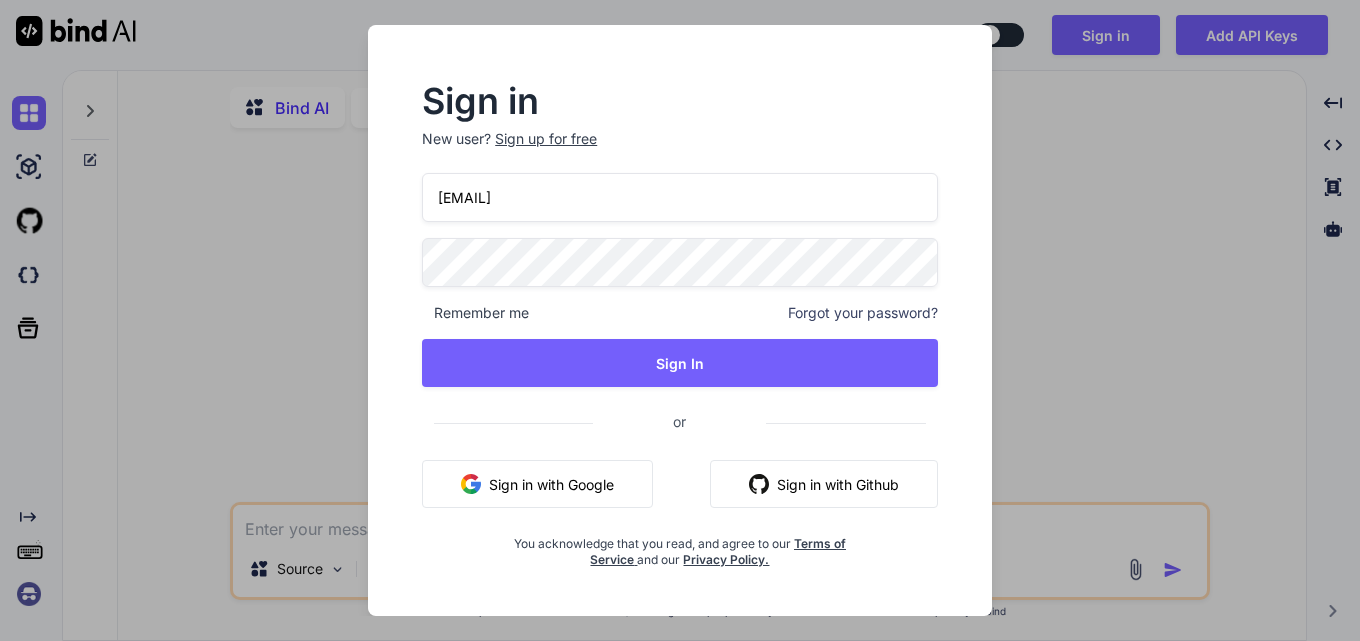 click on "Sign up for free" at bounding box center (546, 139) 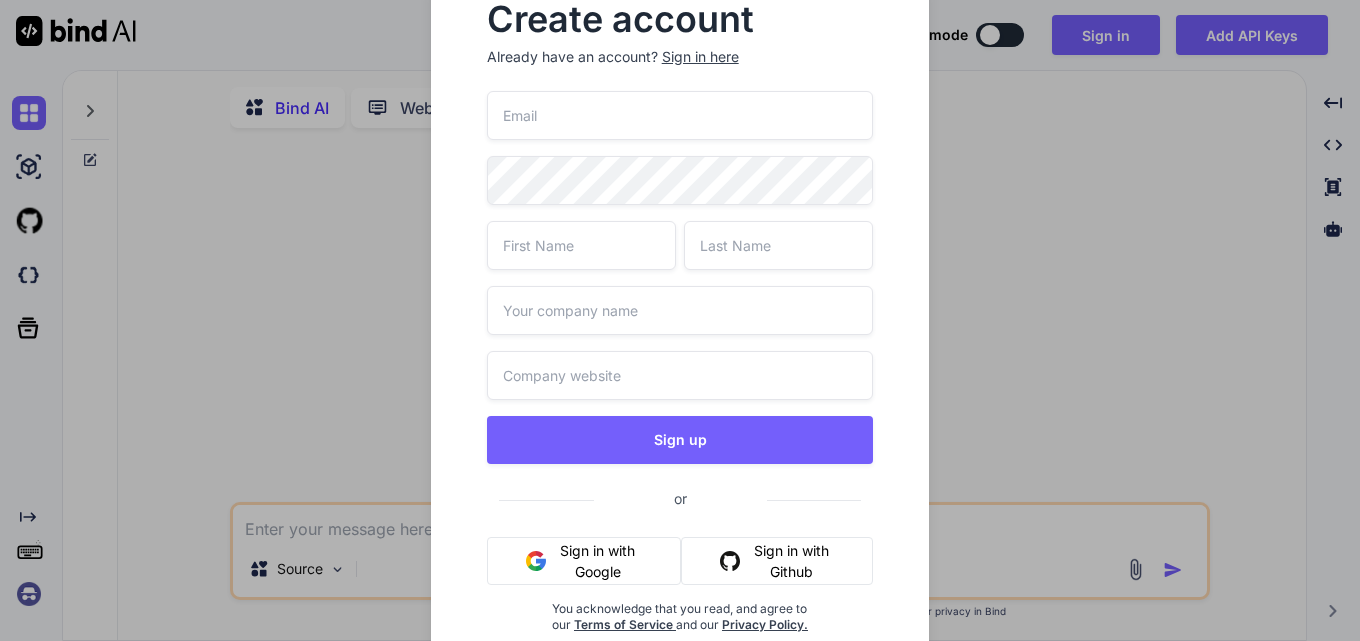 click at bounding box center (680, 115) 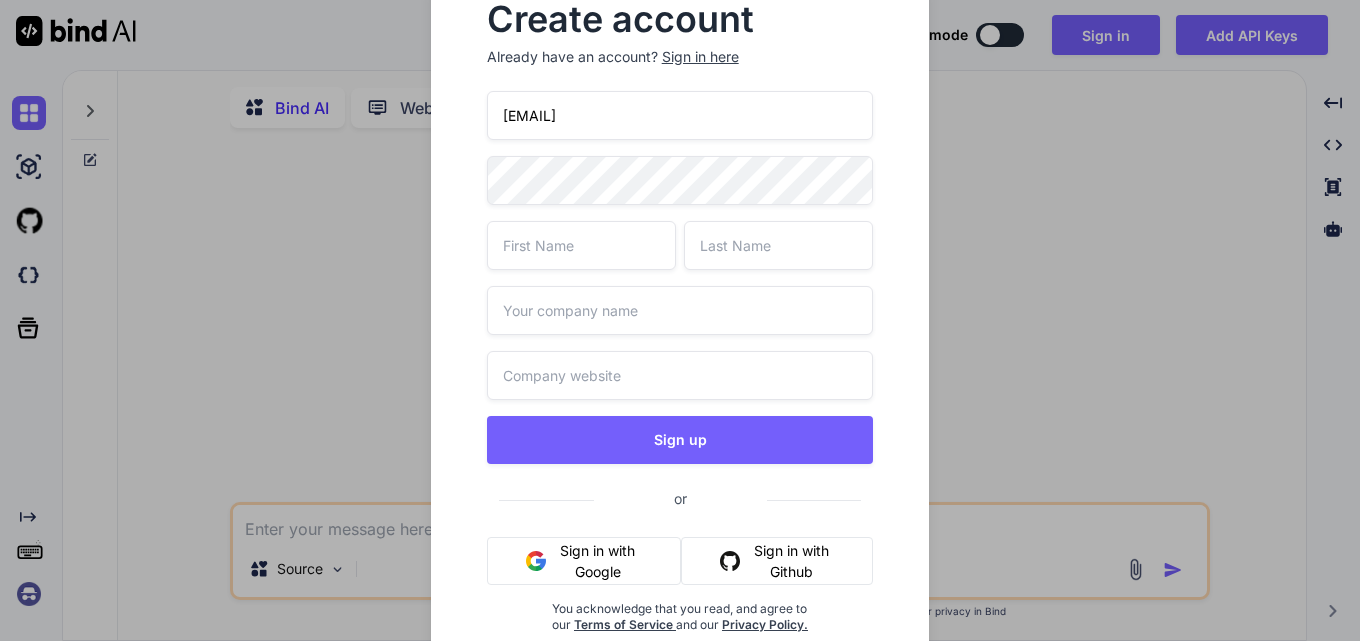 type on "[EMAIL]" 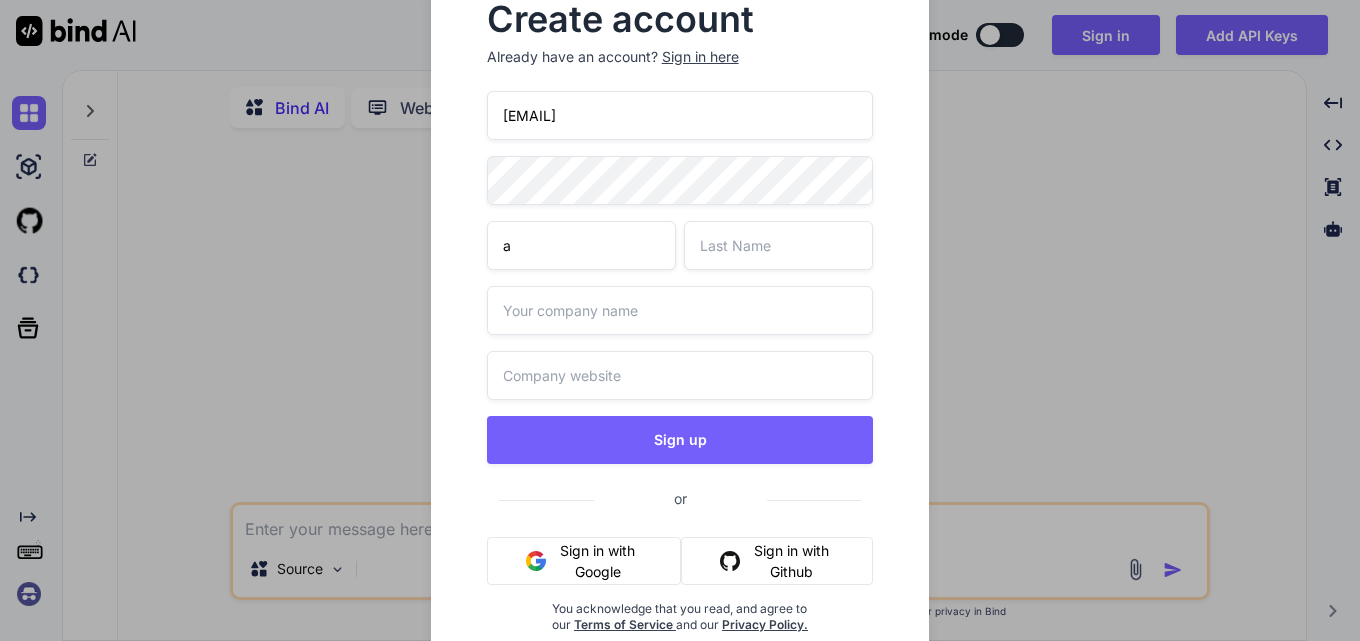 type on "a" 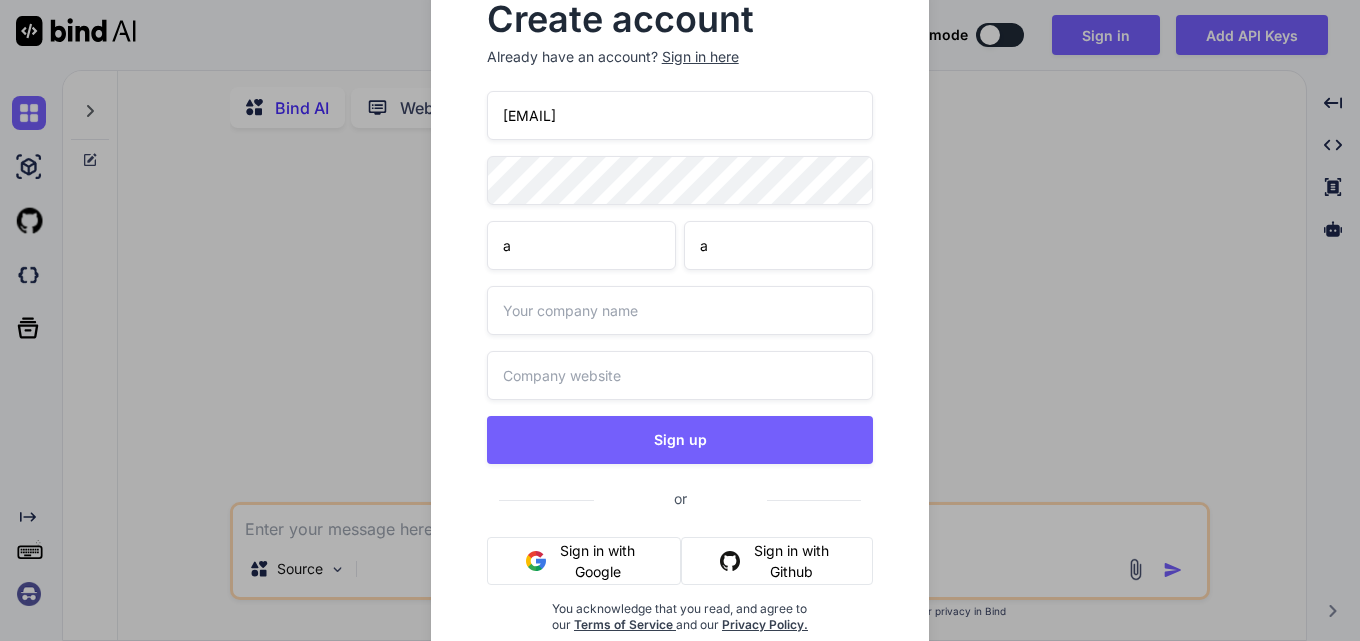 type on "a" 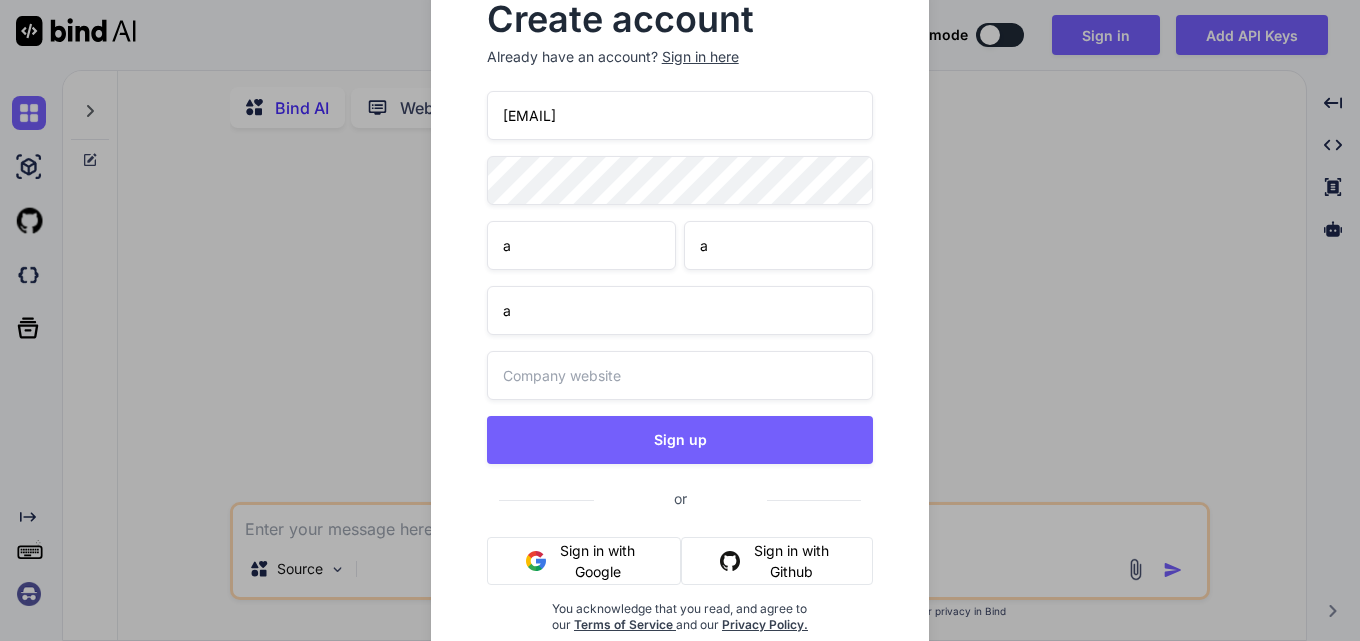 type on "a" 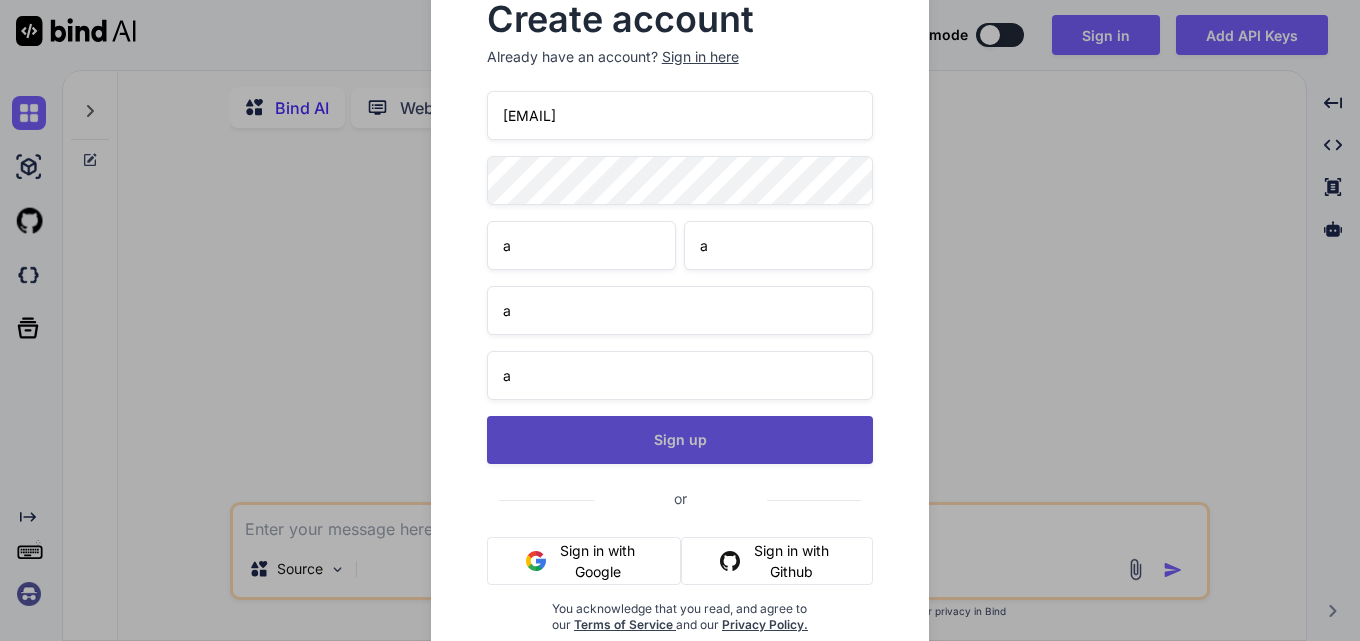 type on "a" 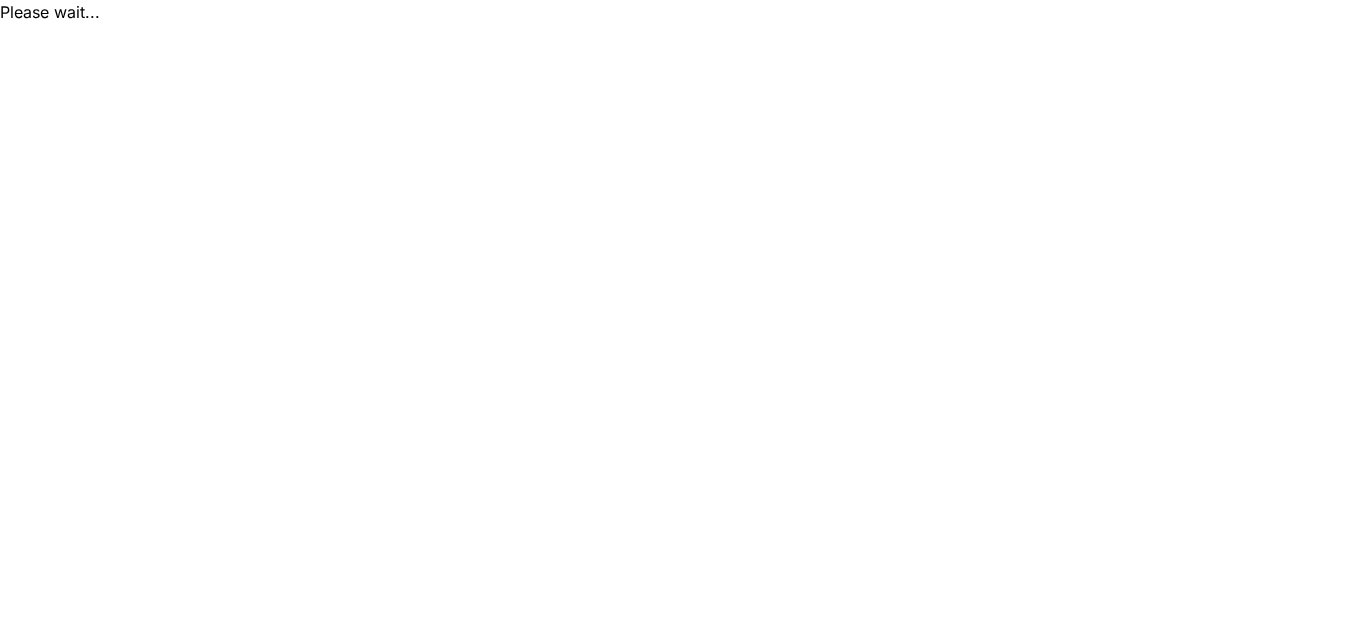 scroll, scrollTop: 0, scrollLeft: 0, axis: both 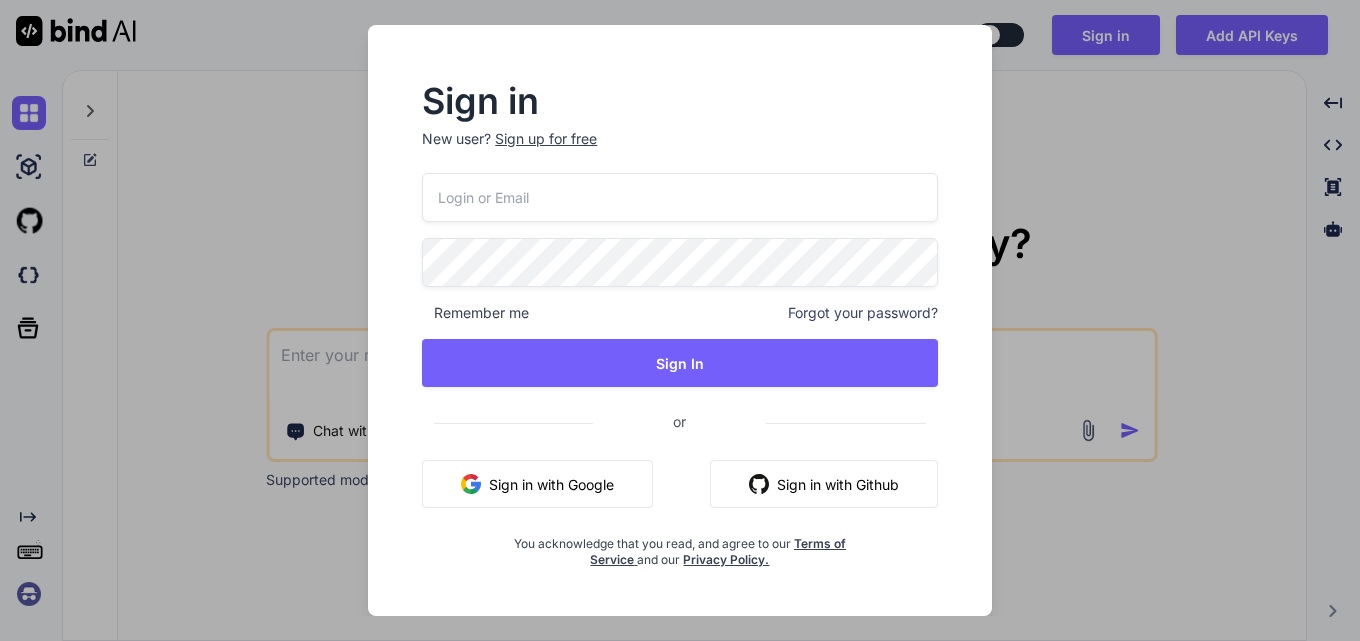click at bounding box center (680, 197) 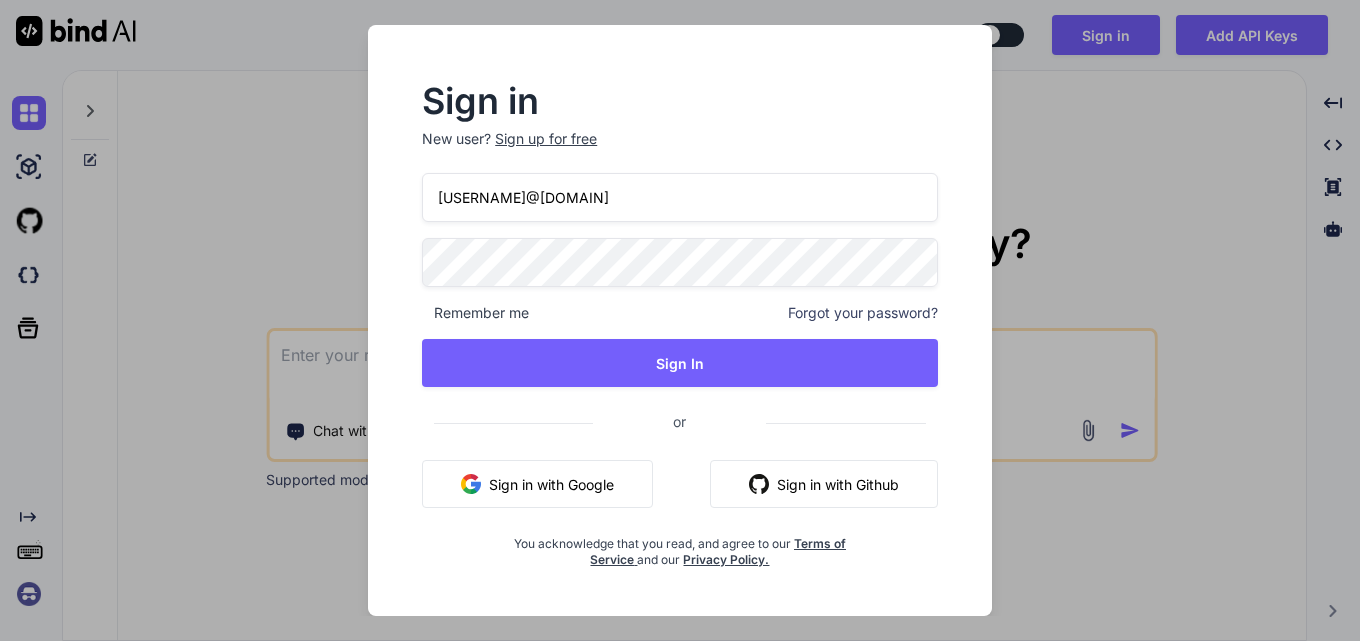 type on "[EMAIL]" 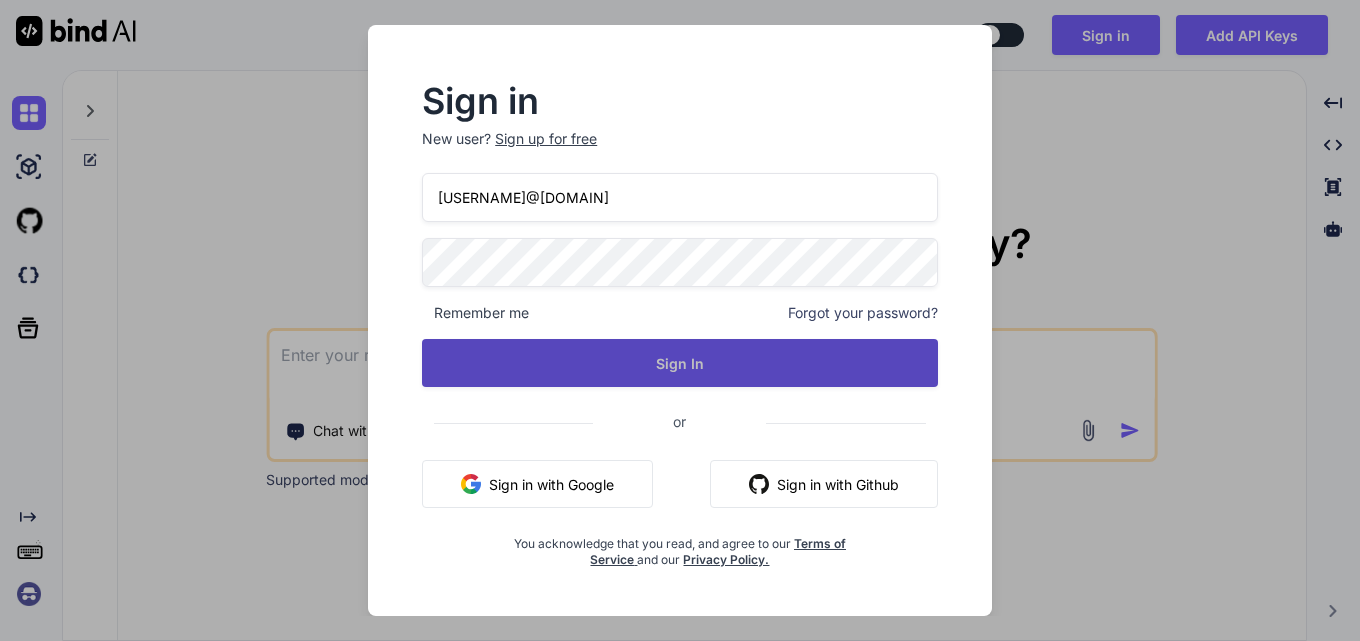 click on "Sign In" at bounding box center (680, 363) 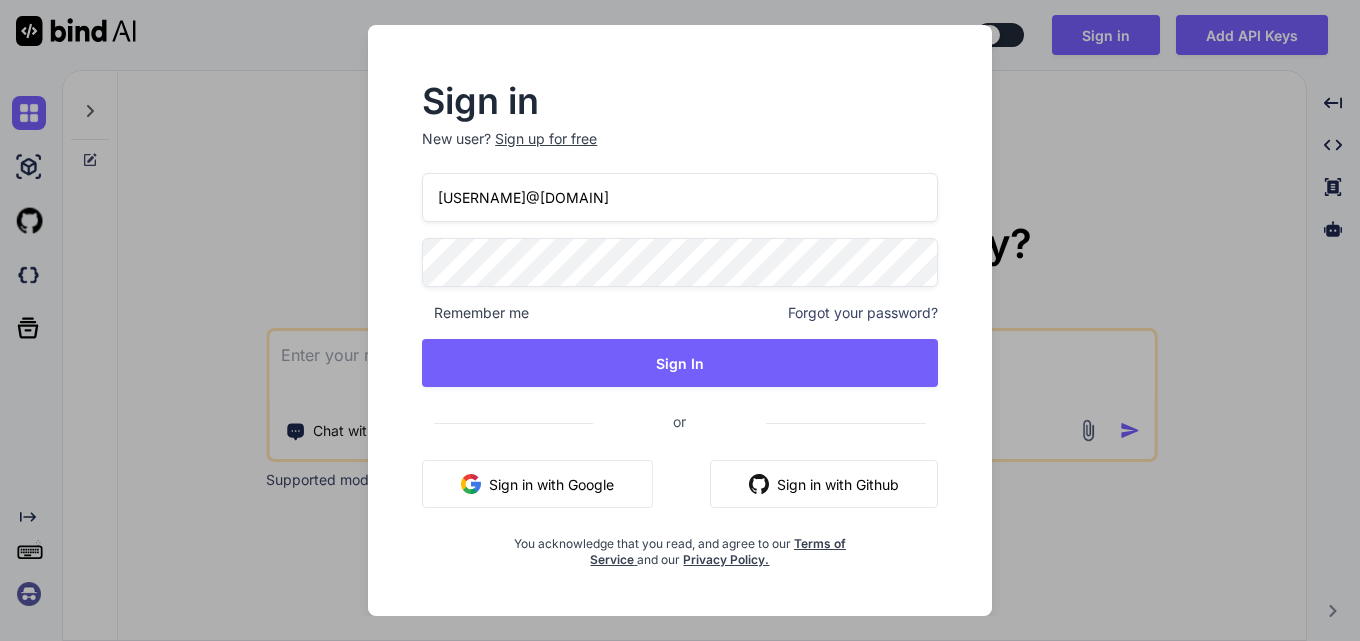 click on "Whan1975@superrito.com Remember me Forgot your password? Sign In   or Sign in with Google Sign in with Github You acknowledge that you read, and agree to our   Terms of Service     and our   Privacy Policy." at bounding box center [680, 370] 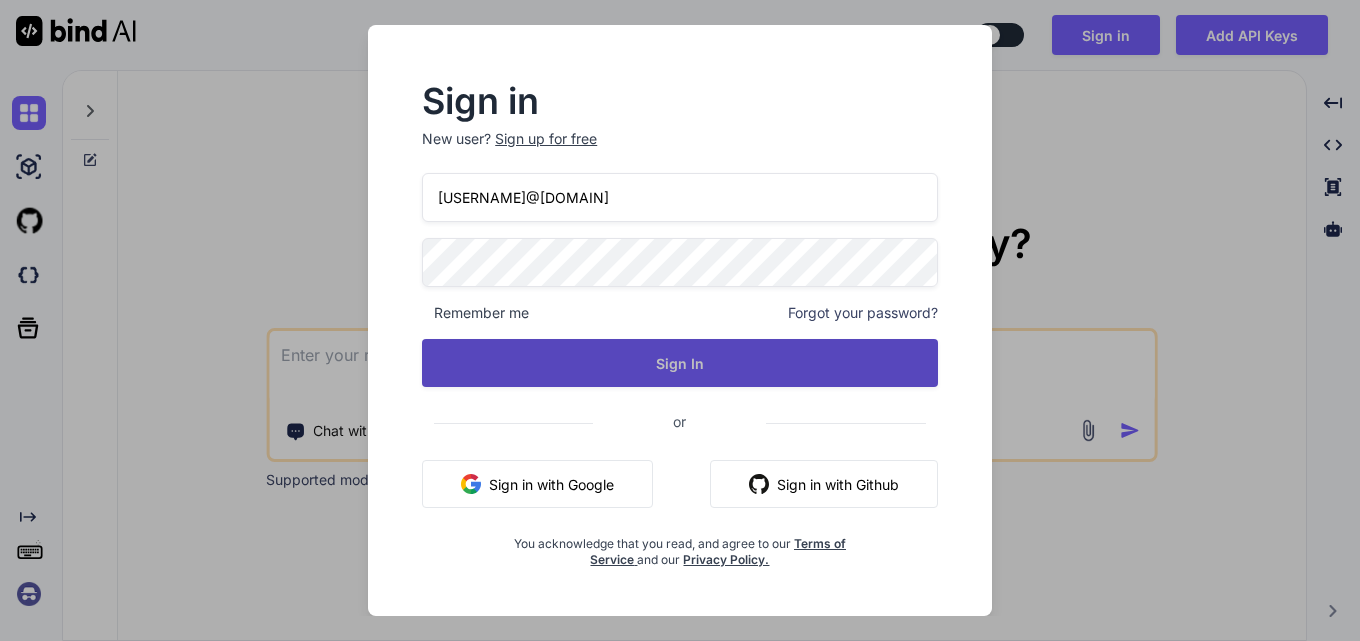 click on "Sign In" at bounding box center [680, 363] 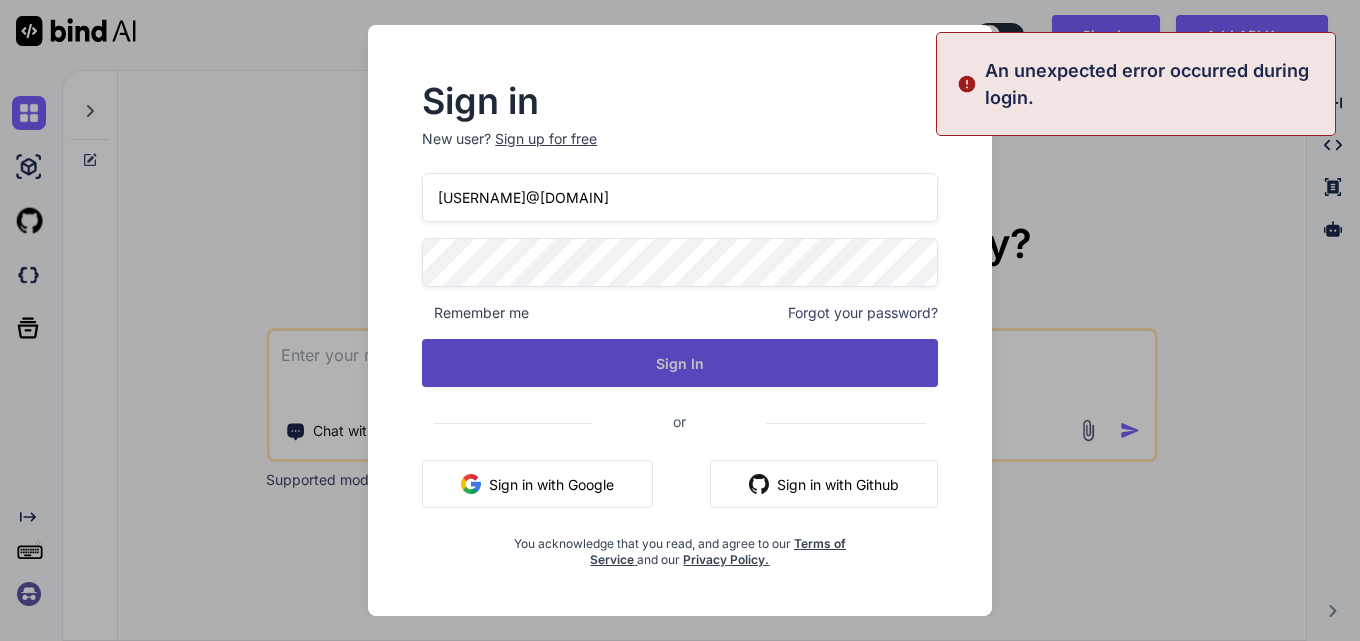 click on "Sign In" at bounding box center [680, 363] 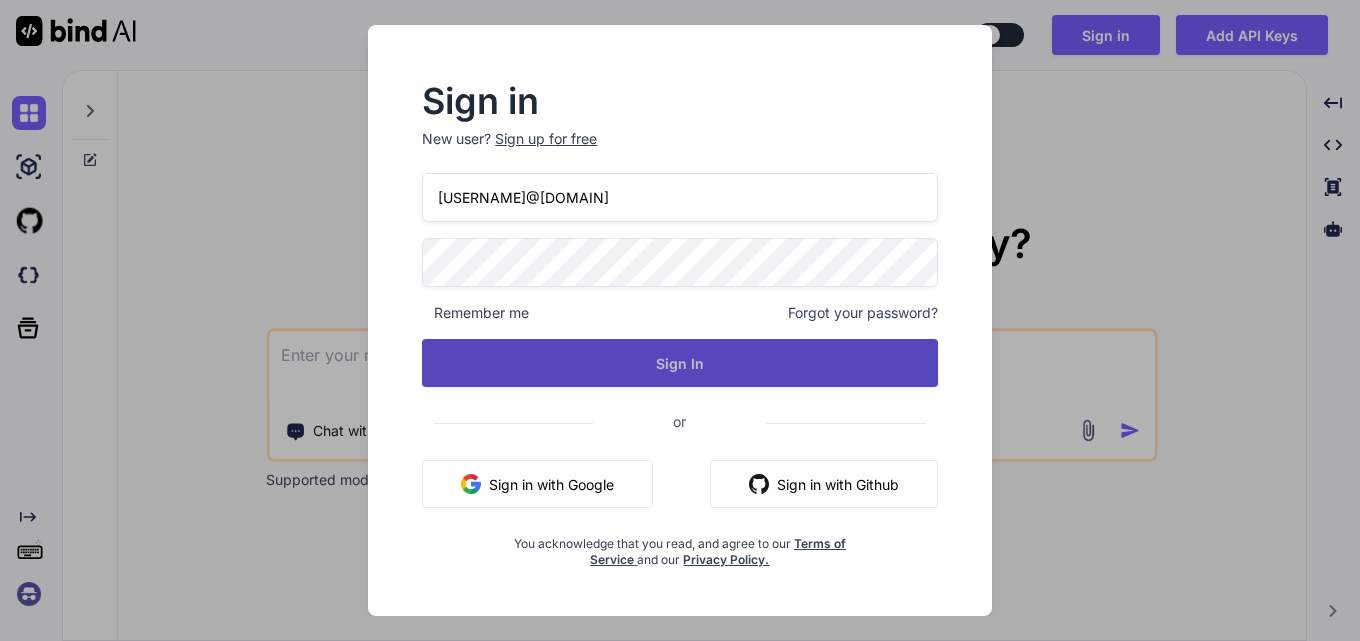 click on "Sign In" at bounding box center [680, 363] 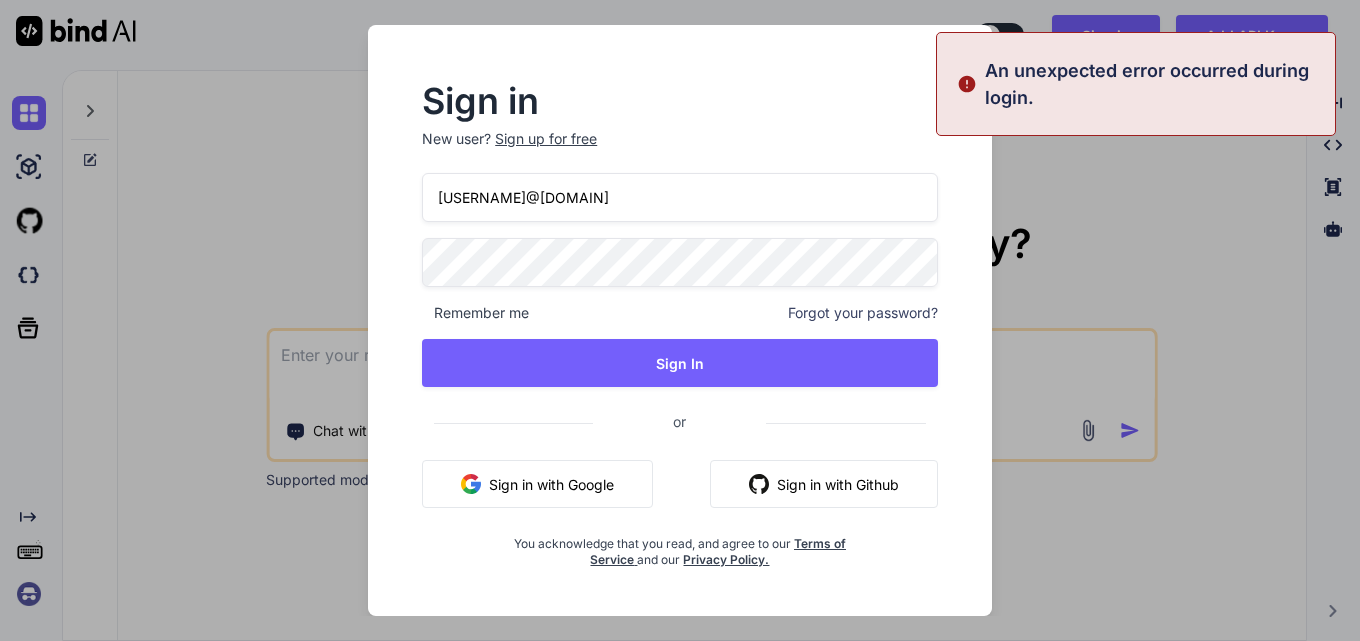 click on "Sign in New user?   Sign up for free Whan1975@superrito.com Remember me Forgot your password? Sign In   or Sign in with Google Sign in with Github You acknowledge that you read, and agree to our   Terms of Service     and our   Privacy Policy." at bounding box center (680, 326) 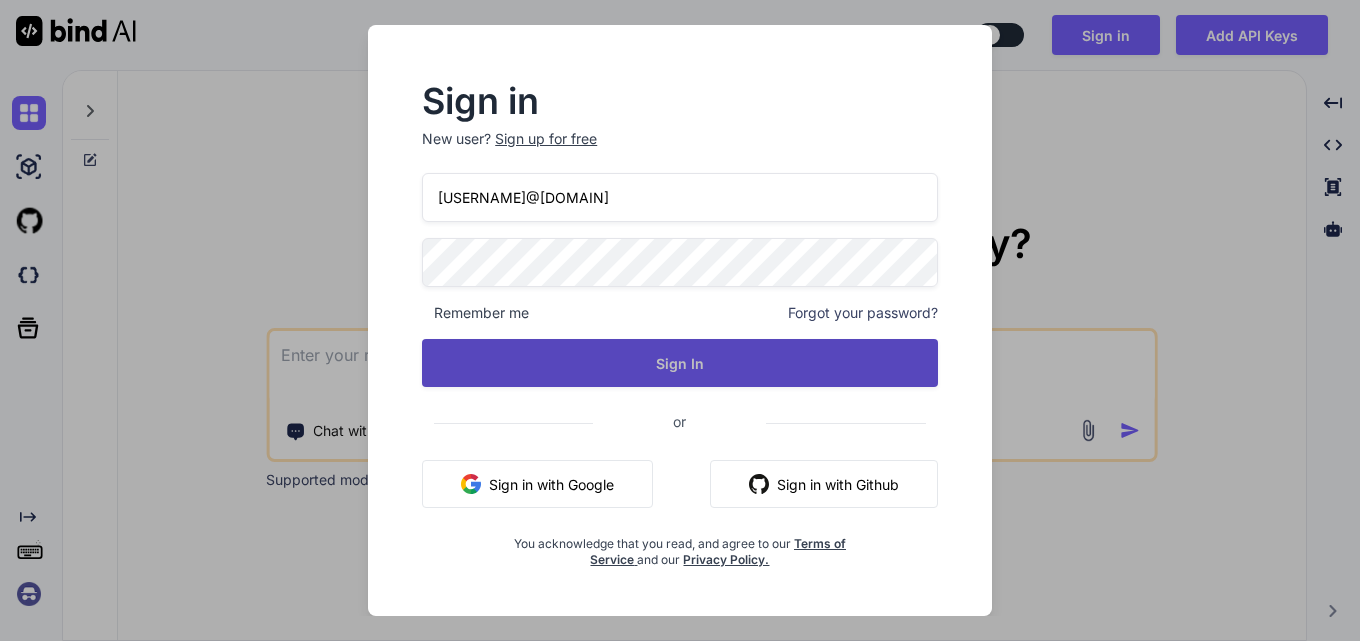 click on "Sign In" at bounding box center [680, 363] 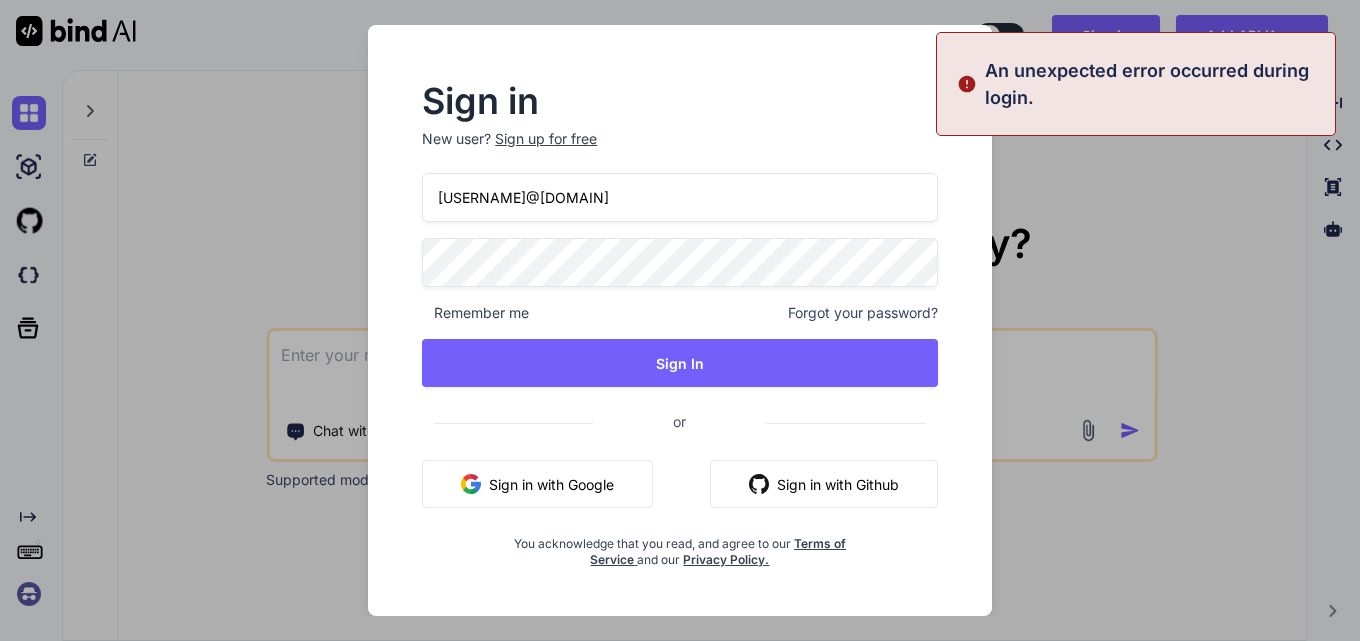 click on "Forgot your password?" at bounding box center (863, 313) 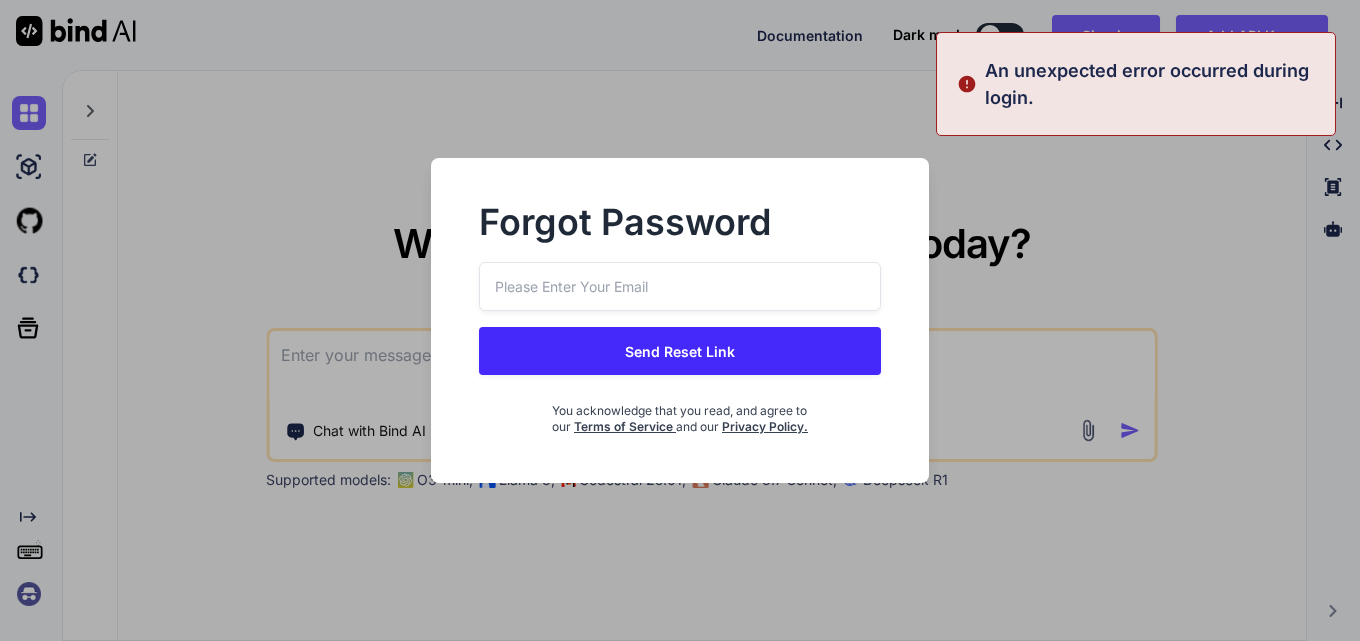 click at bounding box center [680, 286] 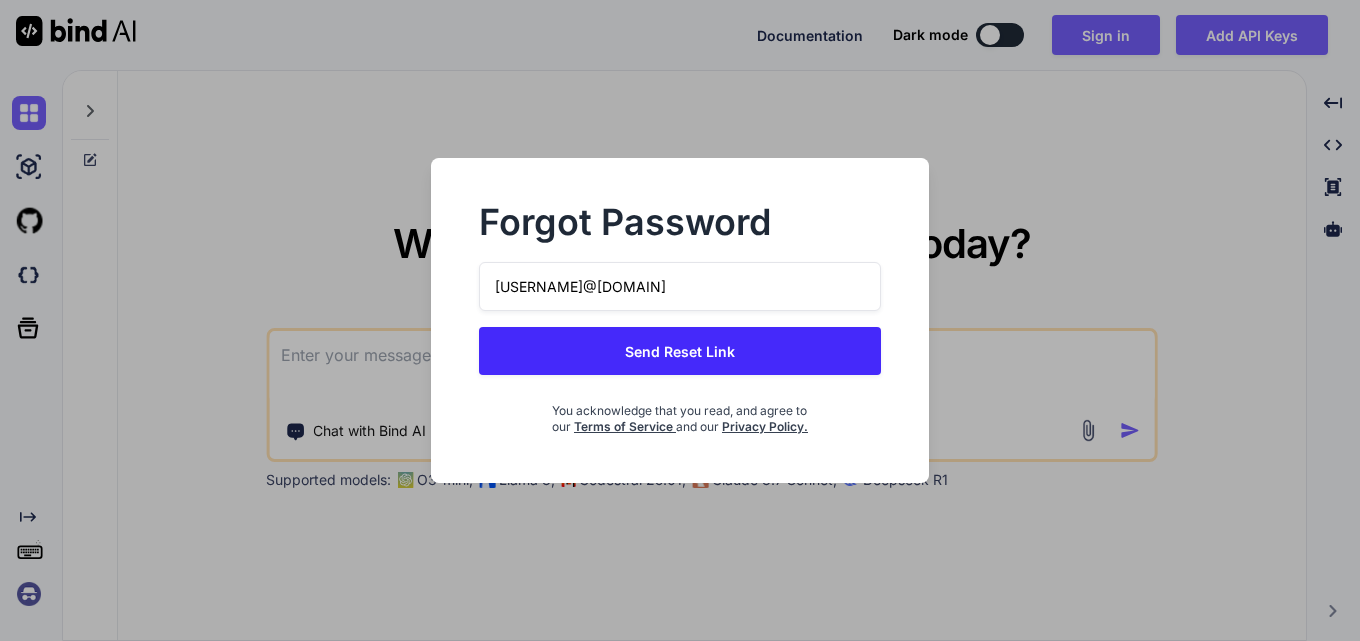 type on "[EMAIL]" 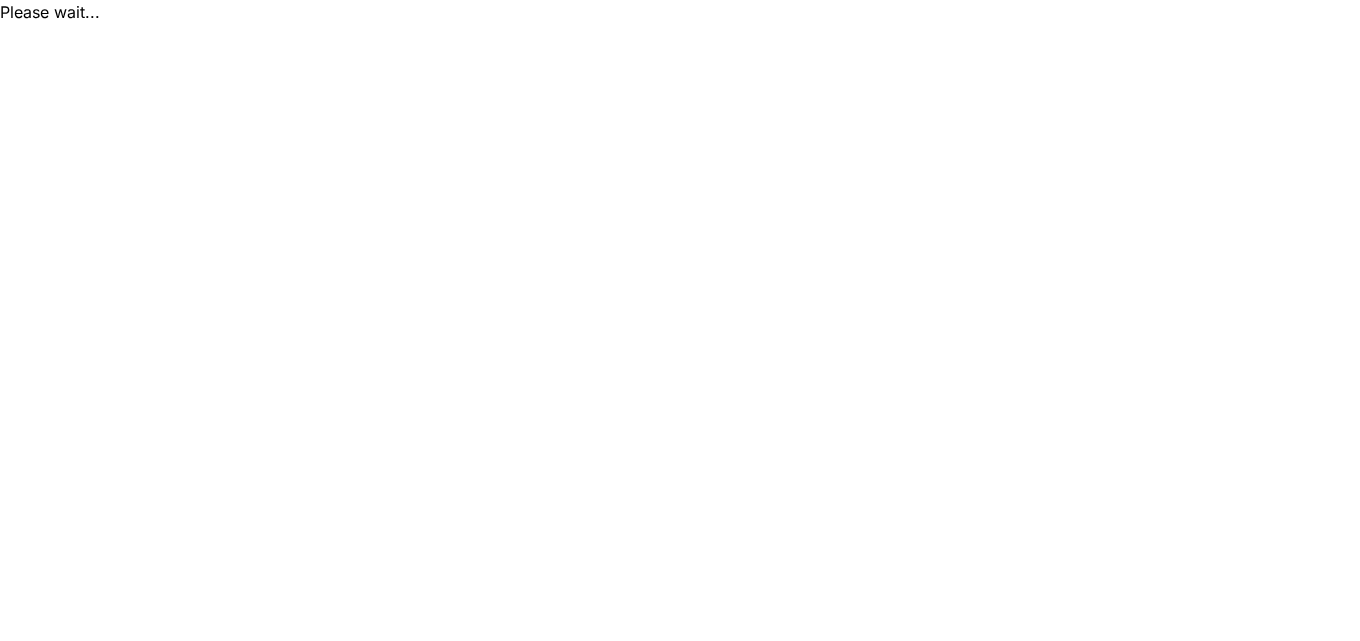scroll, scrollTop: 0, scrollLeft: 0, axis: both 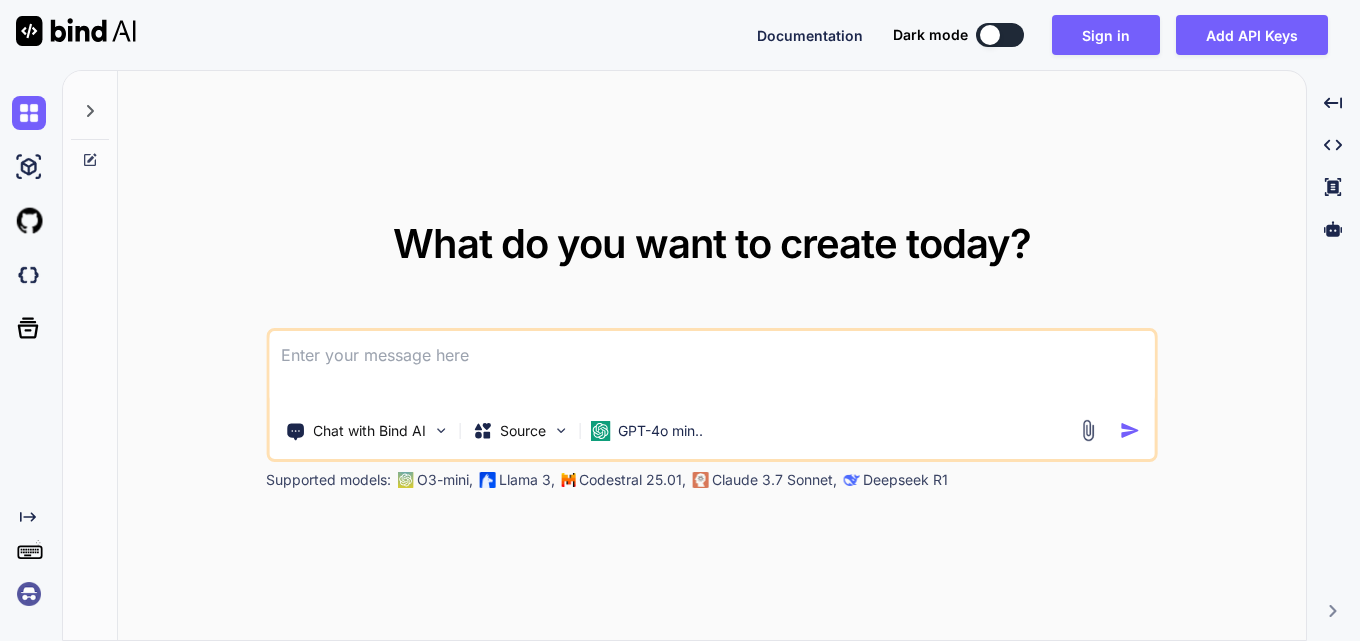 type on "x" 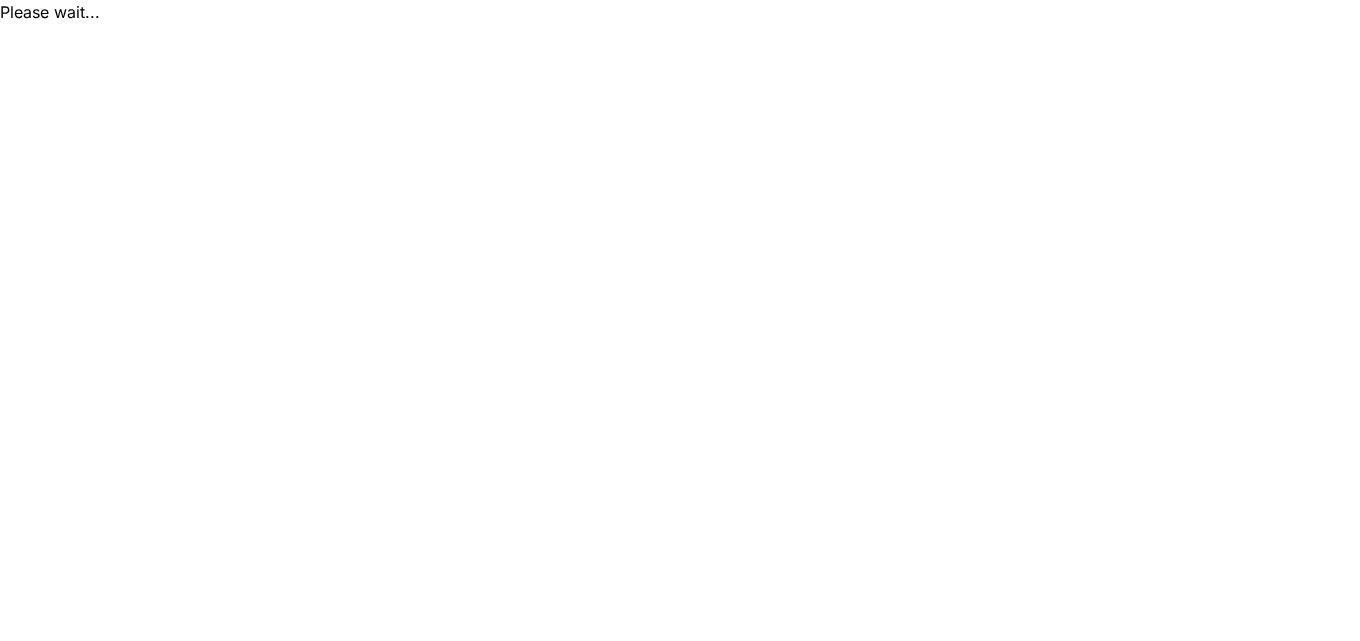 scroll, scrollTop: 0, scrollLeft: 0, axis: both 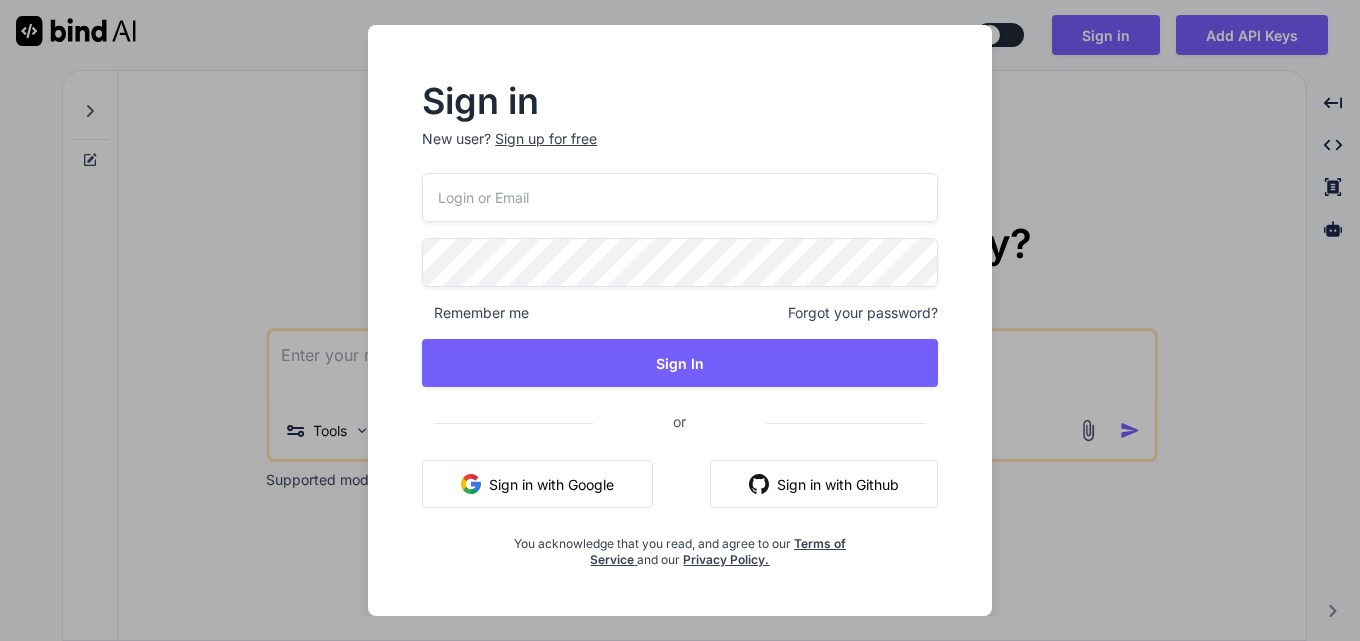 type on "x" 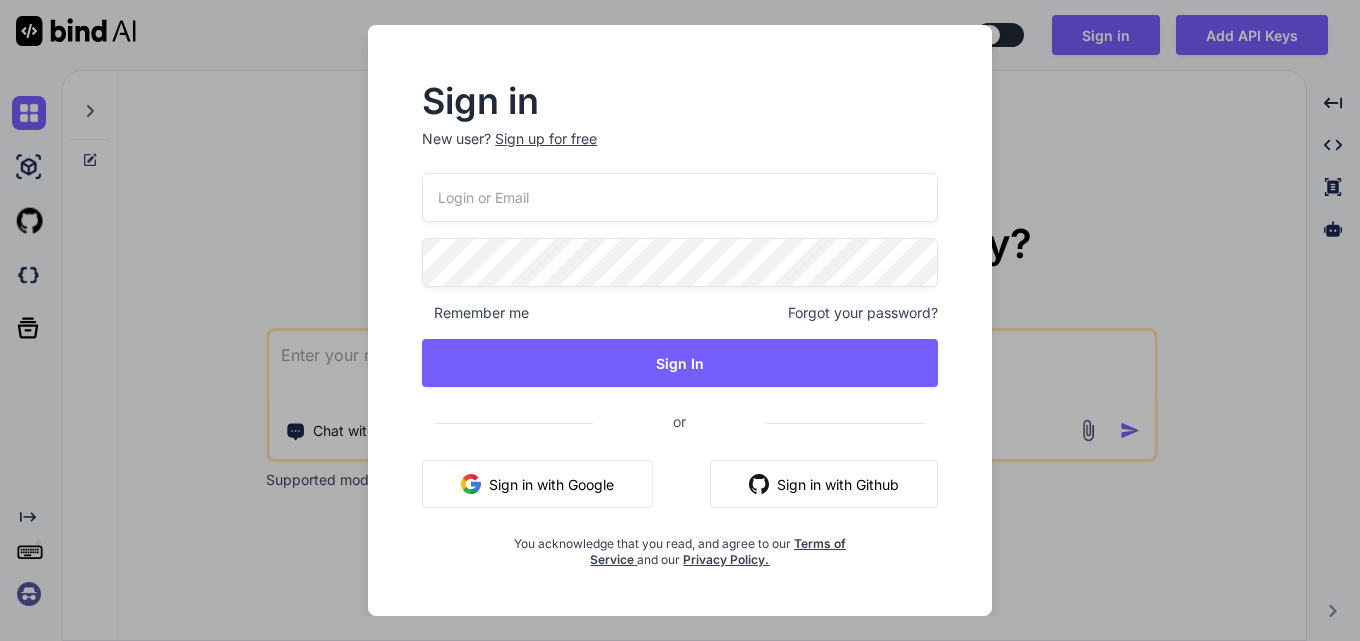 click at bounding box center [680, 197] 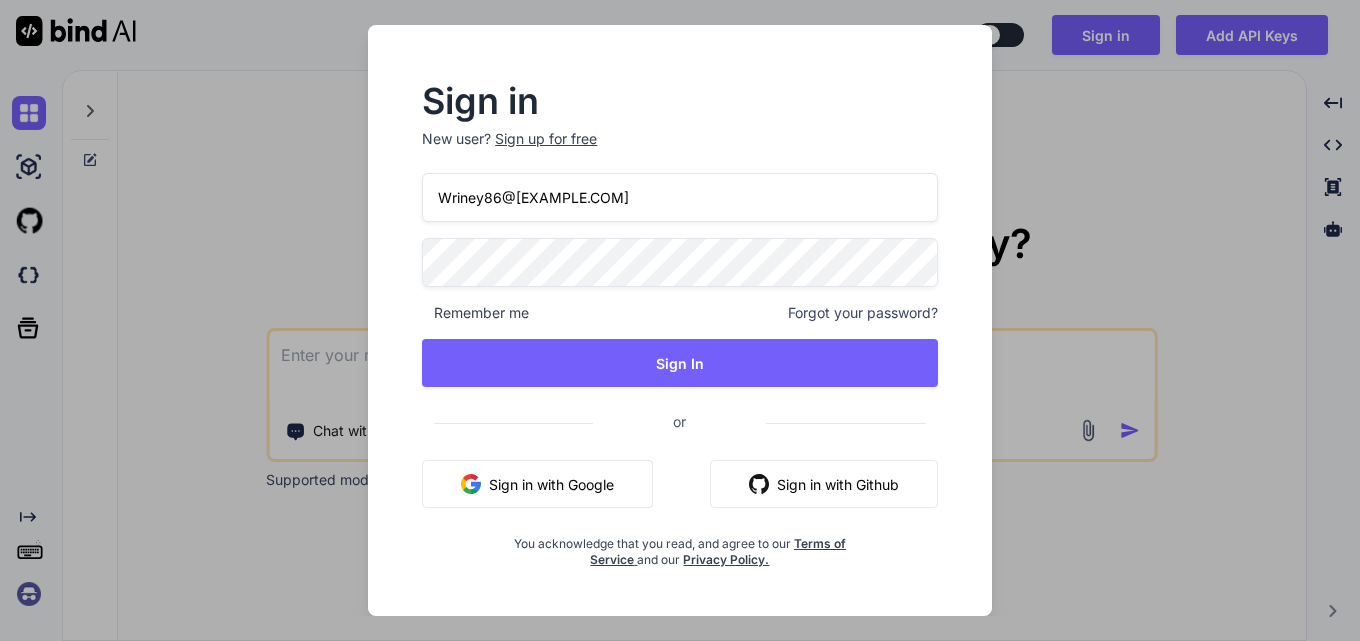 type on "Wriney86@[EXAMPLE.COM]" 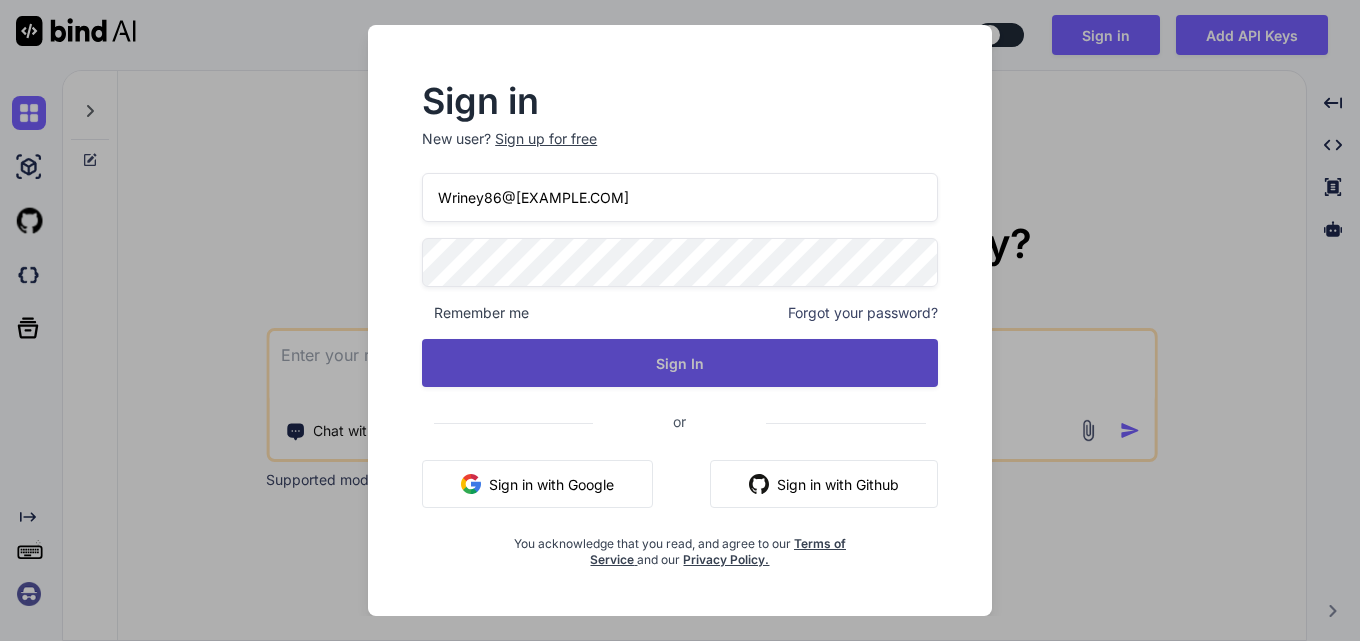 click on "Sign In" at bounding box center [680, 363] 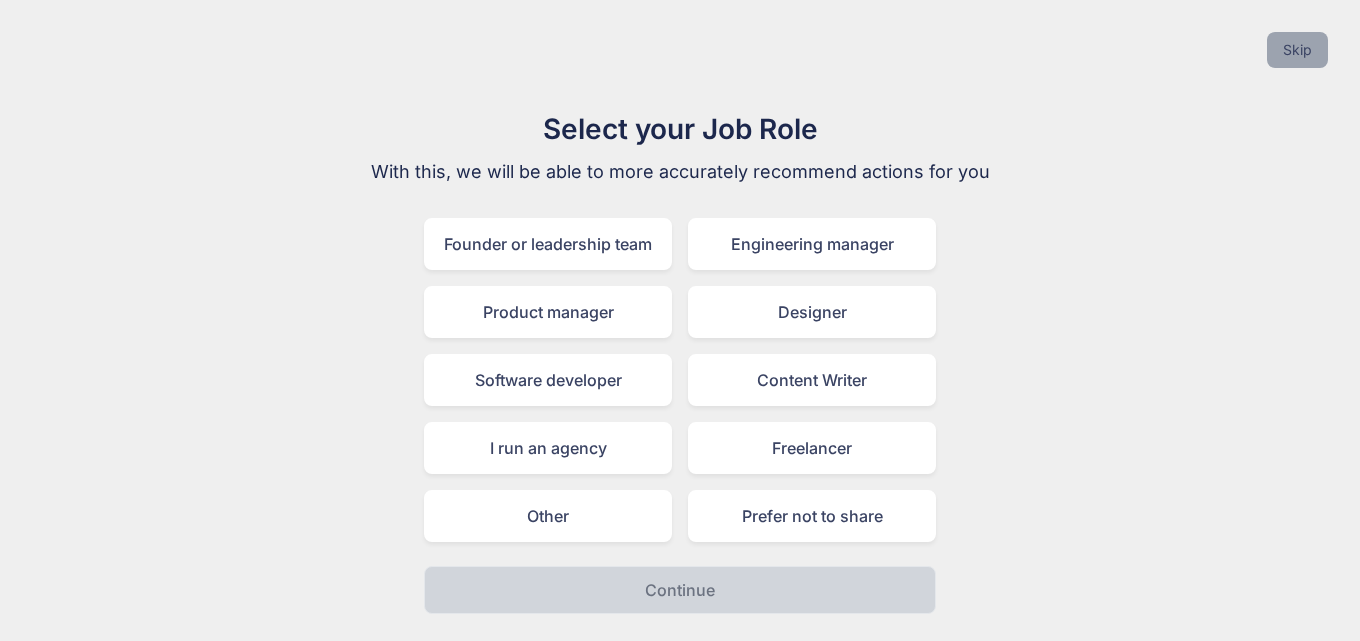 click on "Skip" at bounding box center (1297, 50) 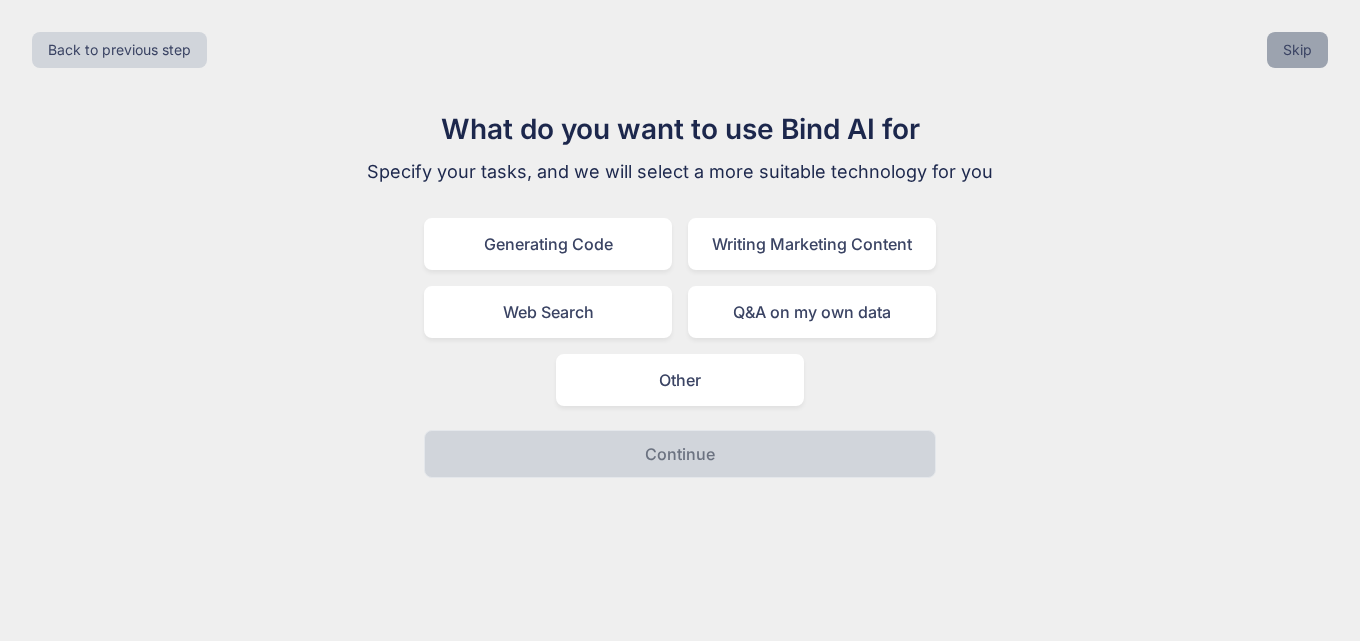 click on "Skip" at bounding box center [1297, 50] 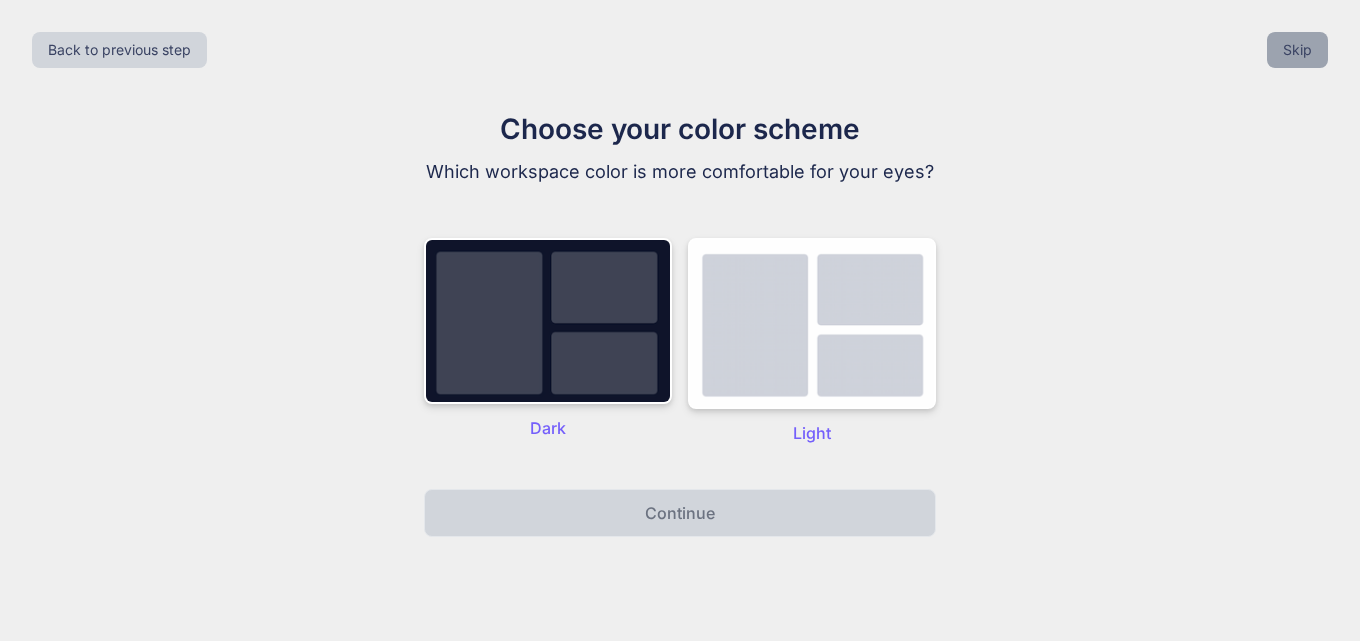 click on "Skip" at bounding box center (1297, 50) 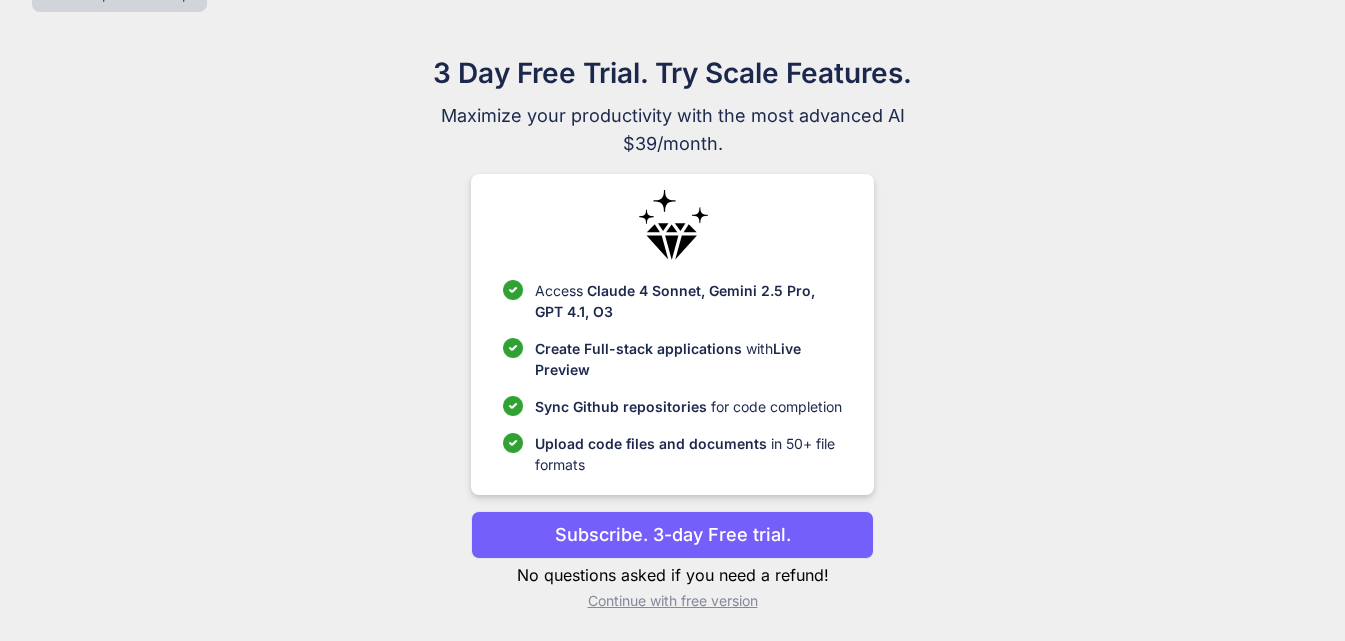 scroll, scrollTop: 58, scrollLeft: 0, axis: vertical 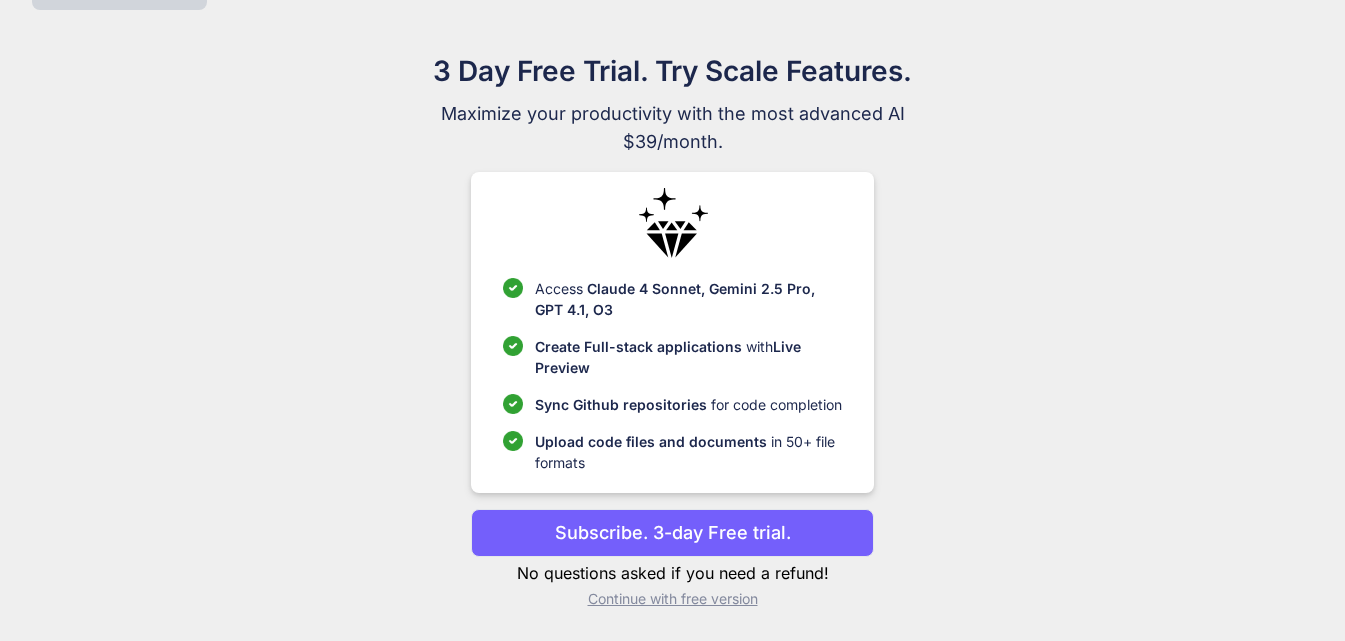 click on "Continue with free version" at bounding box center (672, 599) 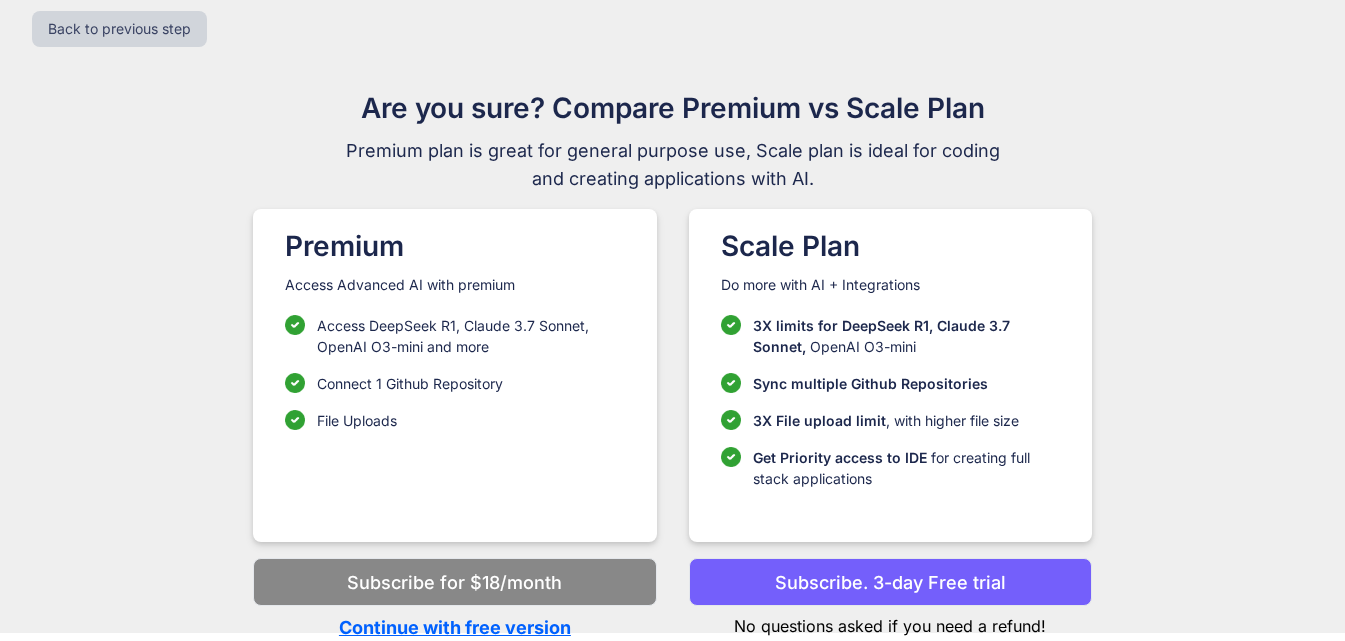 scroll, scrollTop: 21, scrollLeft: 0, axis: vertical 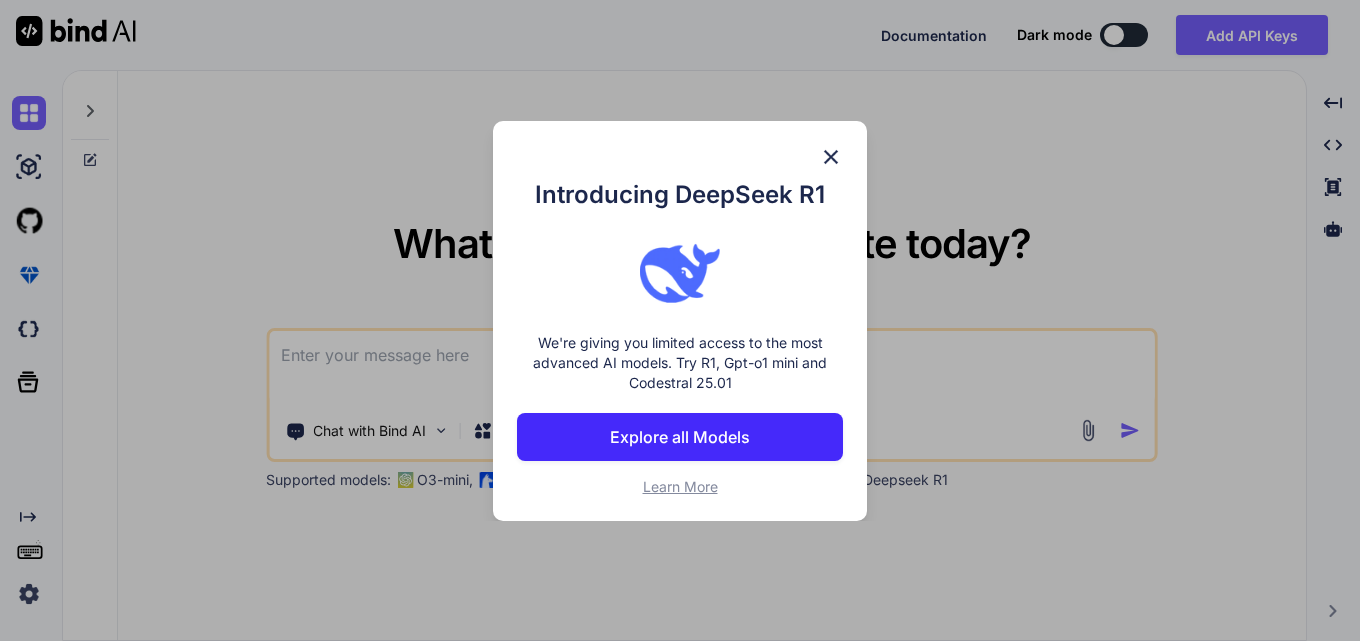 click at bounding box center [831, 157] 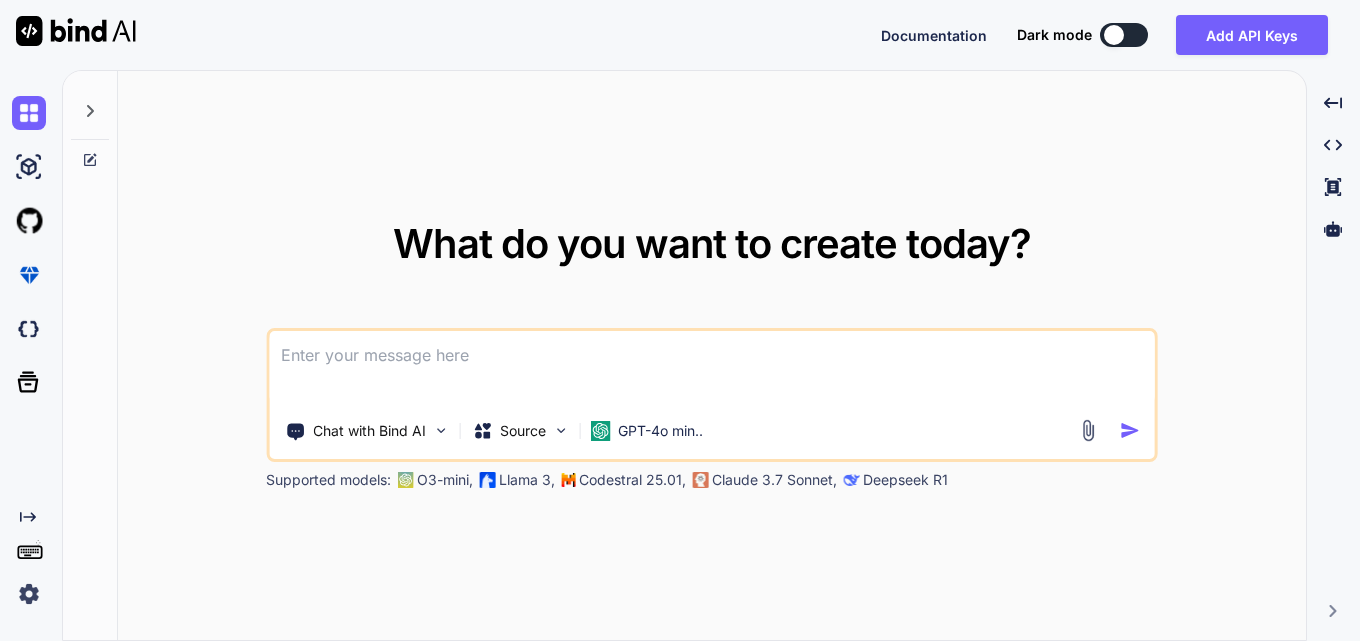 click at bounding box center [711, 368] 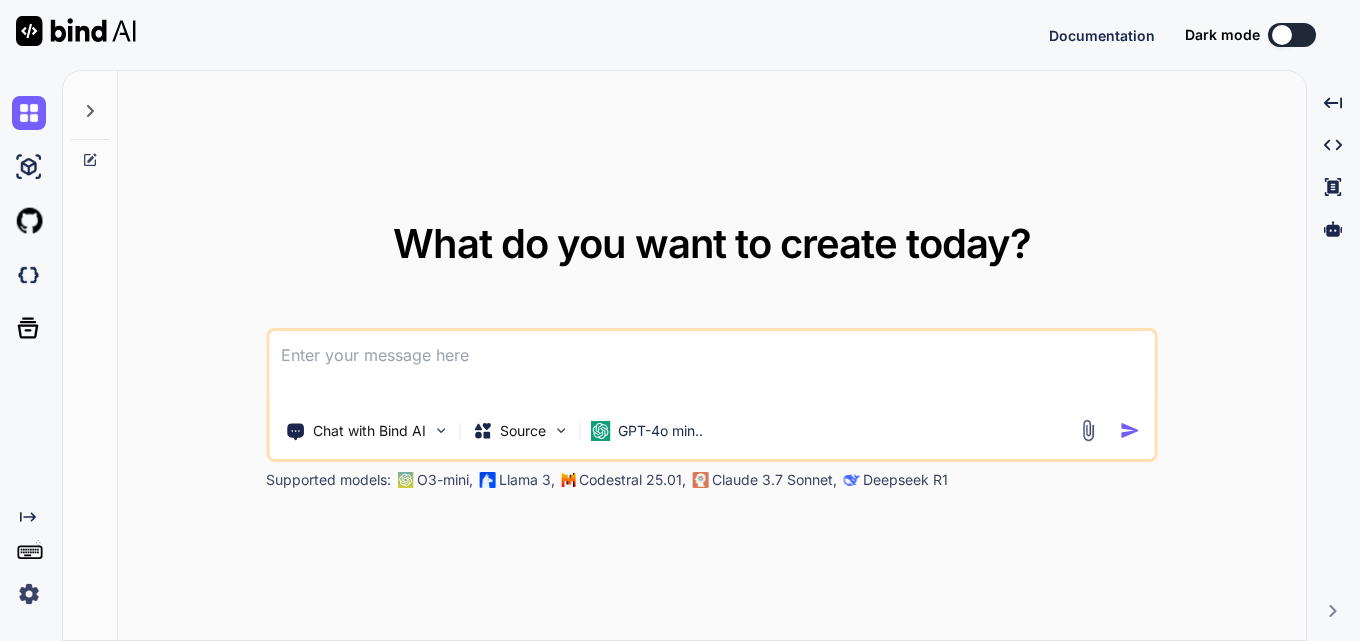 type on "x" 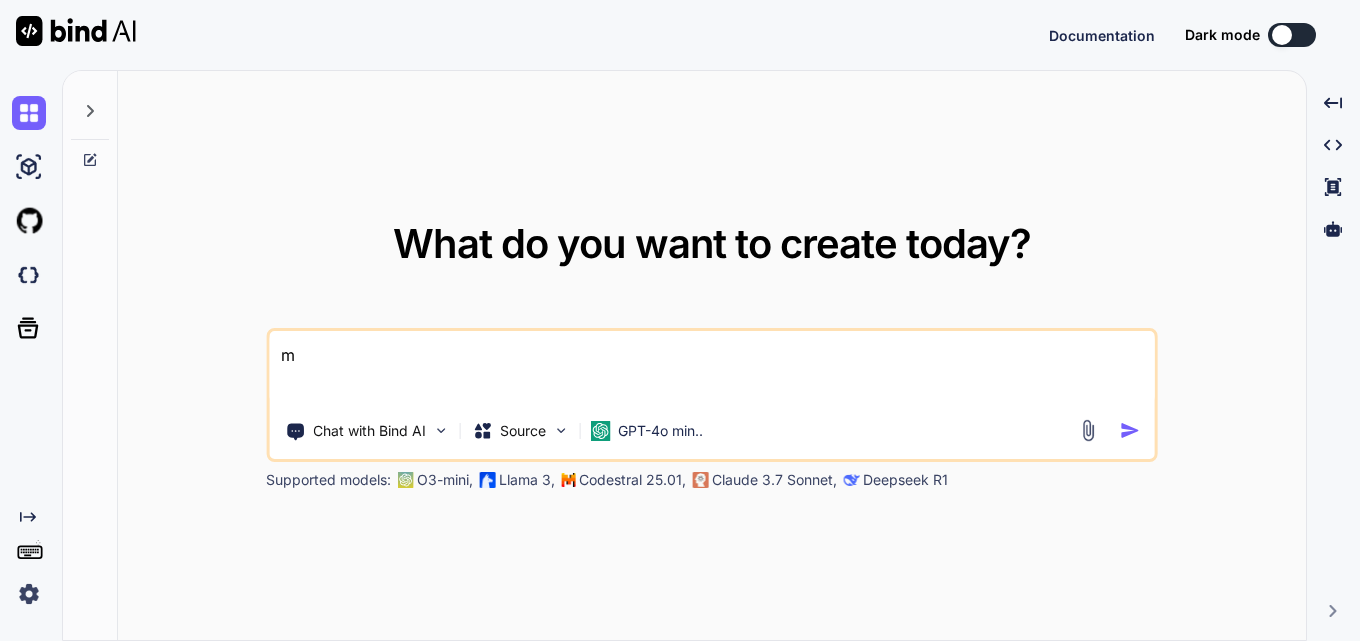 type on "x" 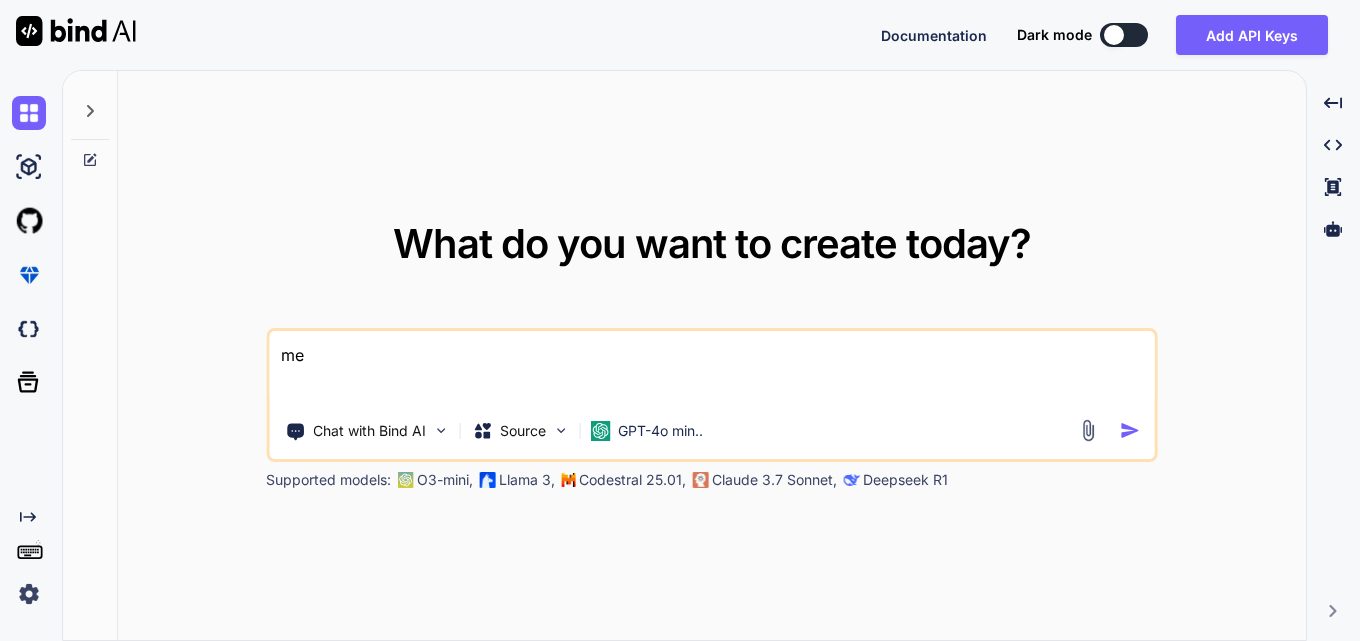 type on "x" 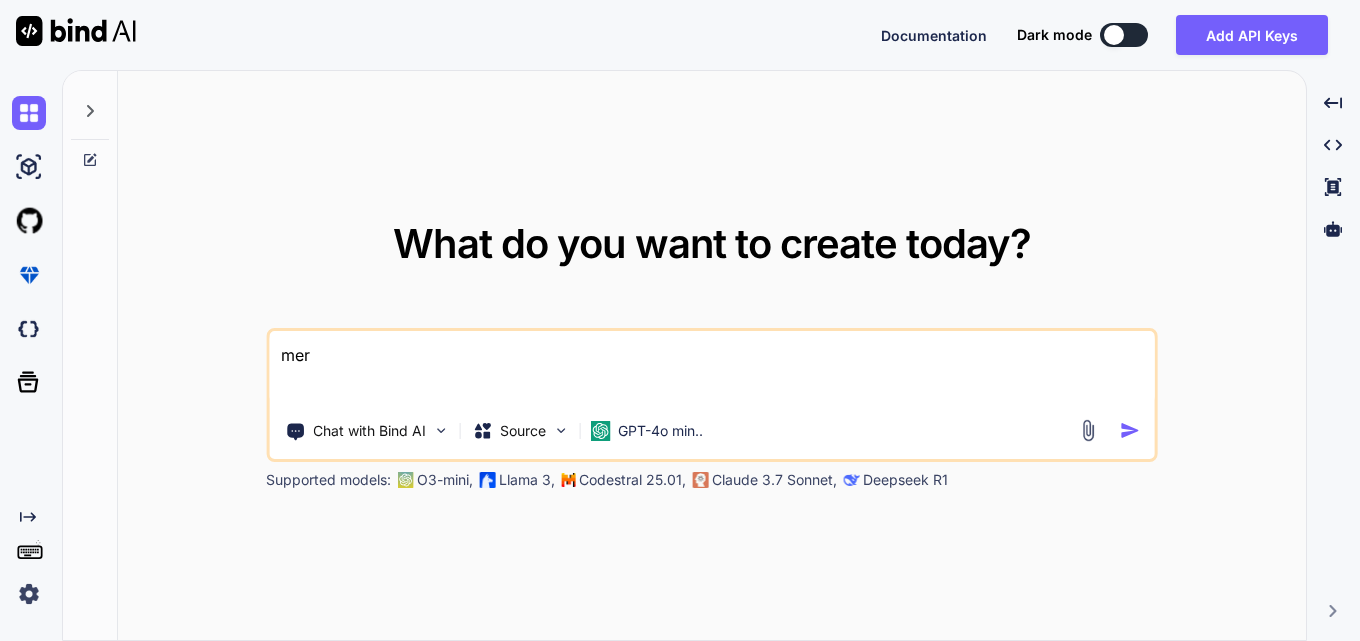 type on "x" 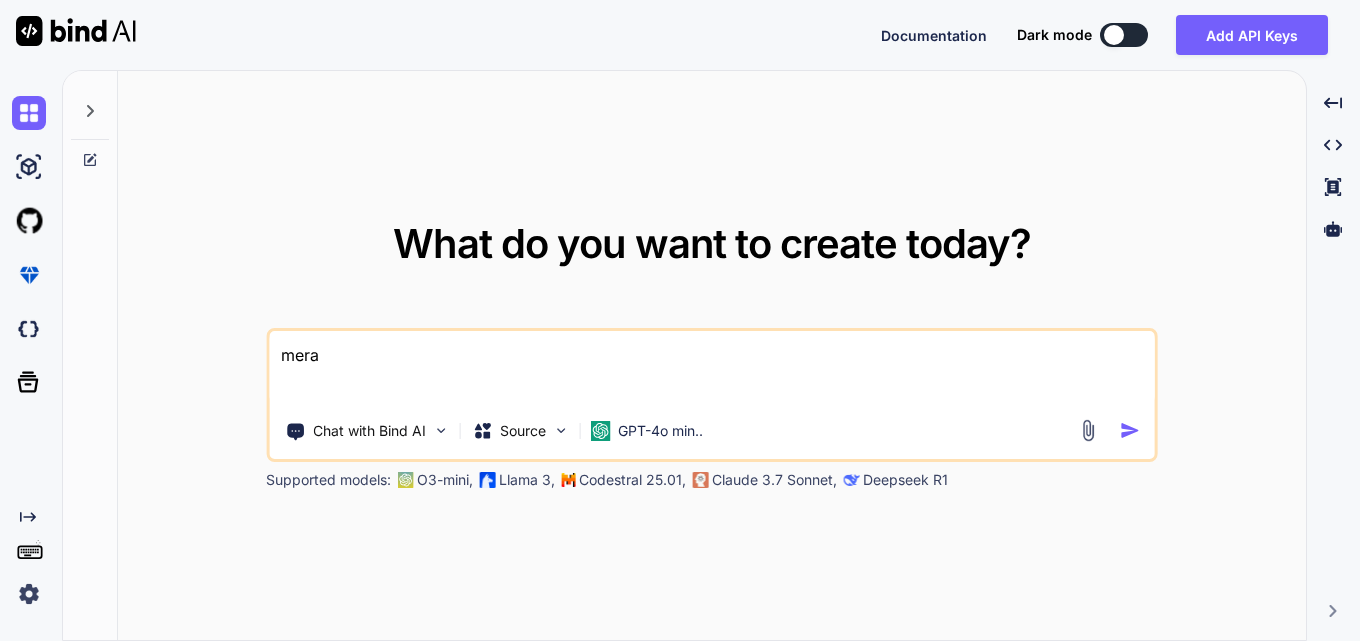 type on "mera" 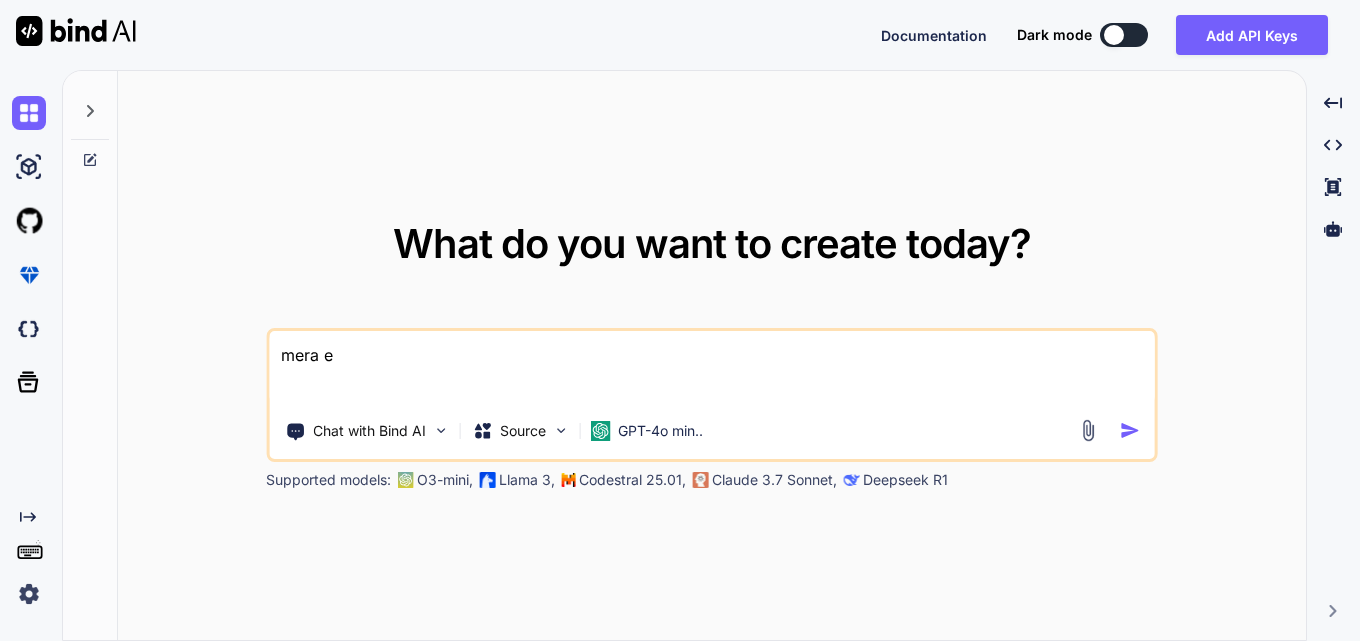 type on "x" 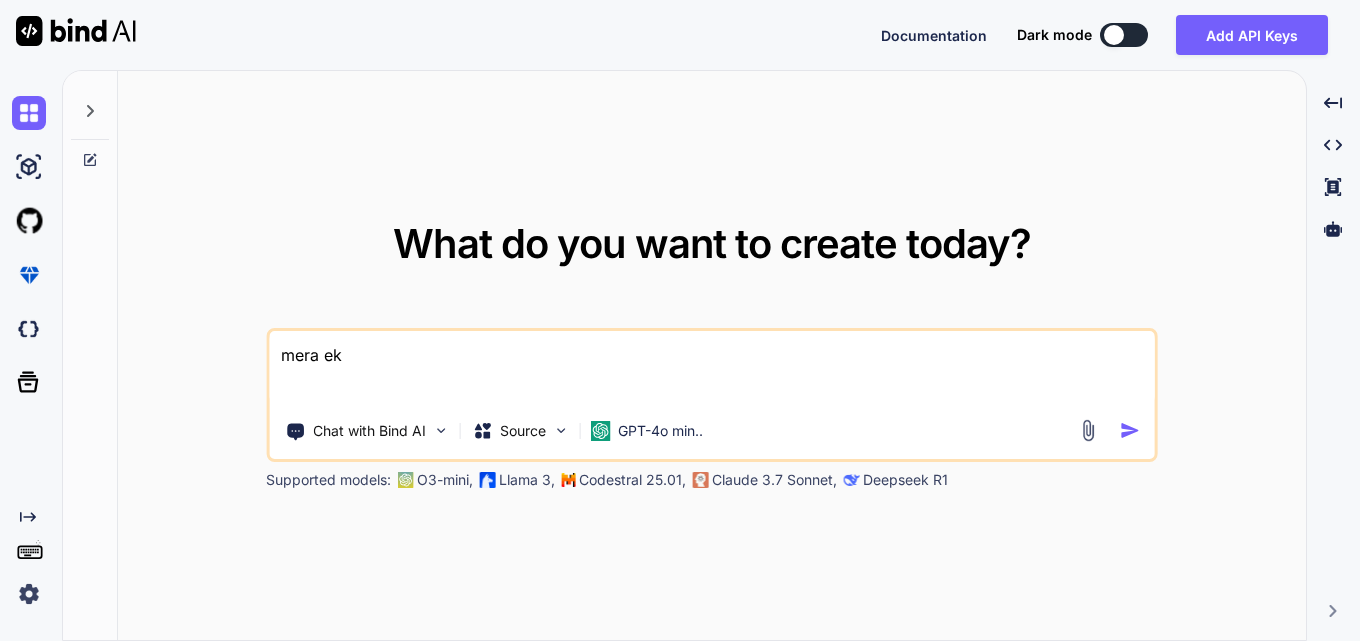 type on "x" 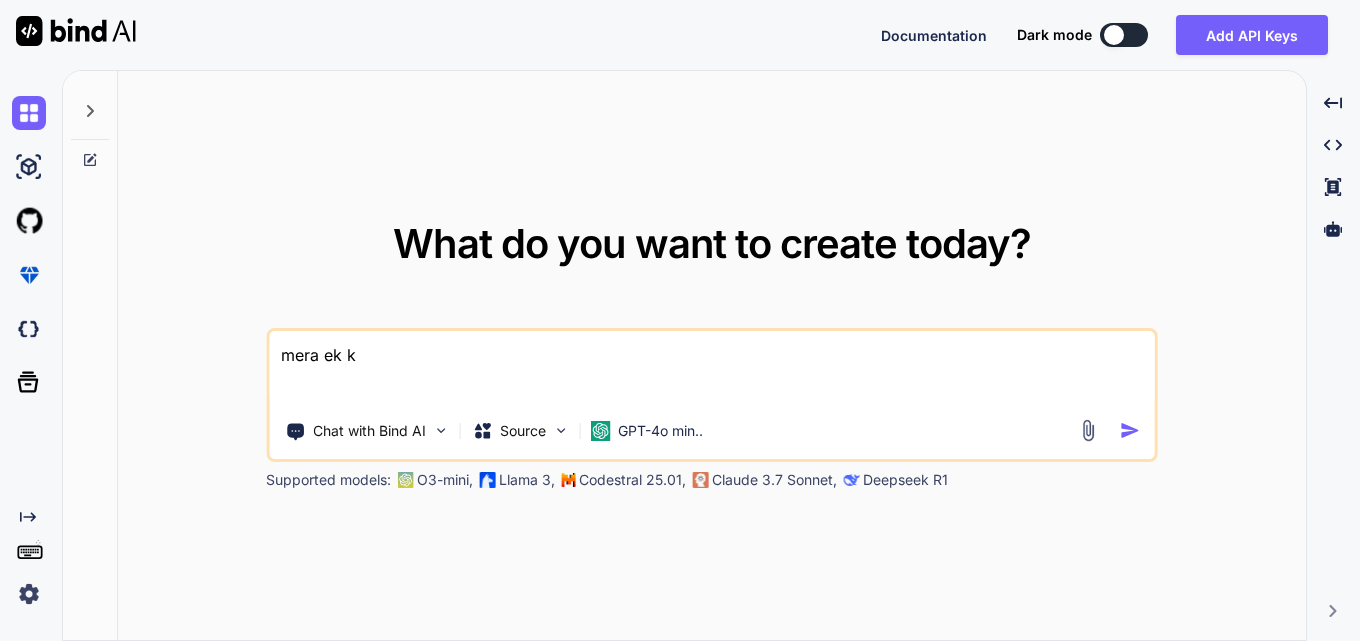 type on "x" 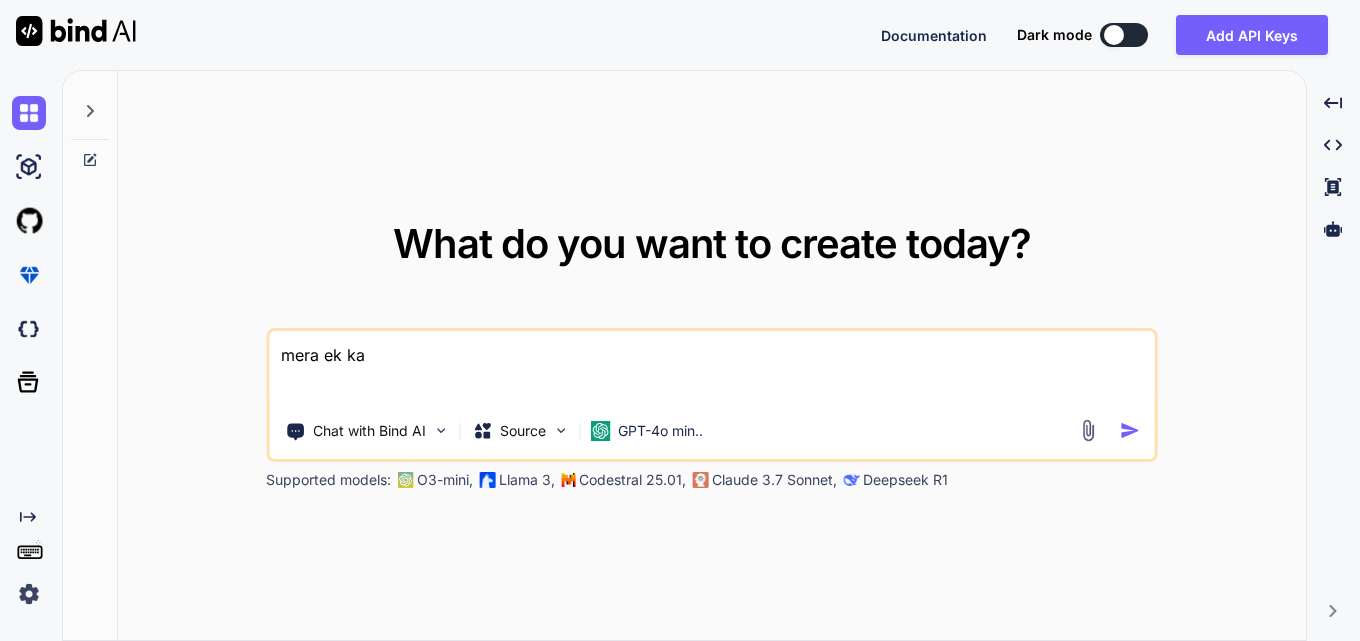 type on "x" 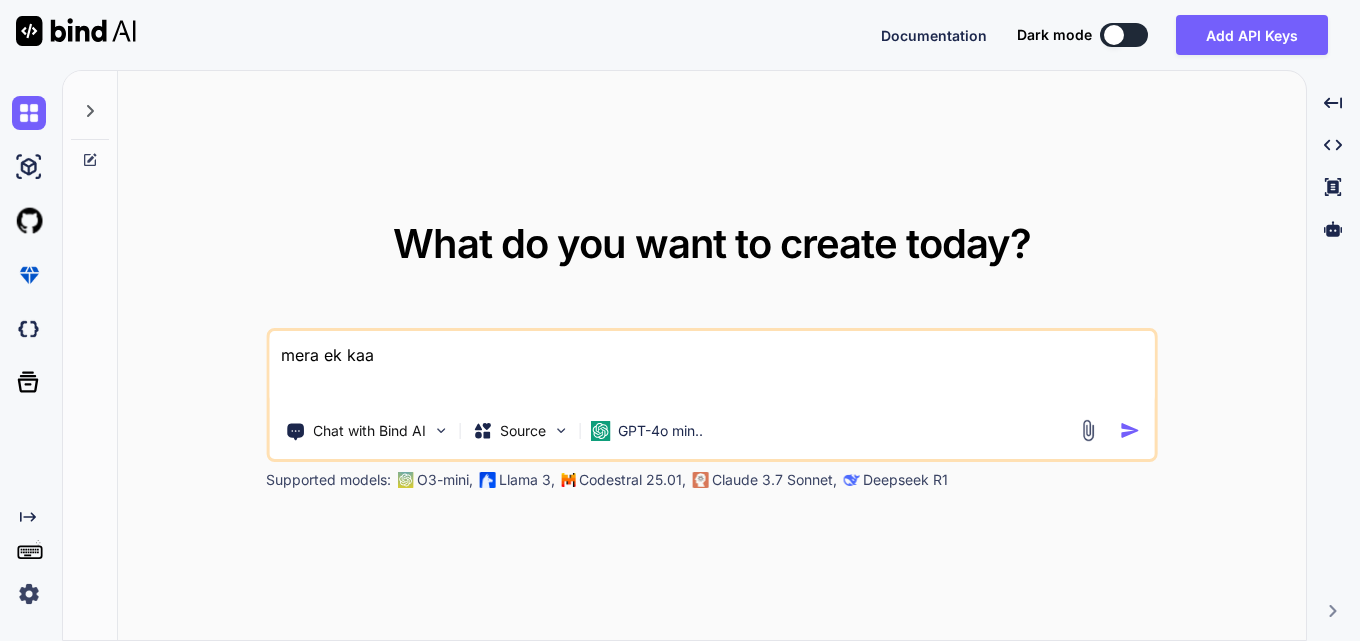 type on "x" 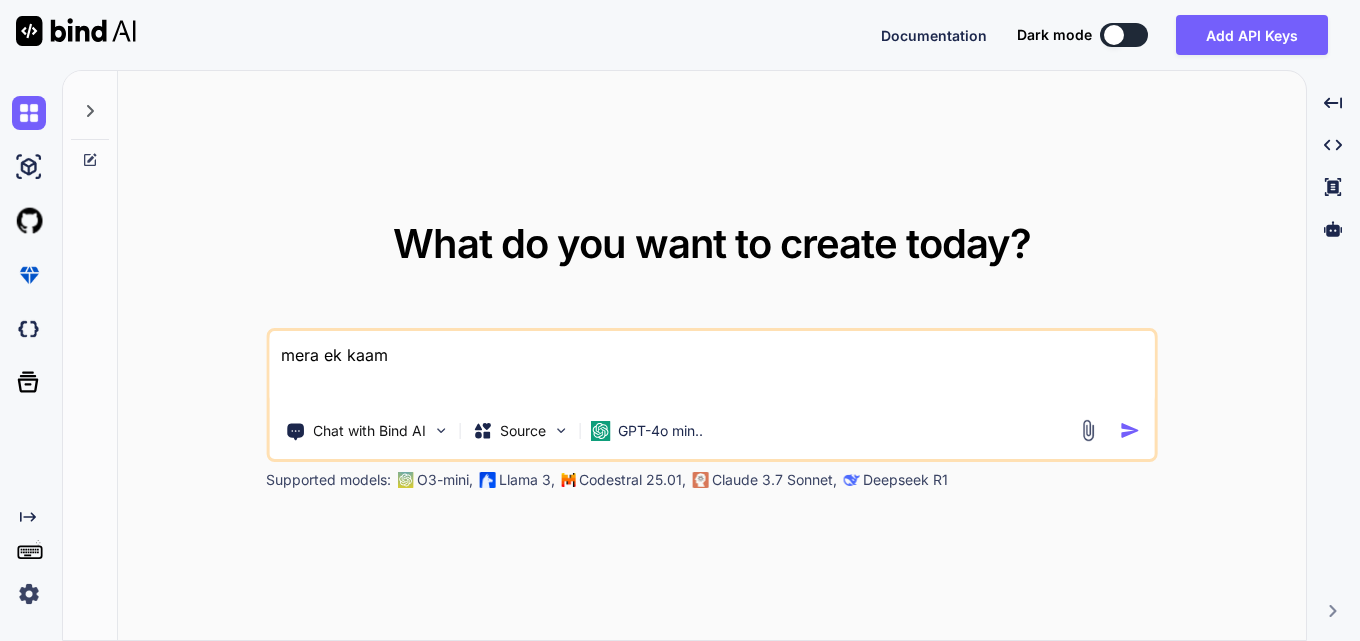 type on "x" 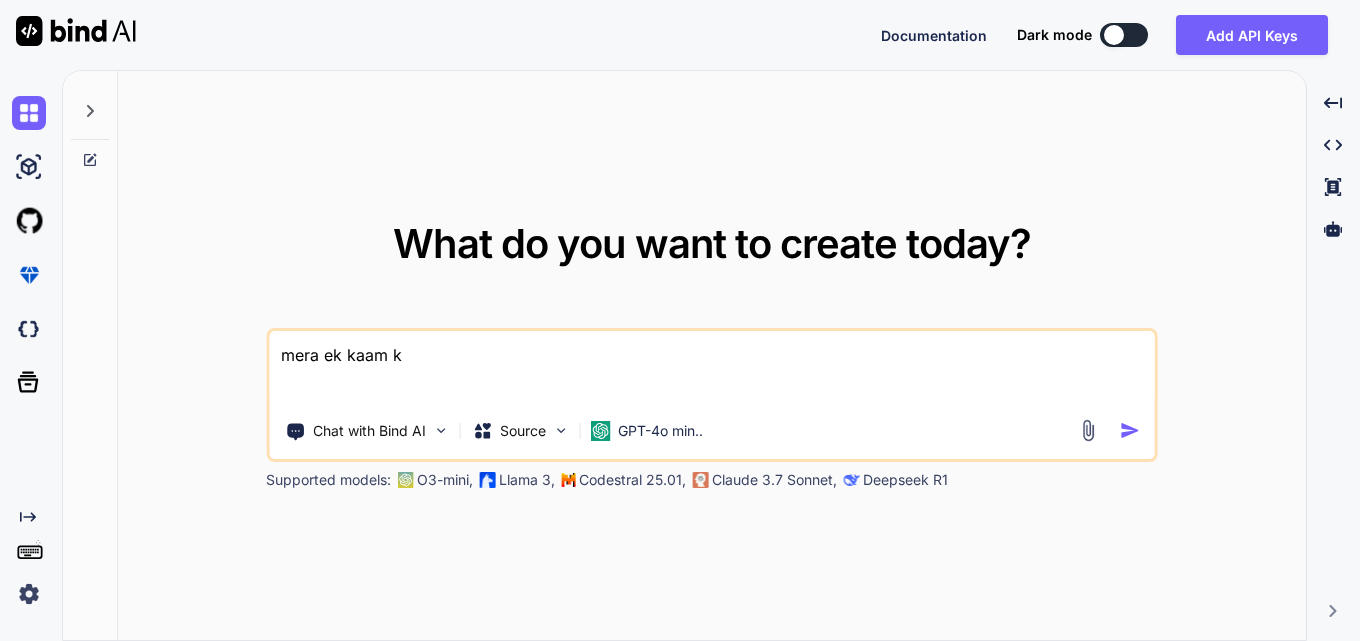 type on "x" 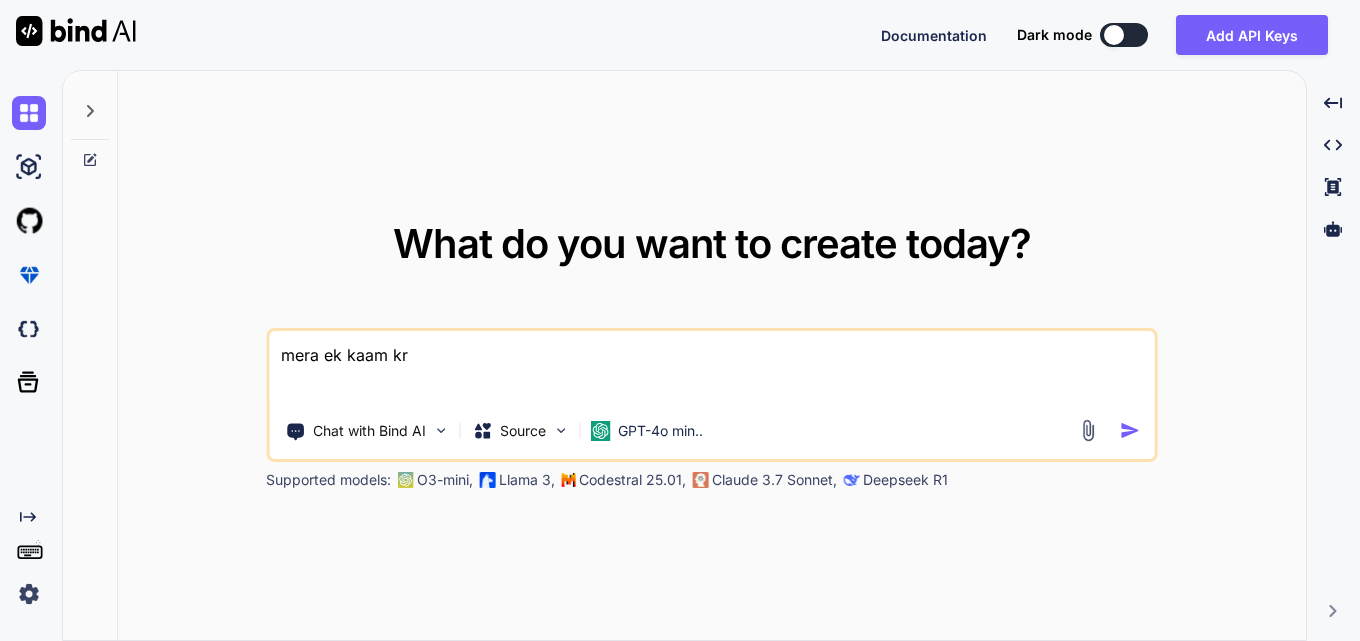 type on "x" 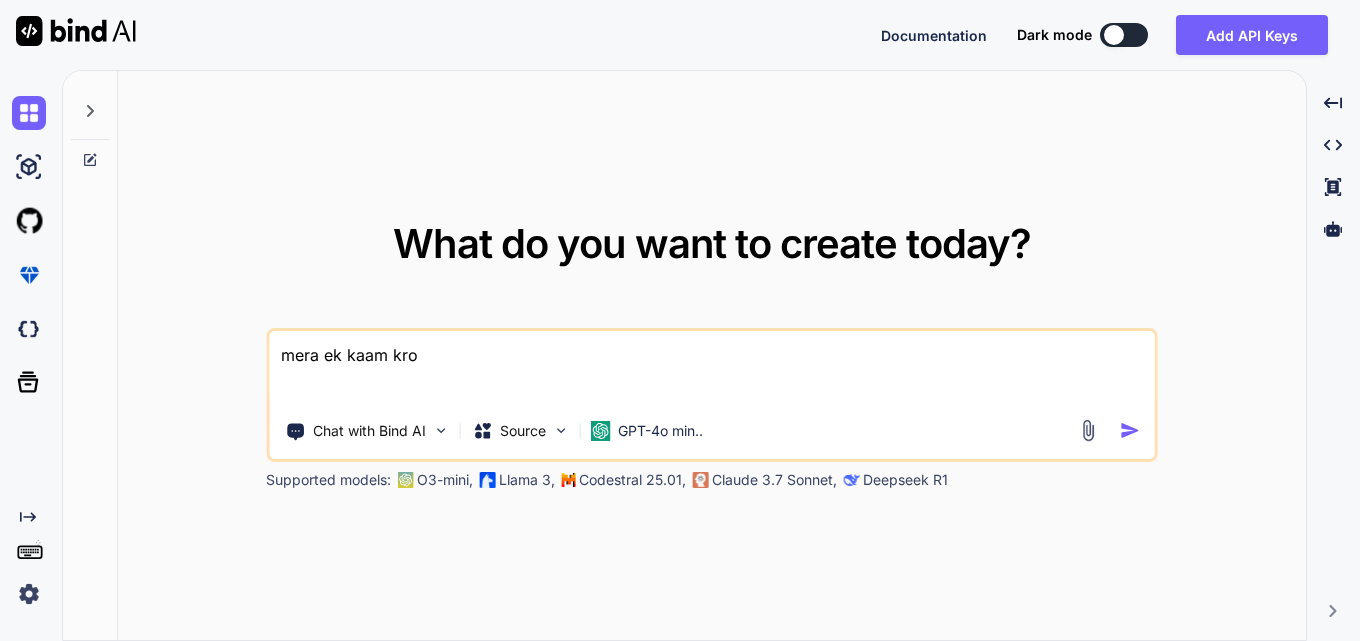 type on "x" 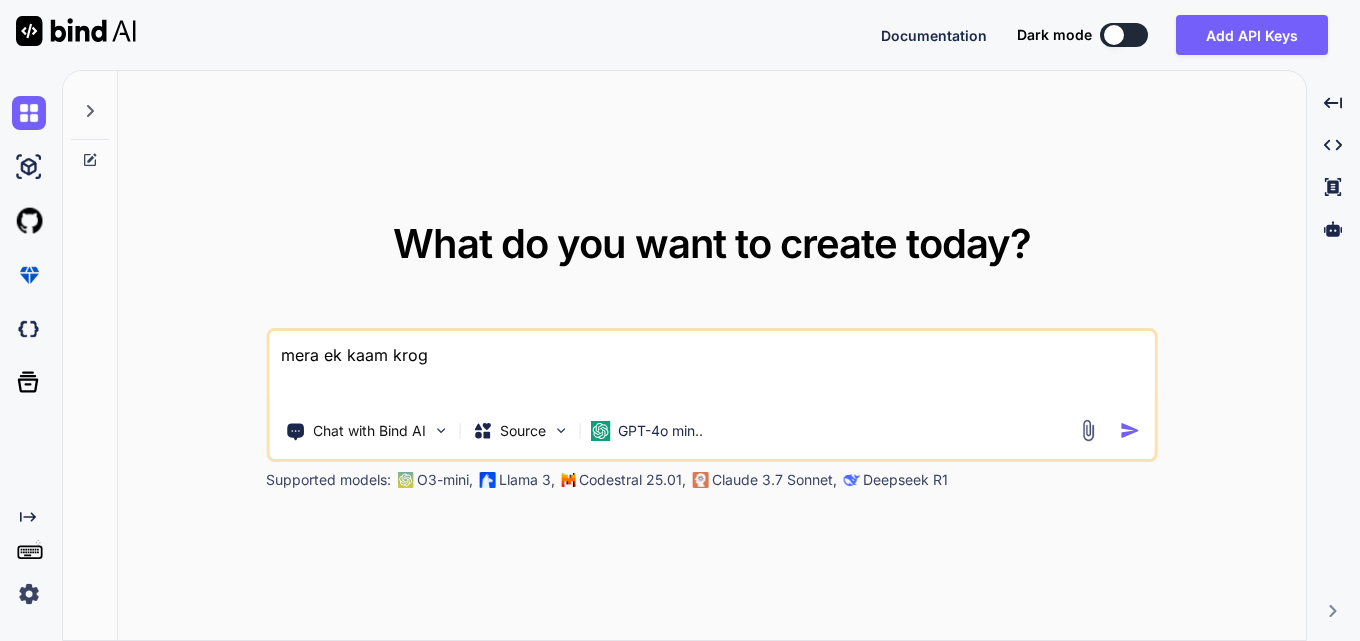 type on "x" 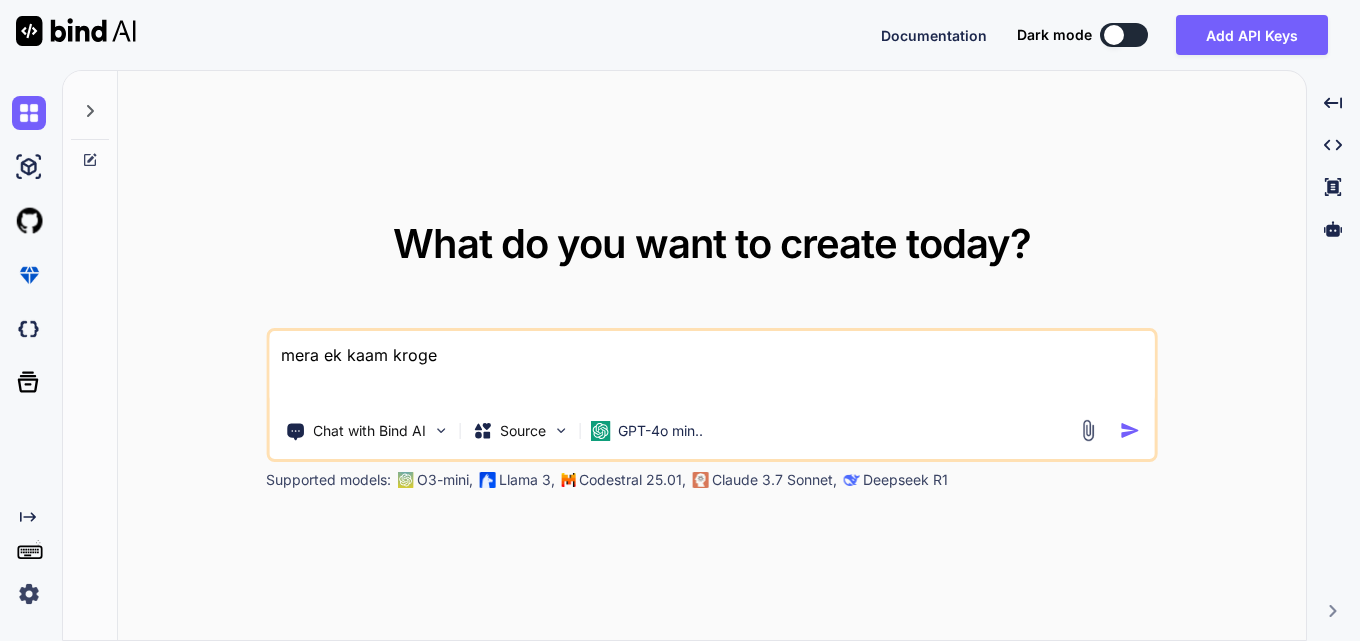 type on "x" 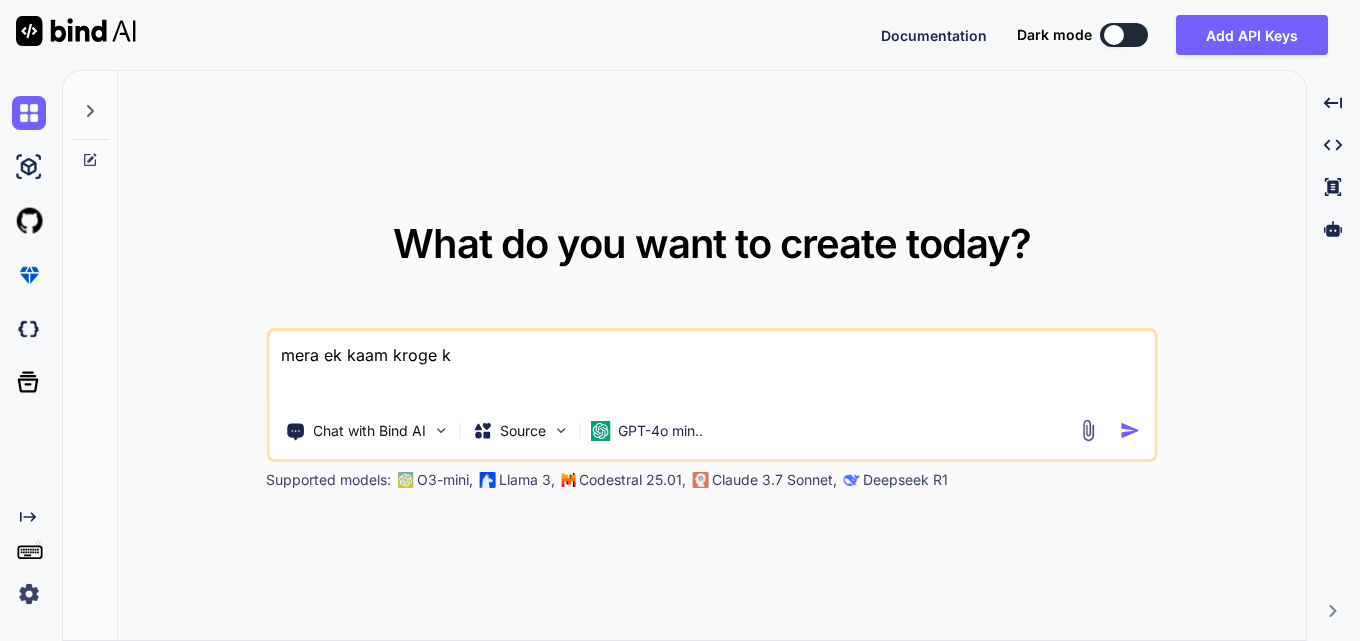 type on "x" 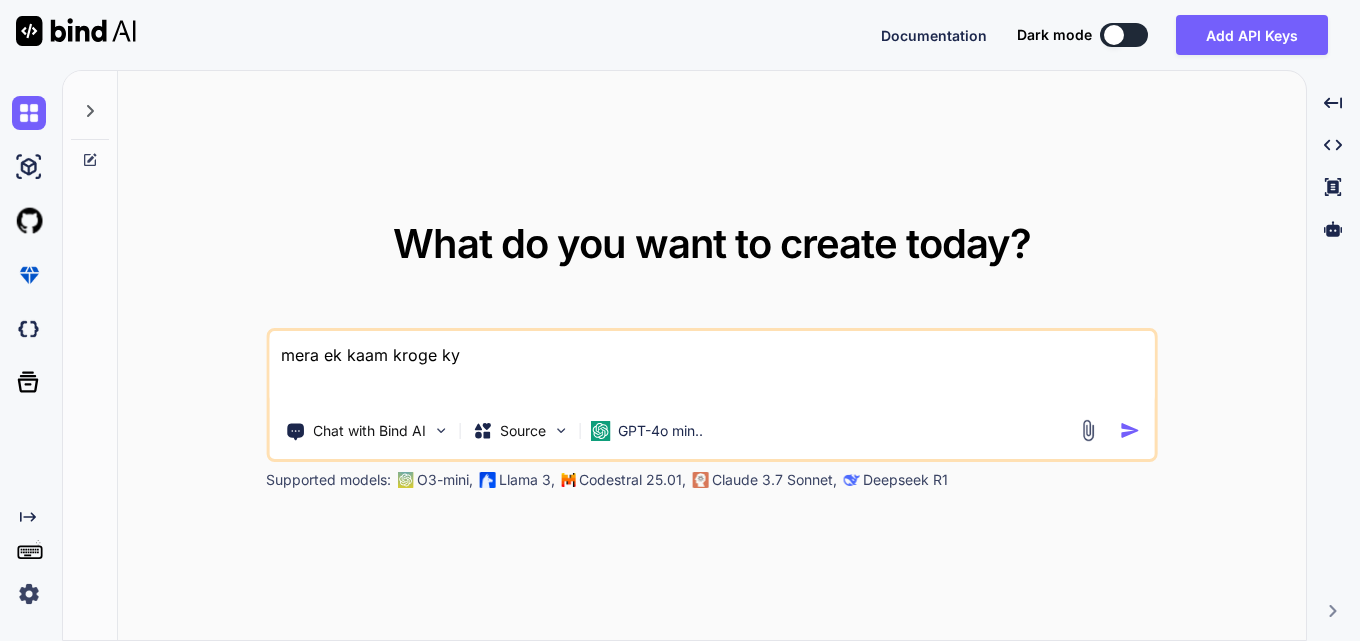 type on "x" 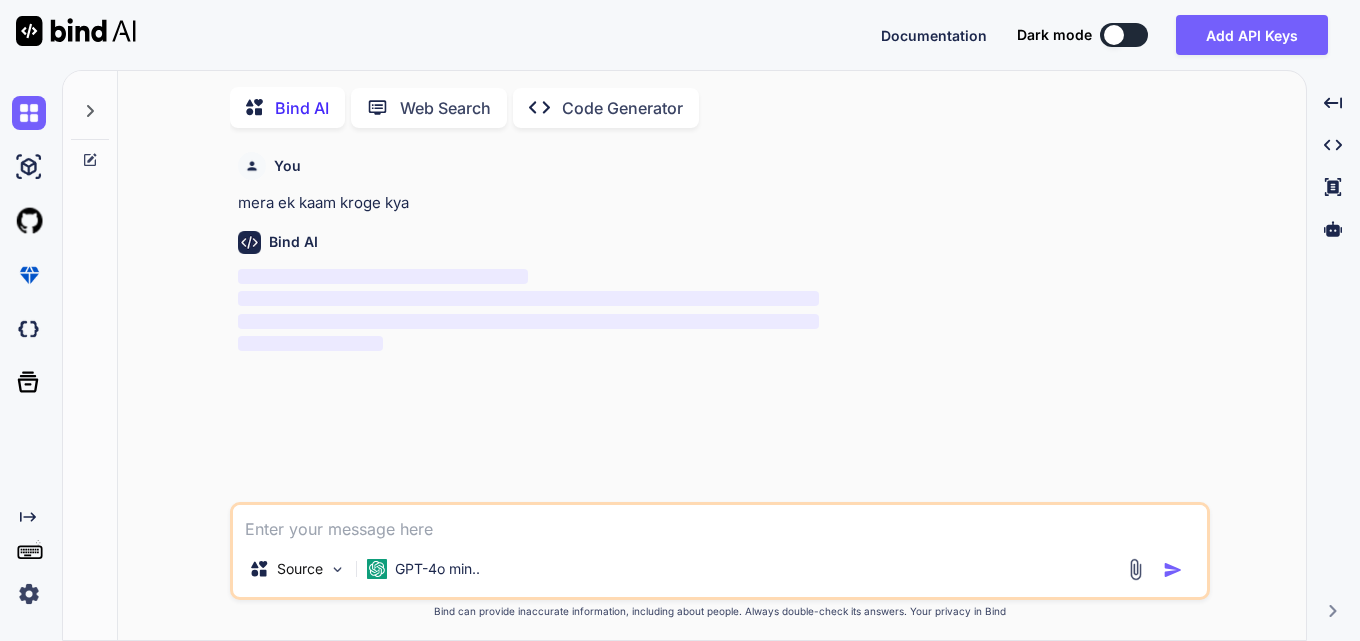 scroll, scrollTop: 8, scrollLeft: 0, axis: vertical 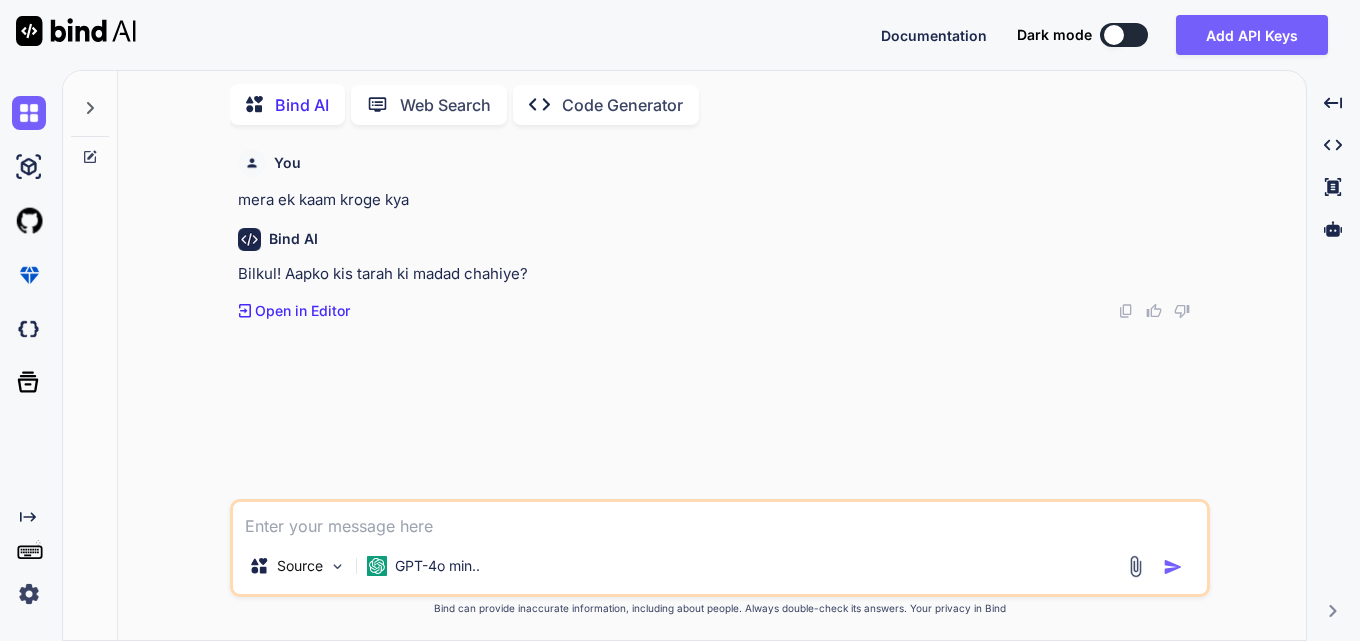 click at bounding box center (720, 520) 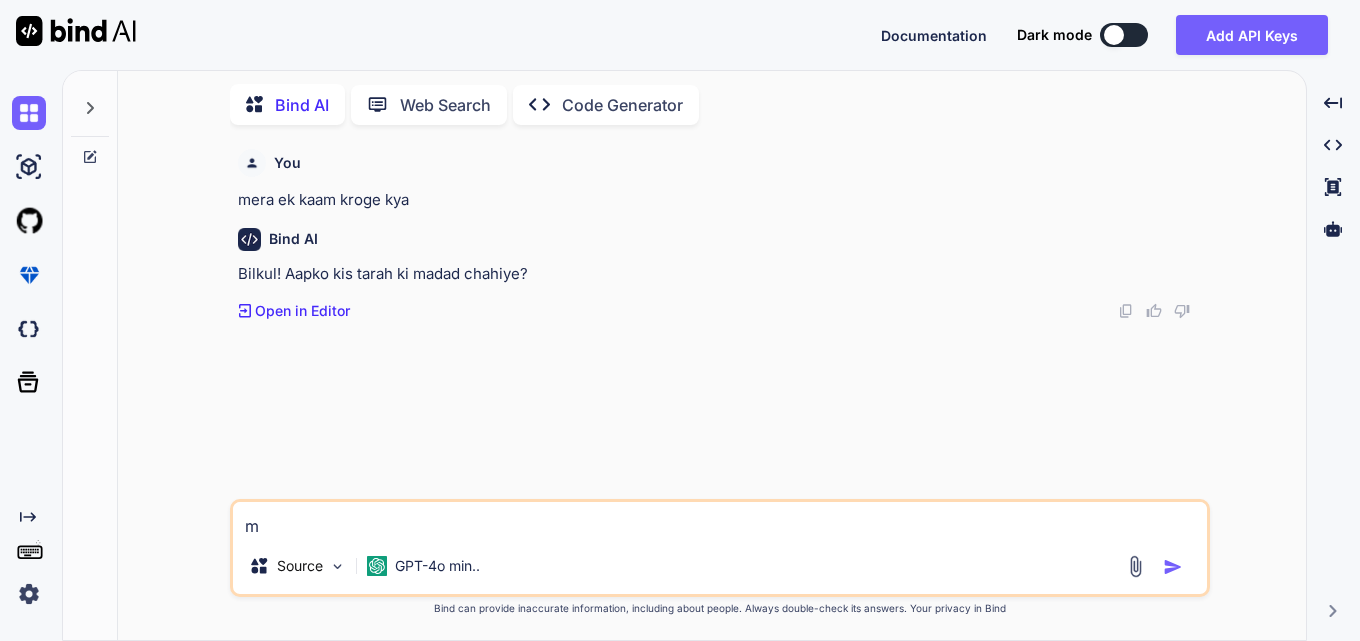 type on "x" 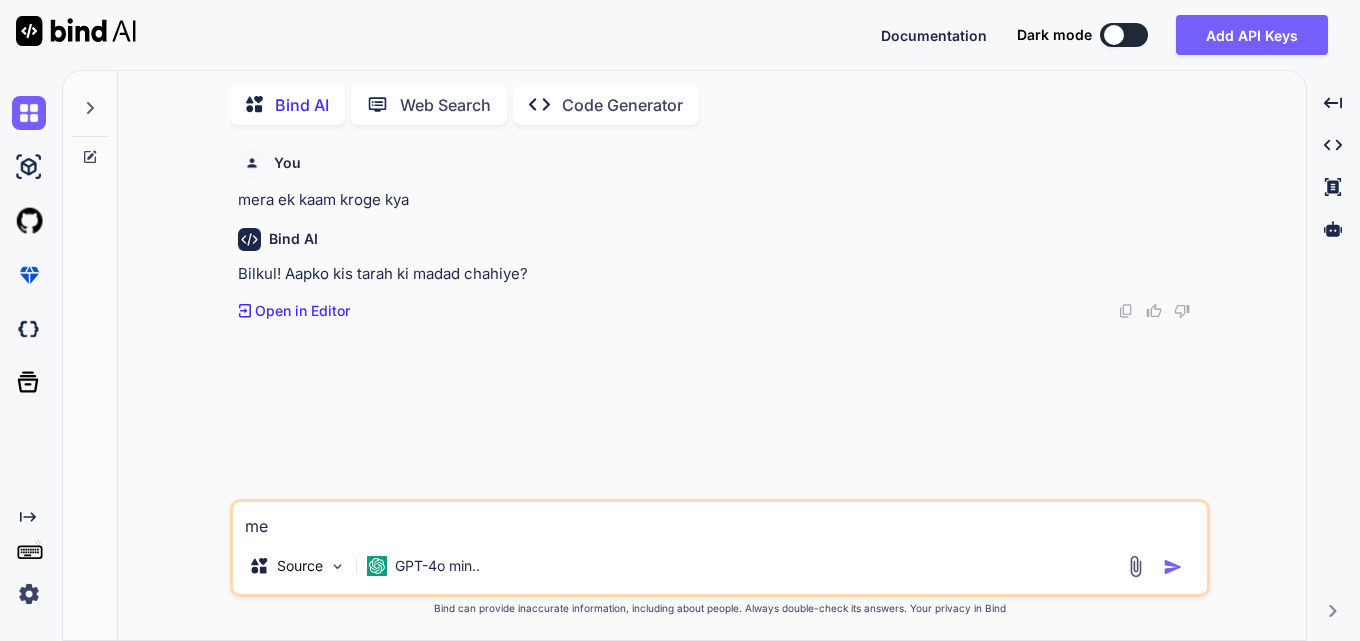 type on "x" 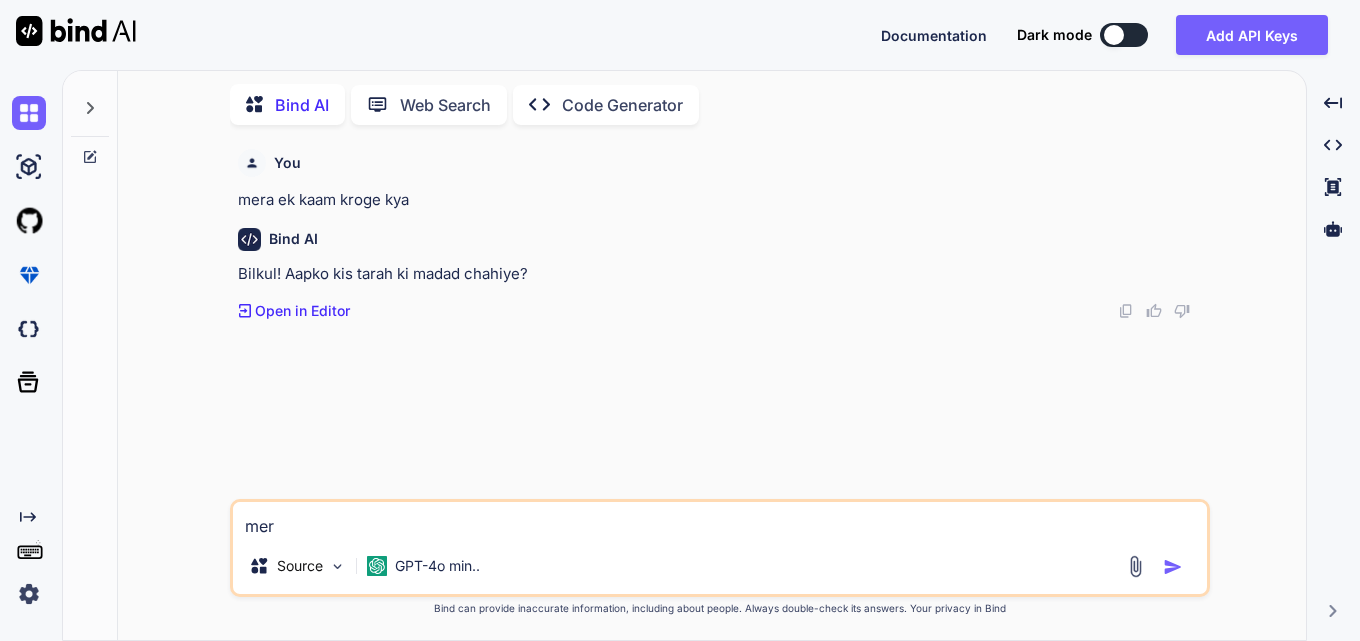 type on "x" 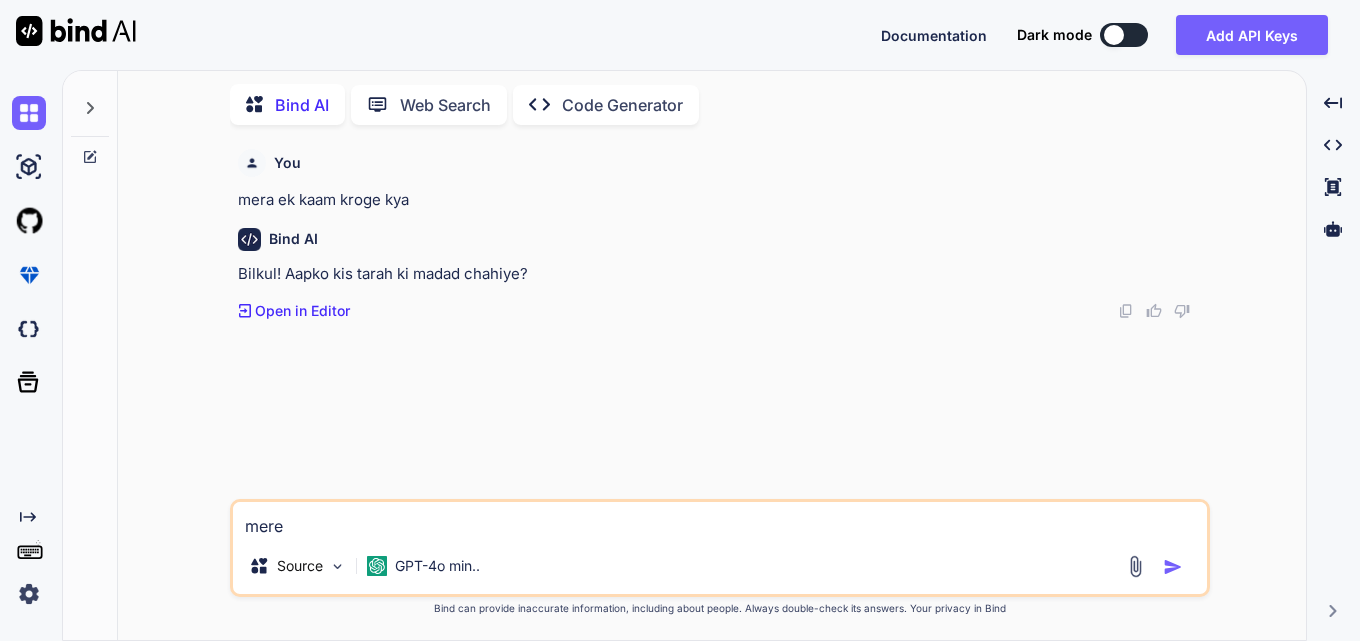 type on "x" 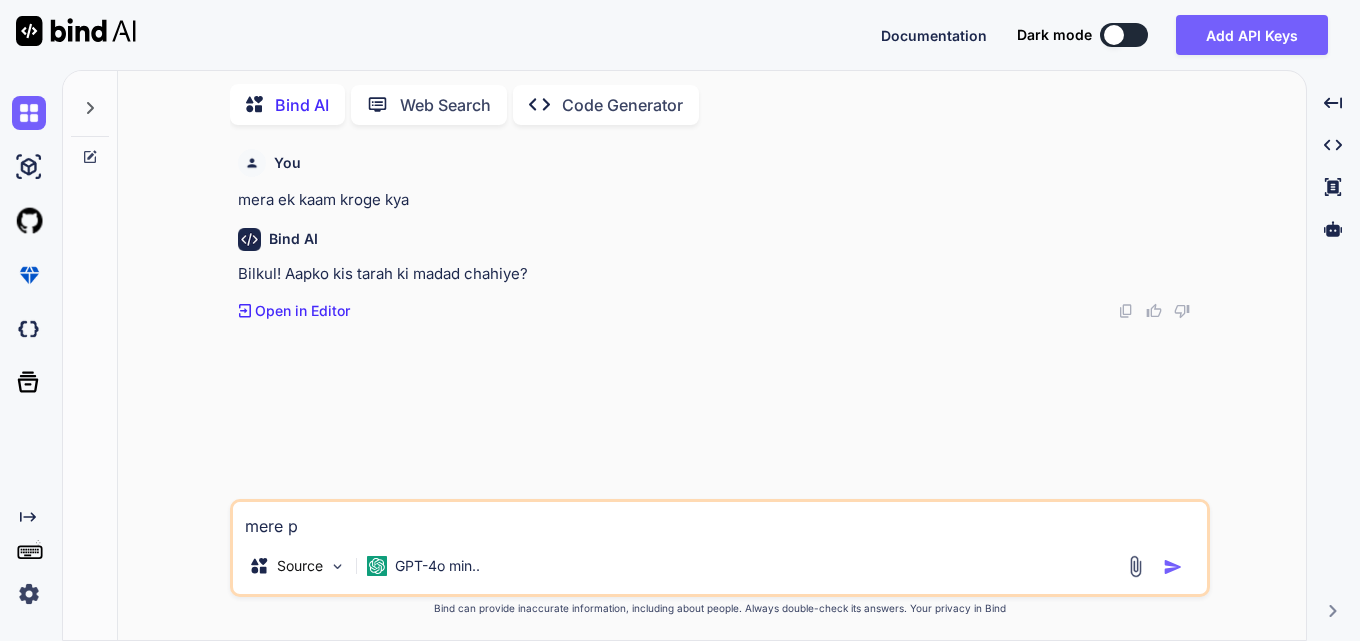 type on "x" 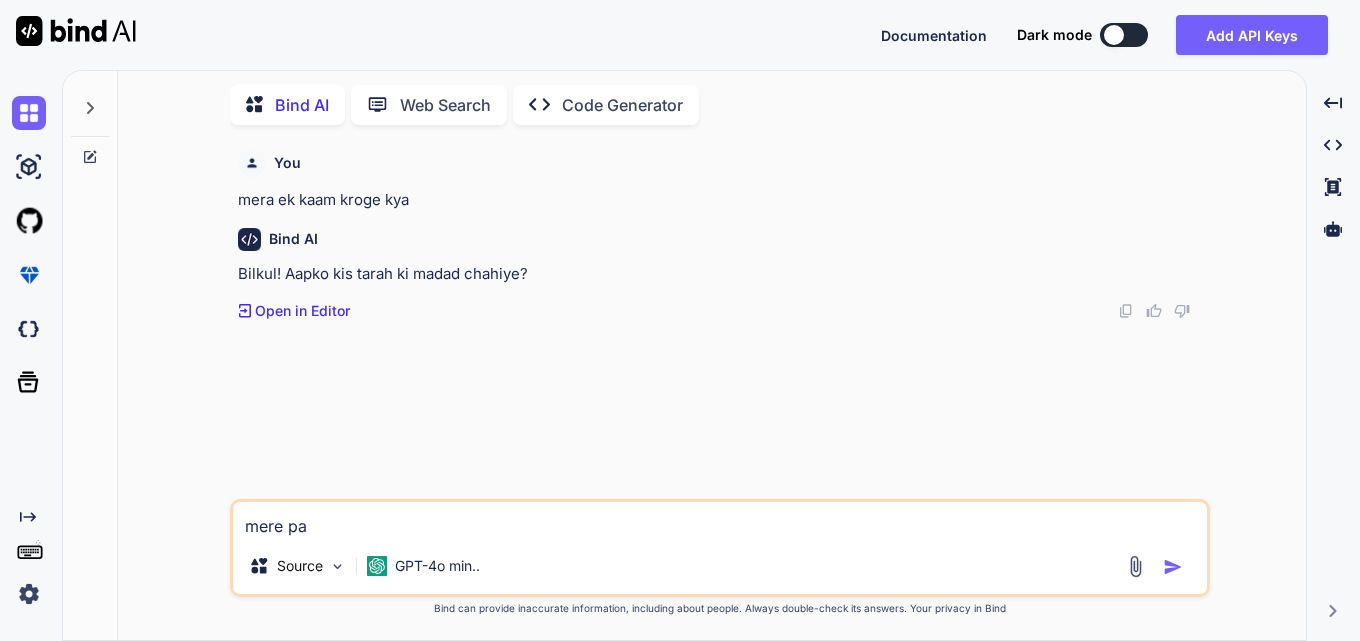 type on "x" 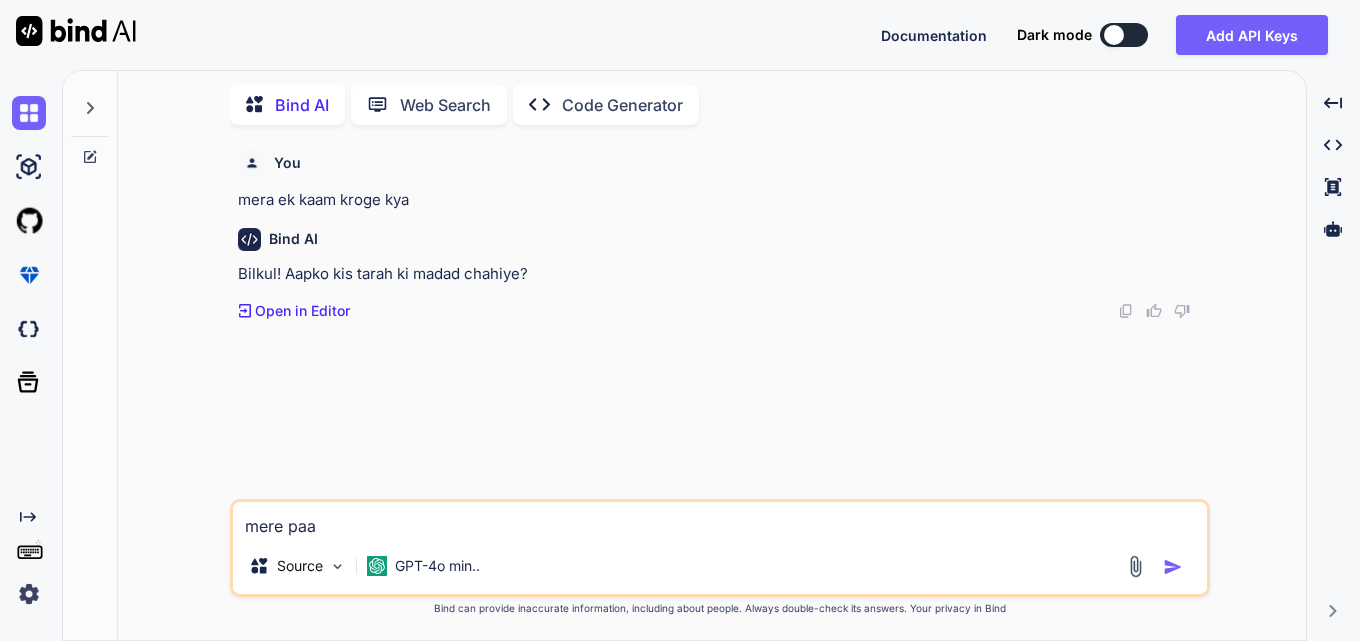 type on "x" 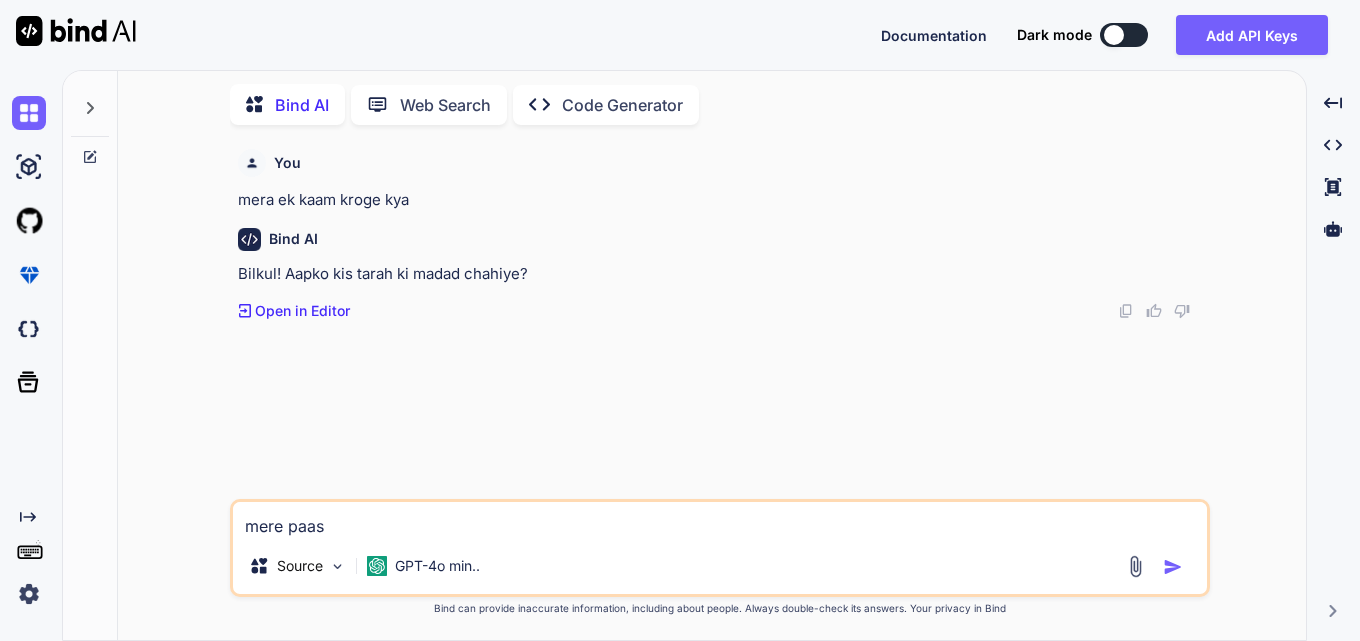 type on "x" 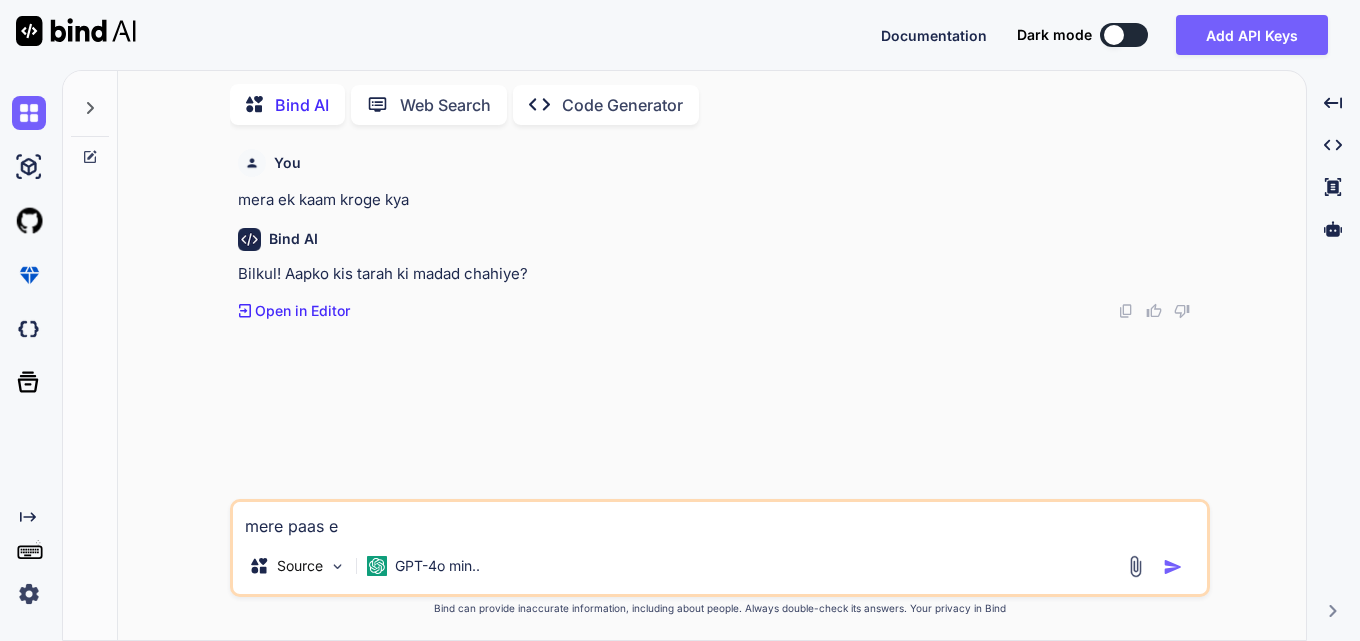 type on "x" 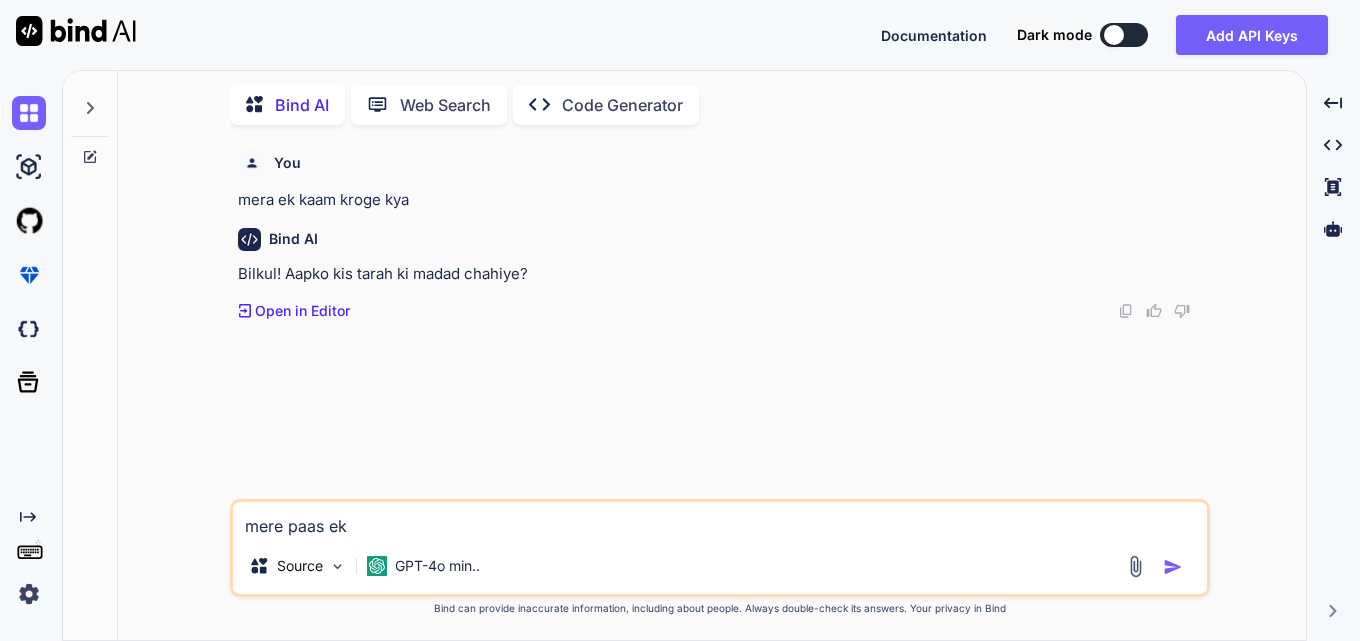 type on "x" 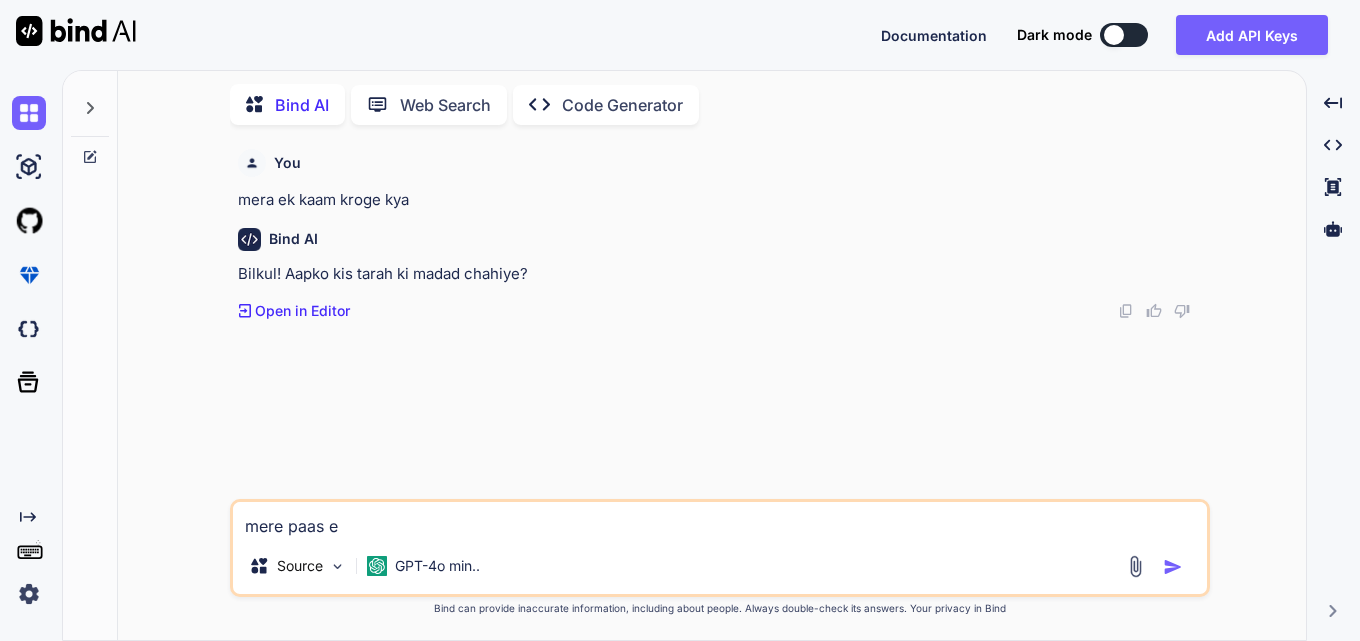 type on "x" 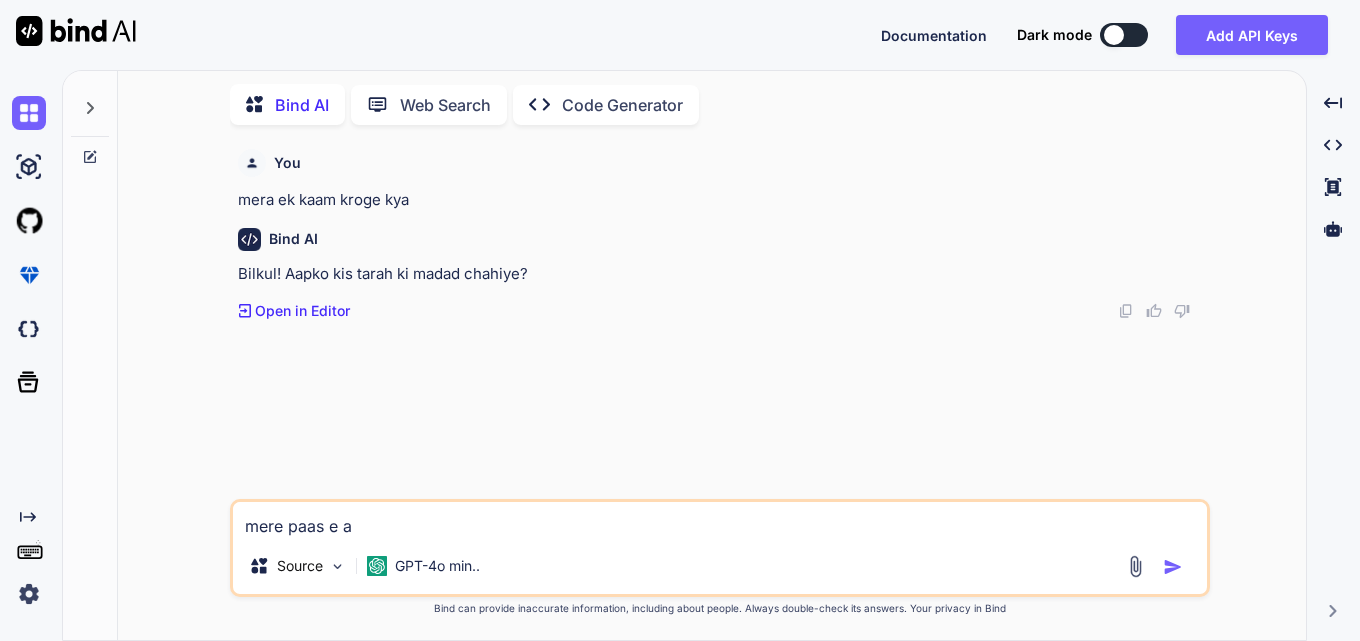 type on "x" 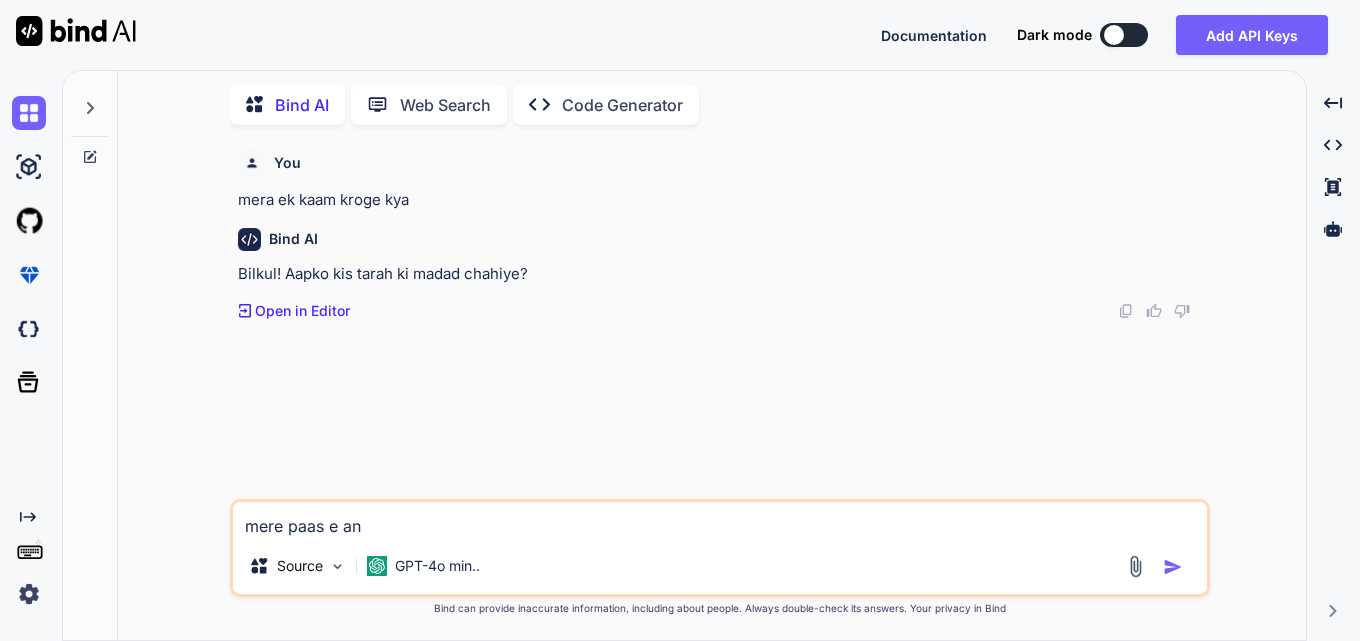 type on "x" 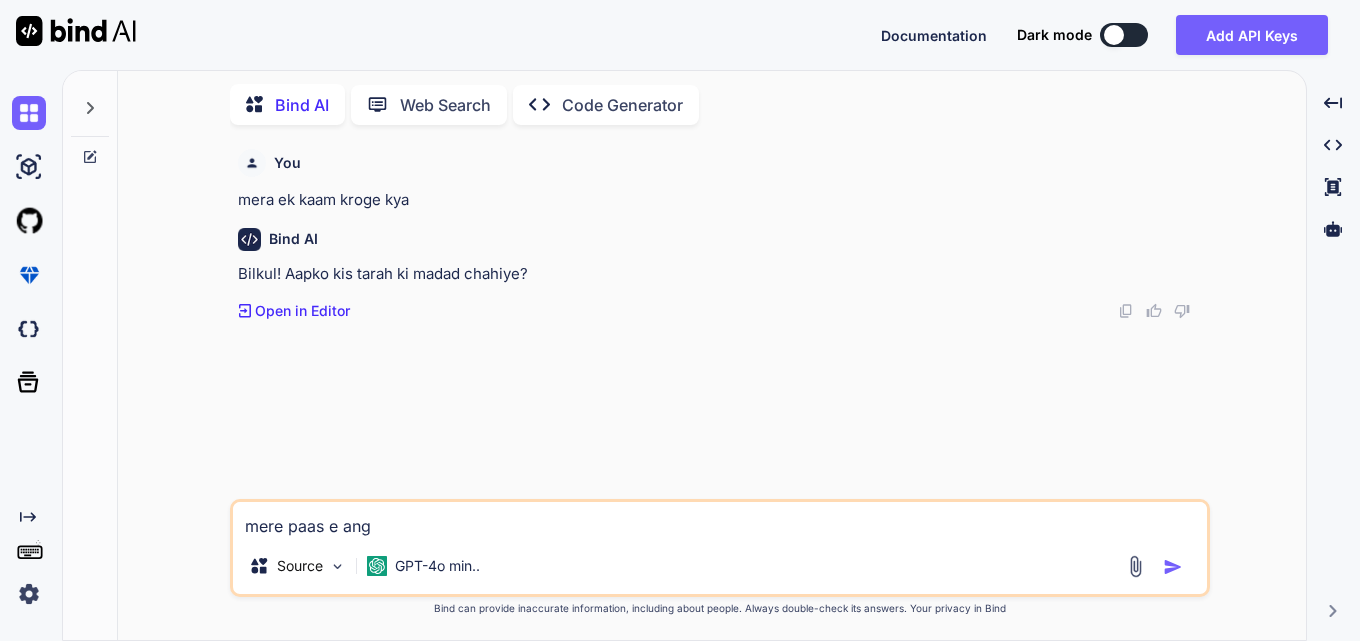 type on "x" 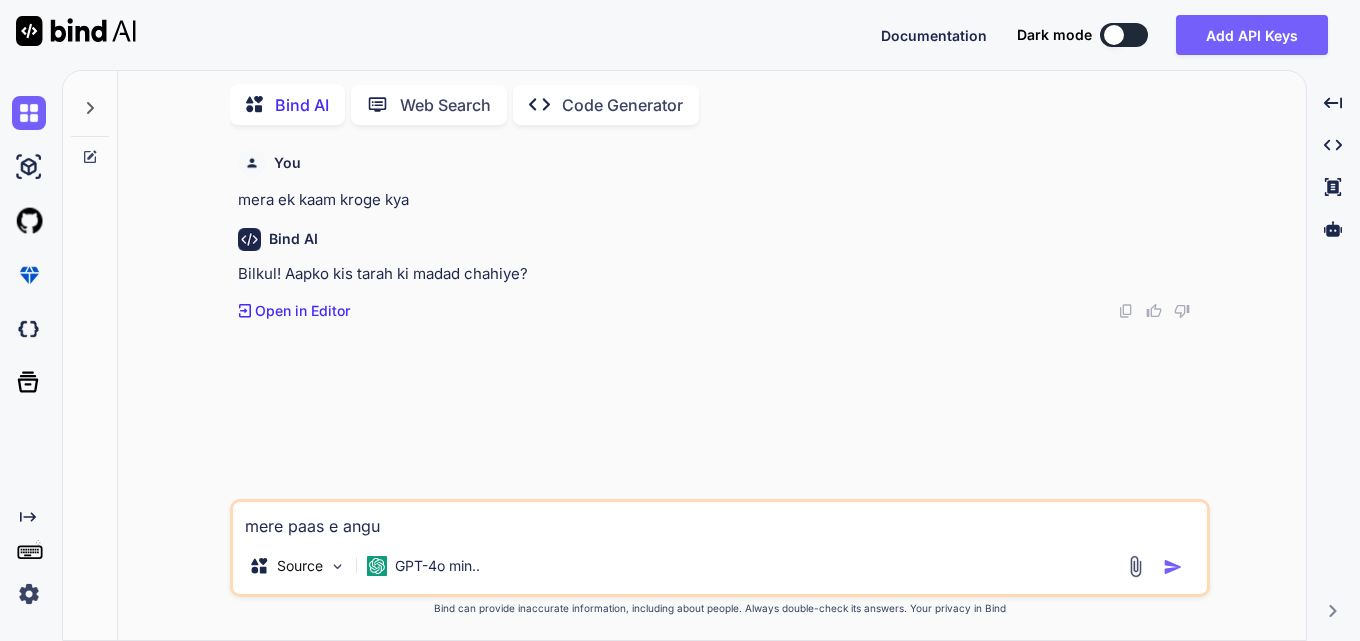 type on "x" 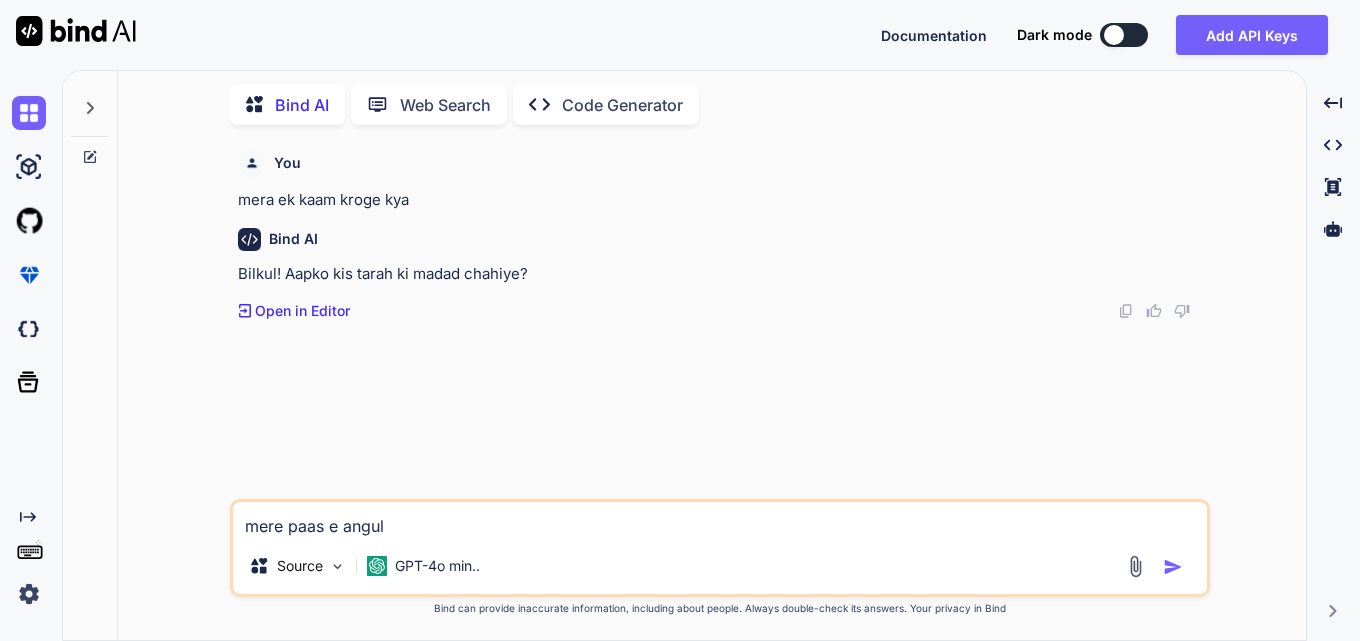type on "x" 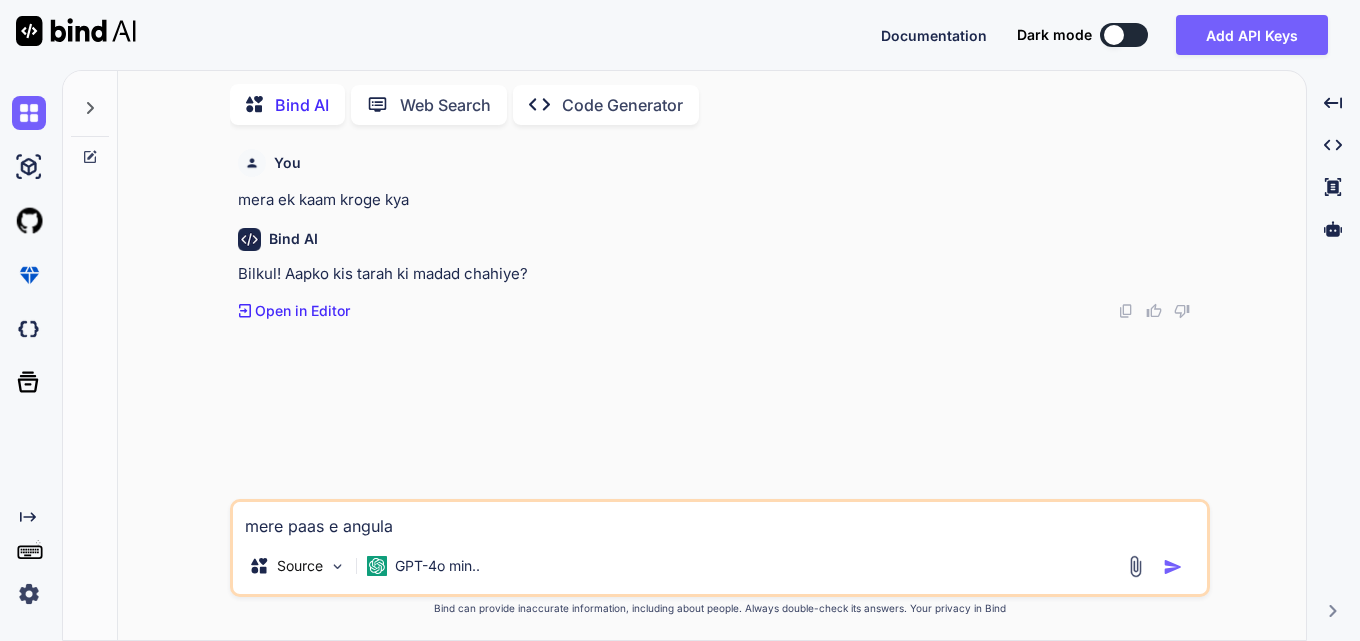 type on "x" 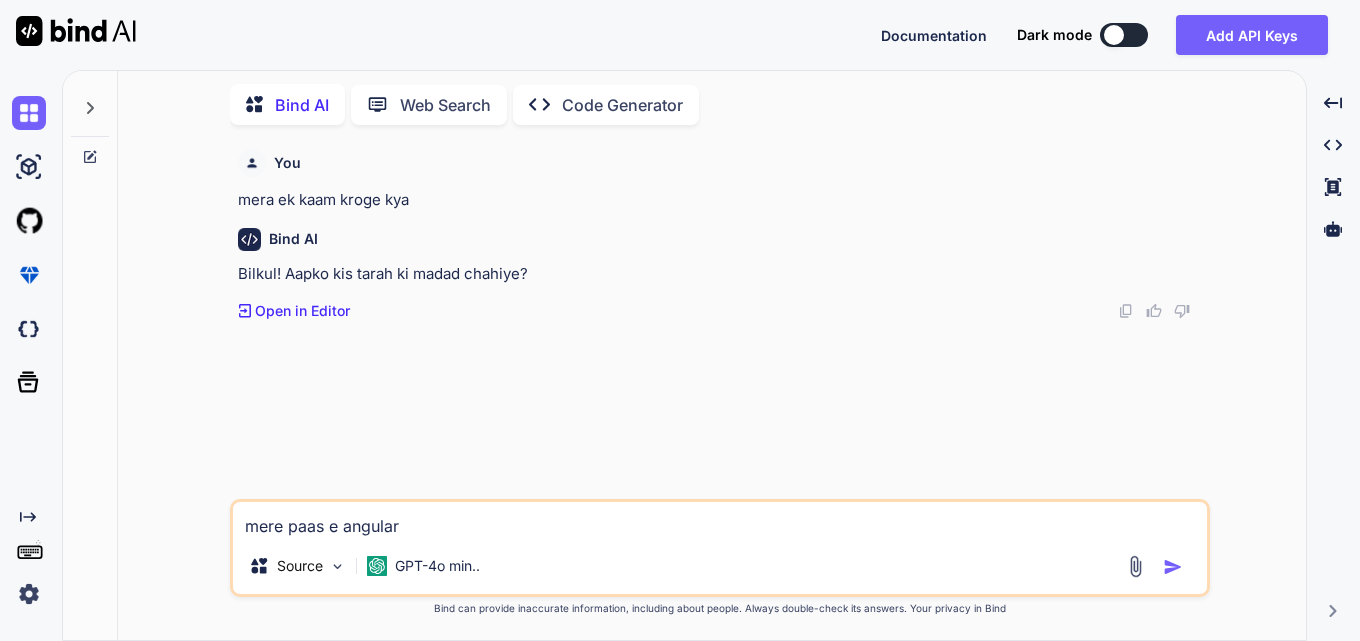 type on "x" 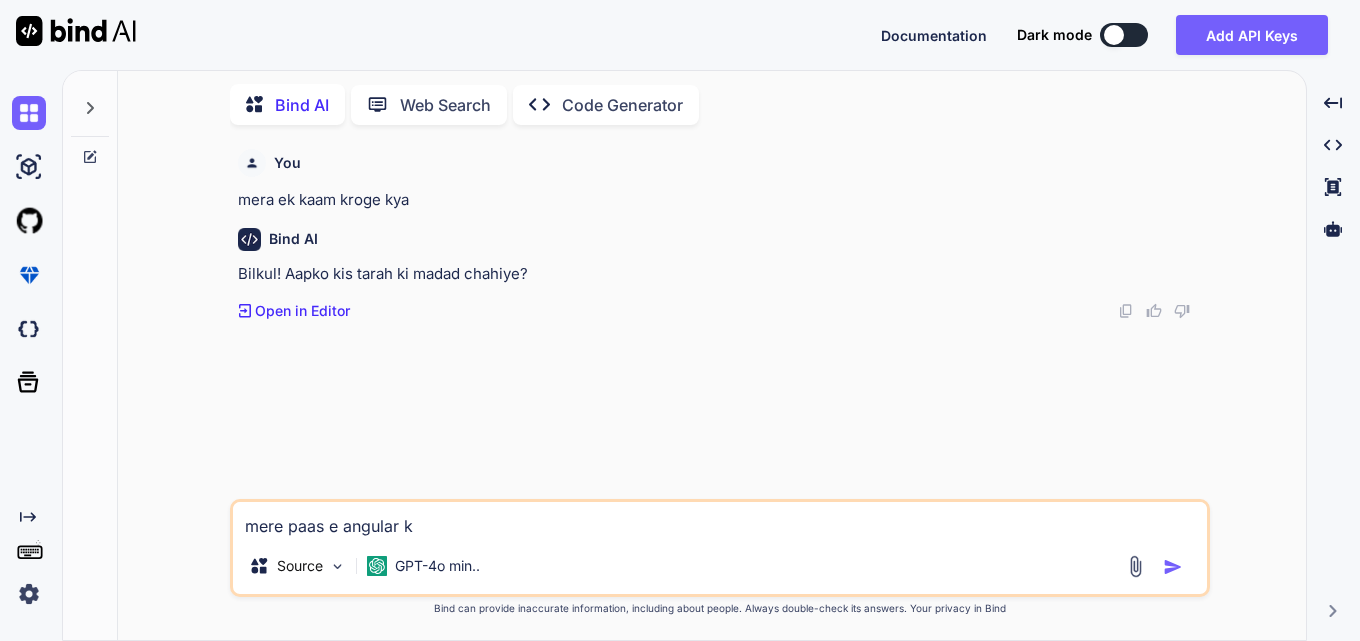 type on "x" 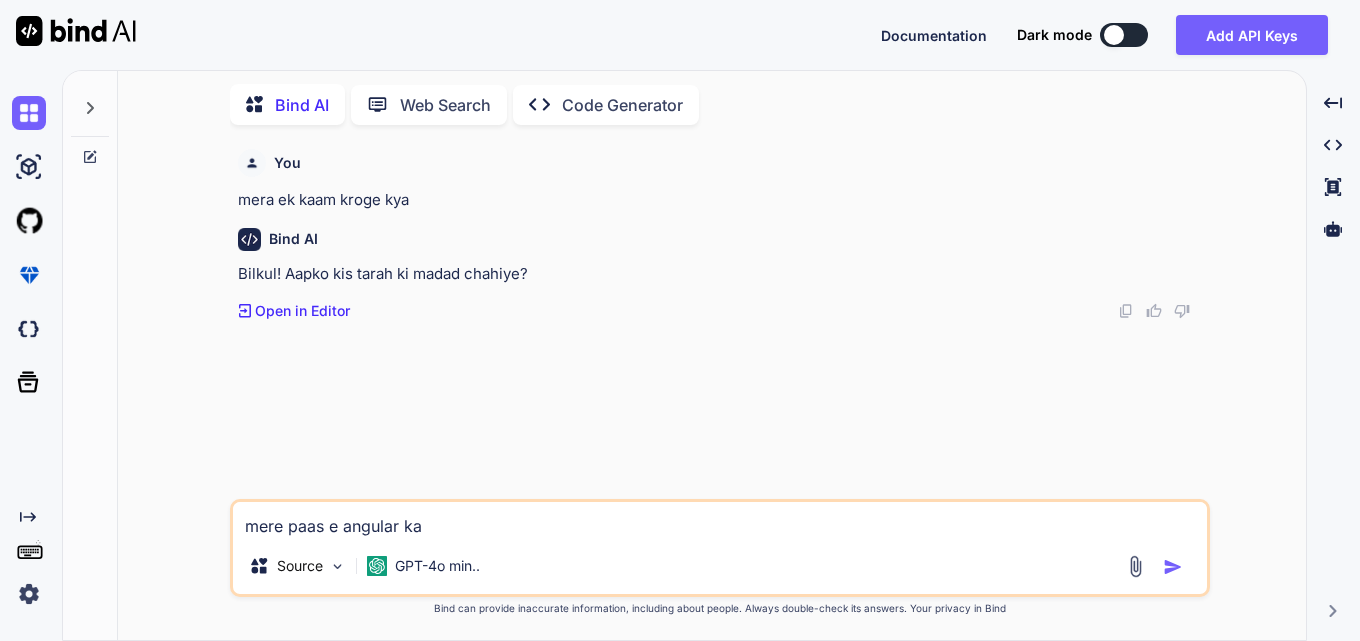 type on "x" 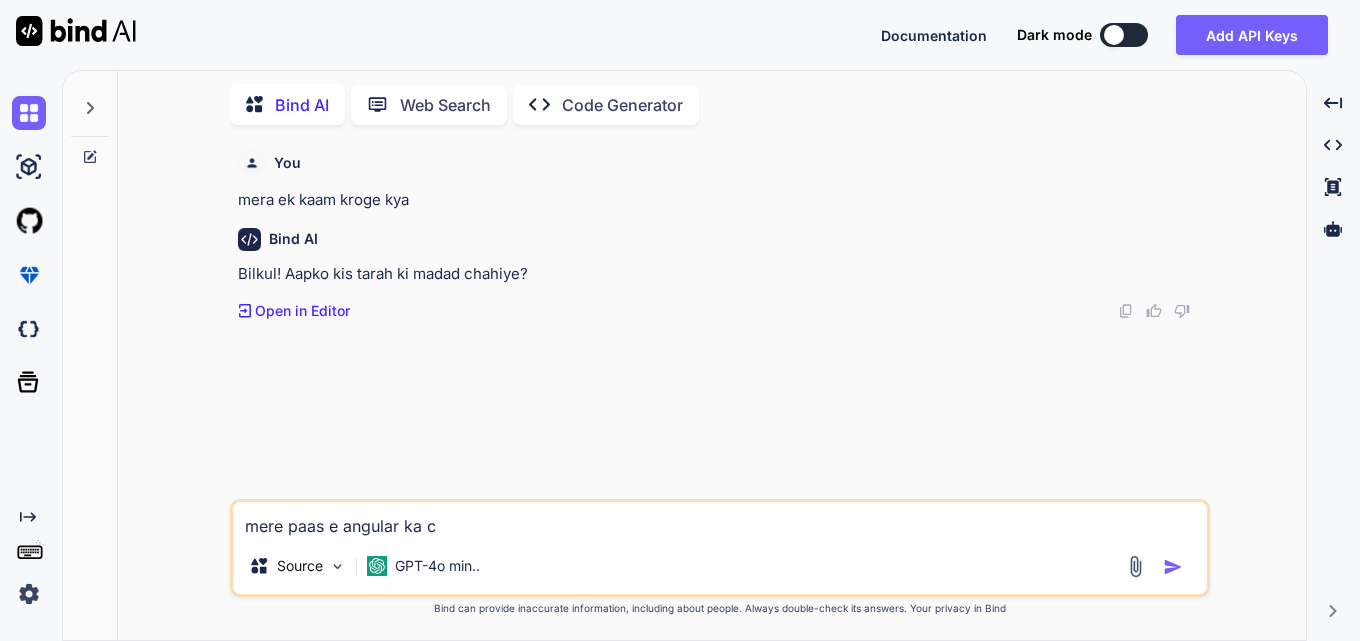 type on "x" 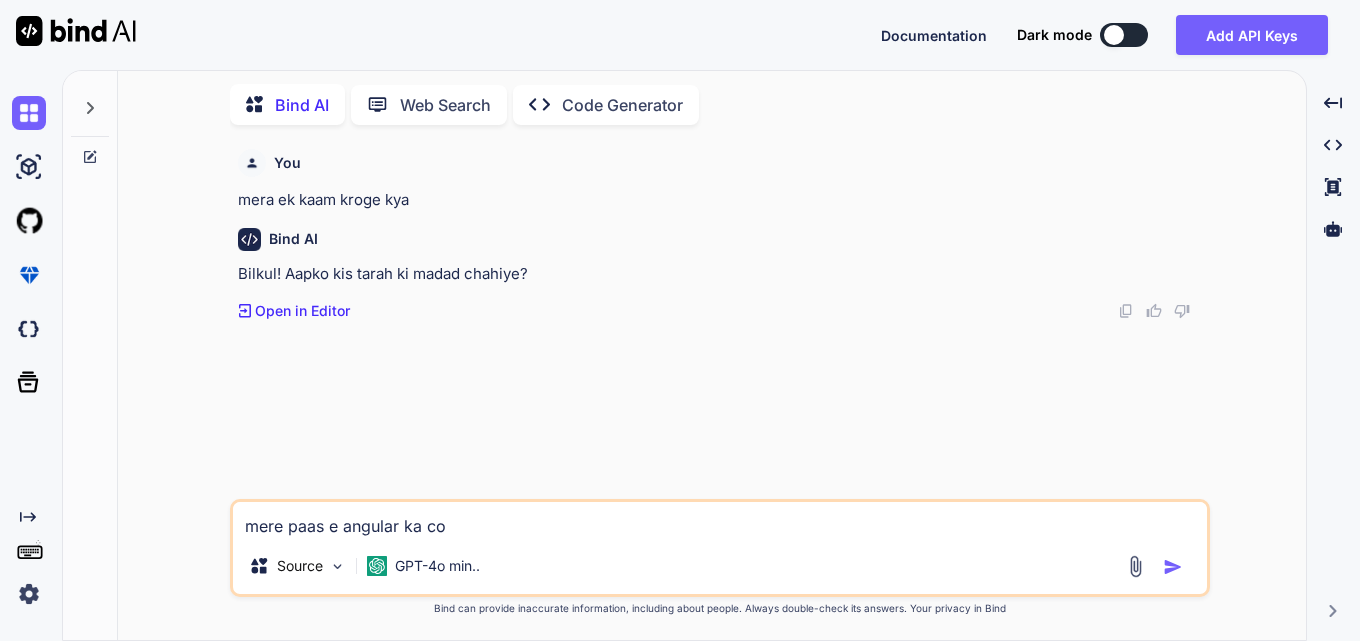 type on "x" 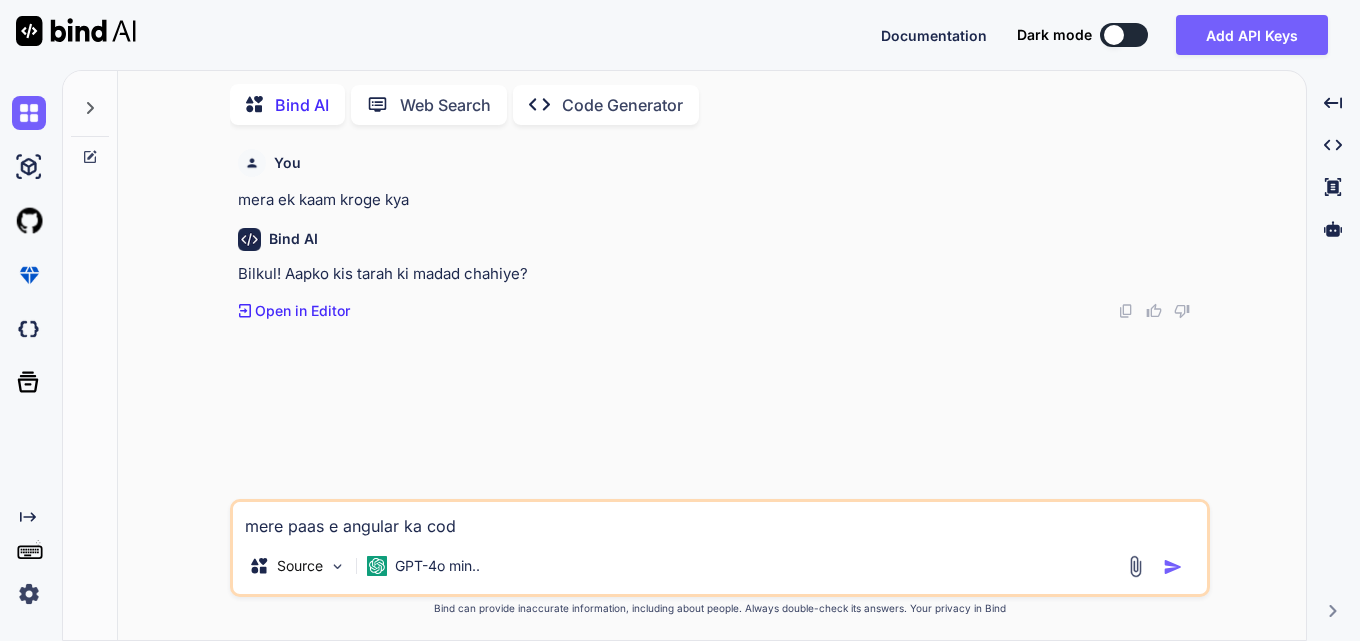type on "x" 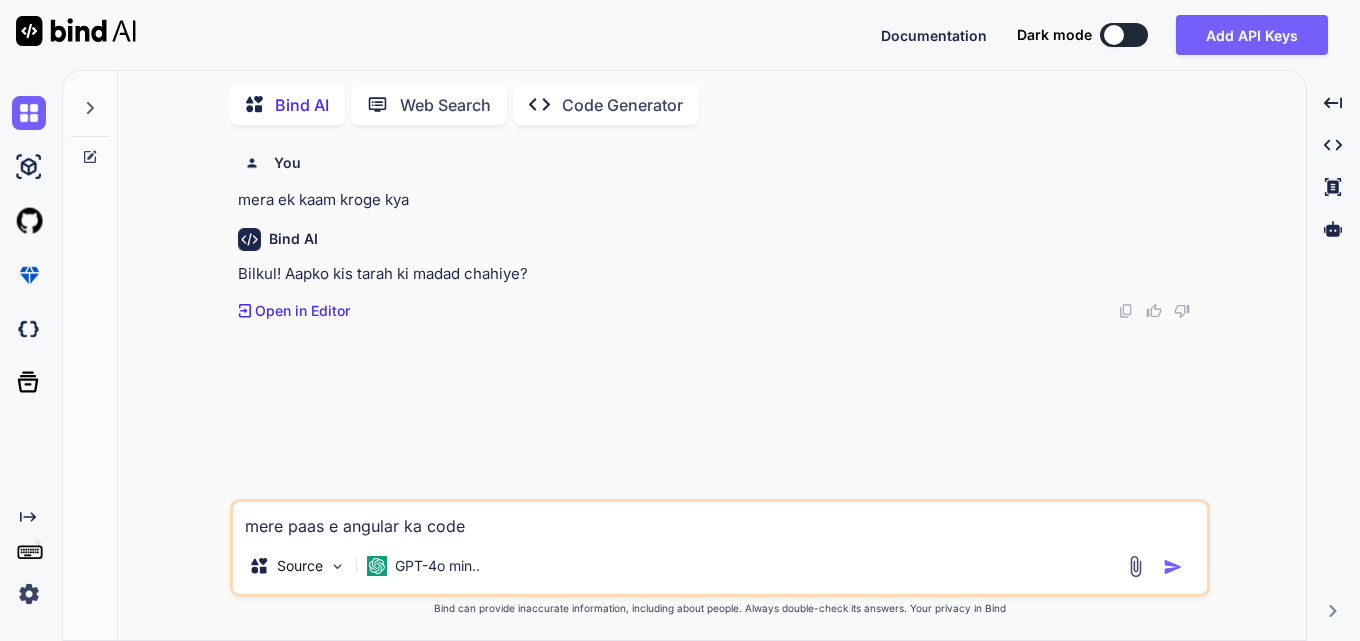 type on "x" 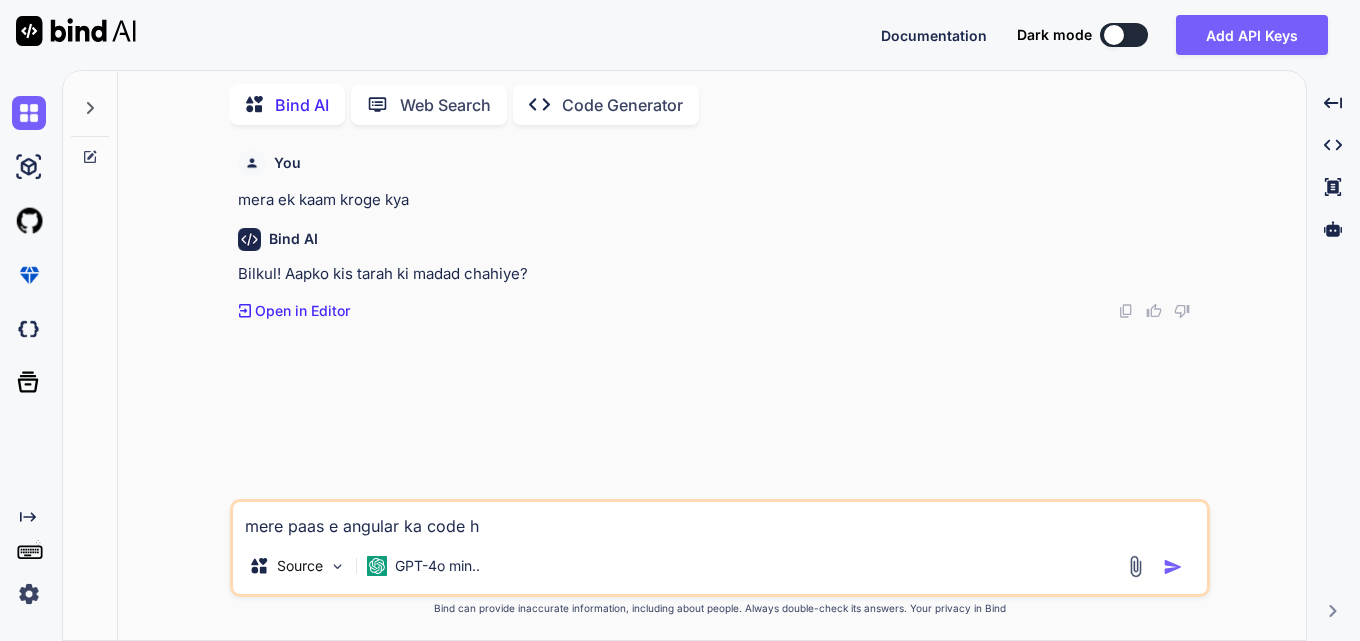 type on "x" 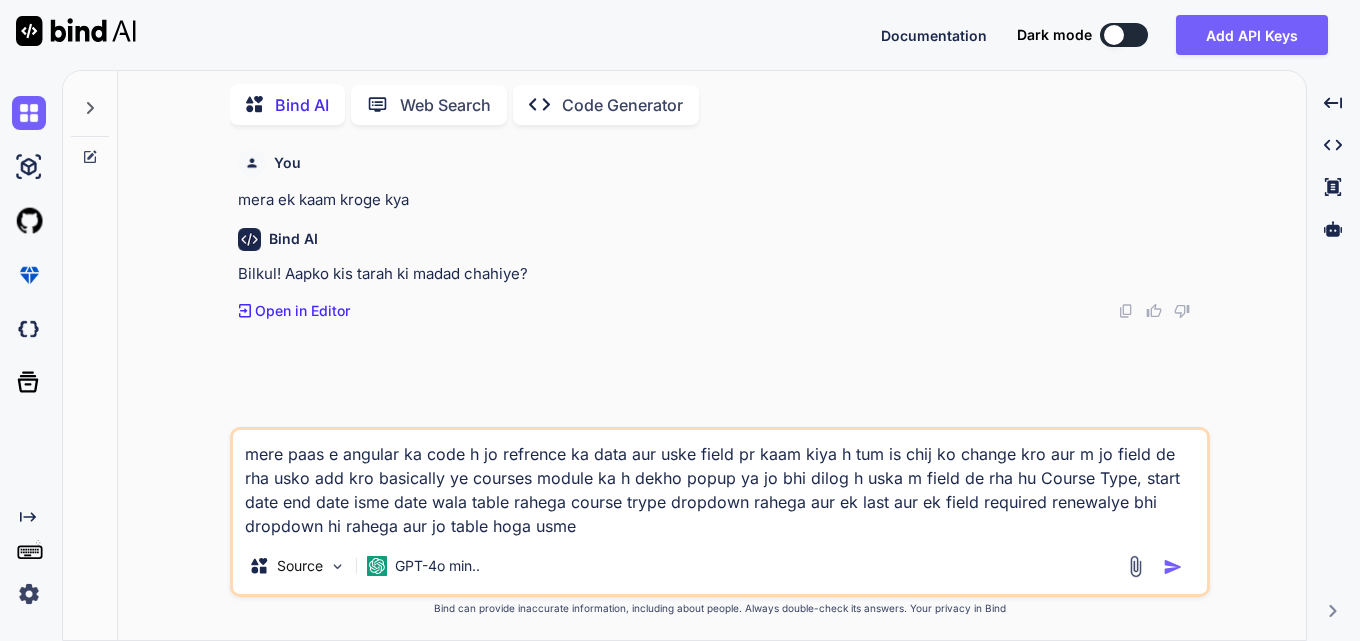 drag, startPoint x: 1139, startPoint y: 479, endPoint x: 1044, endPoint y: 486, distance: 95.257545 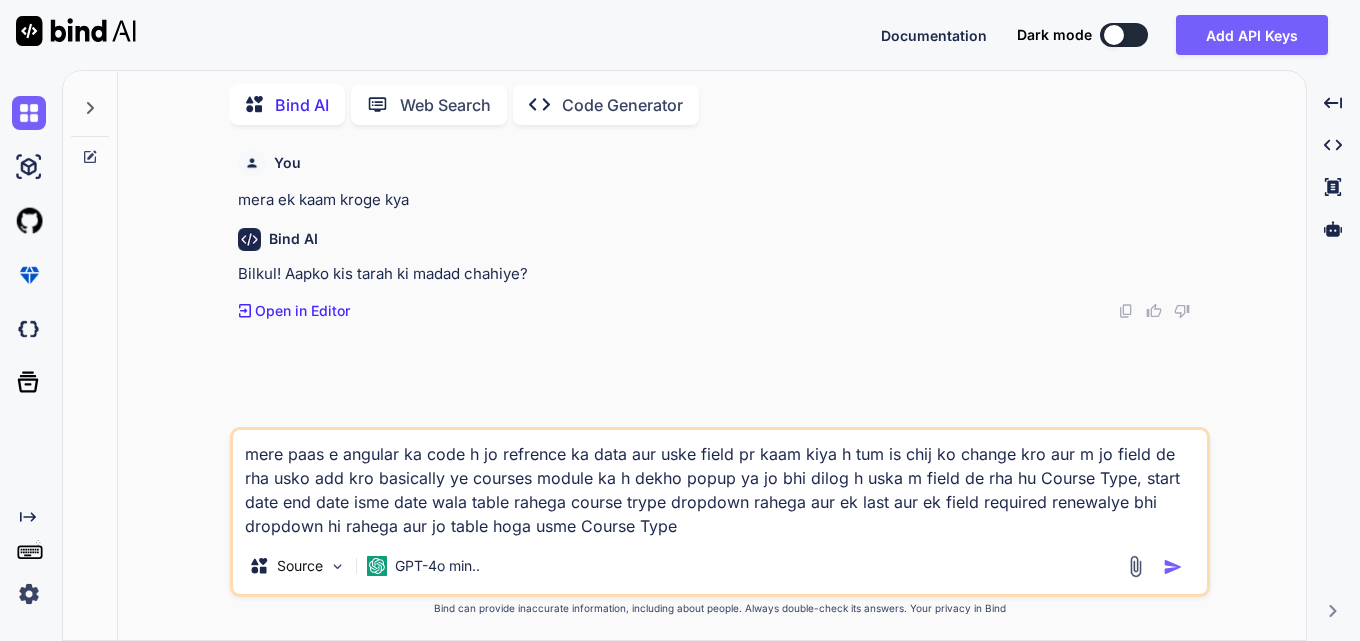 drag, startPoint x: 281, startPoint y: 505, endPoint x: 1148, endPoint y: 484, distance: 867.2543 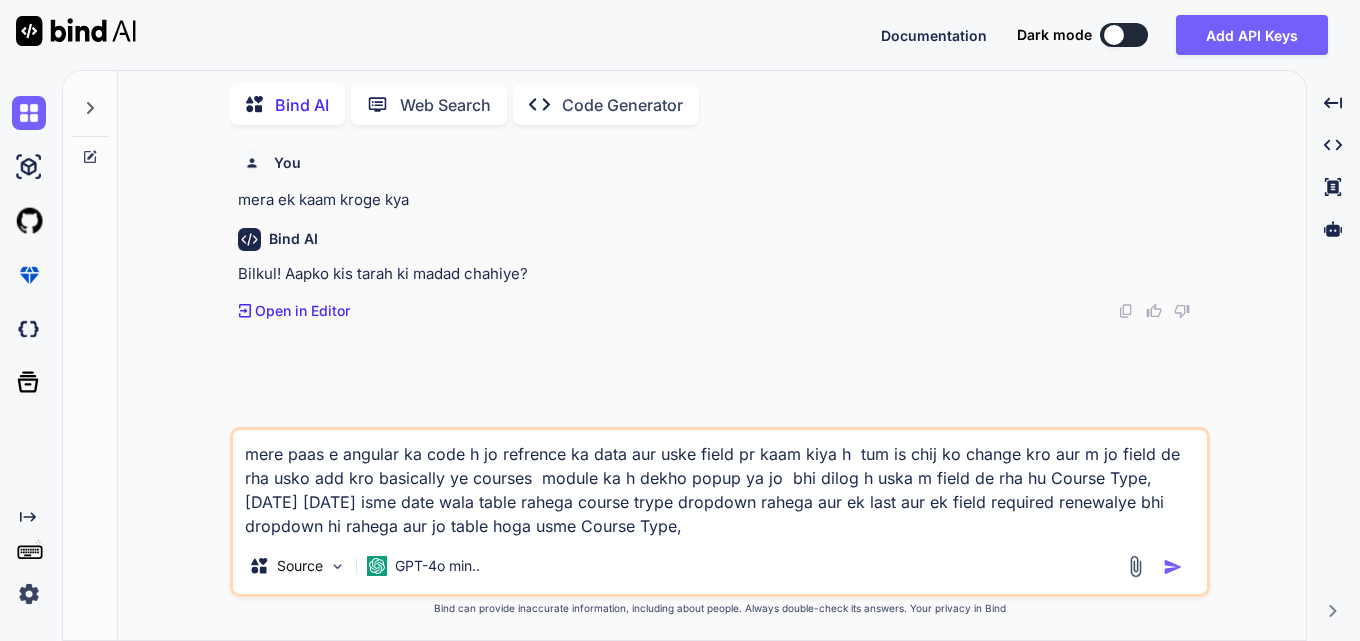 paste on "start date" 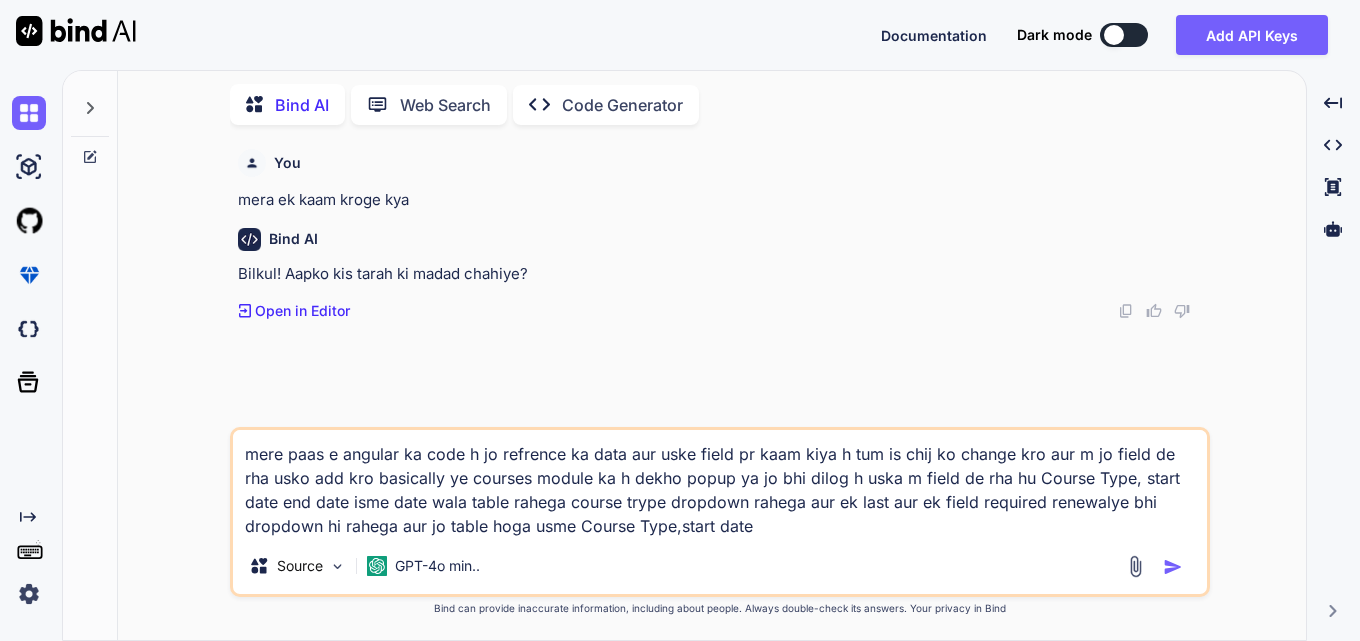 drag, startPoint x: 348, startPoint y: 504, endPoint x: 280, endPoint y: 506, distance: 68.0294 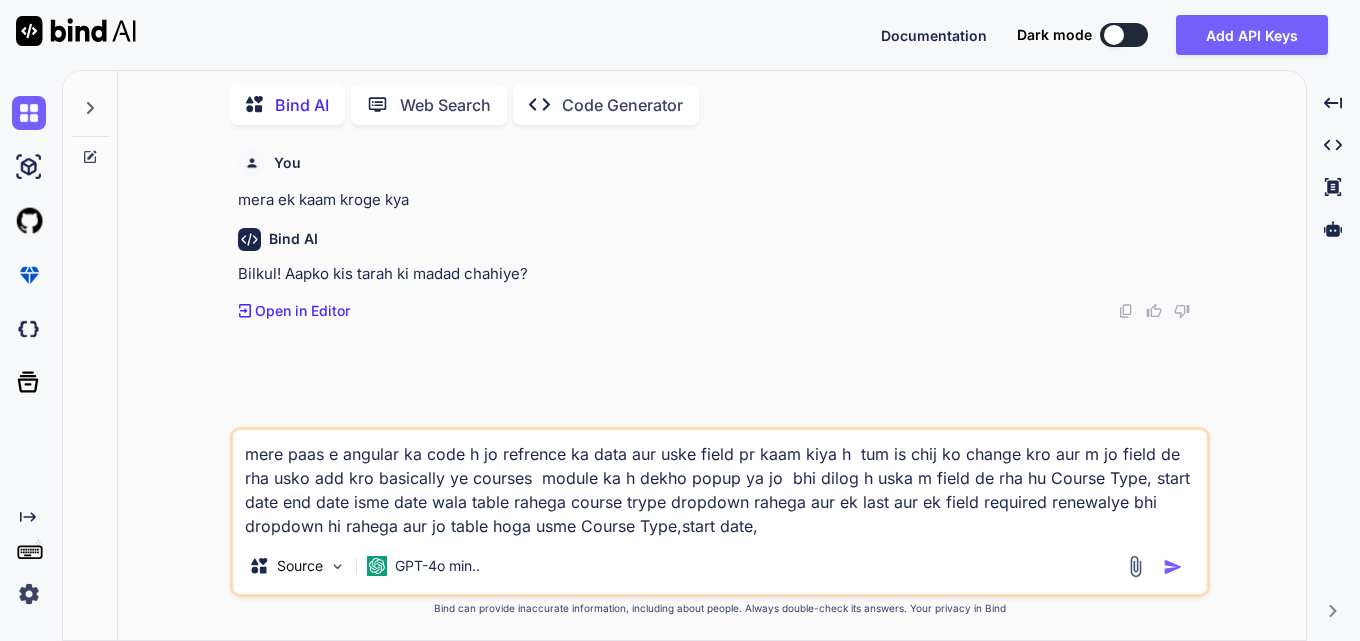 paste on "end date" 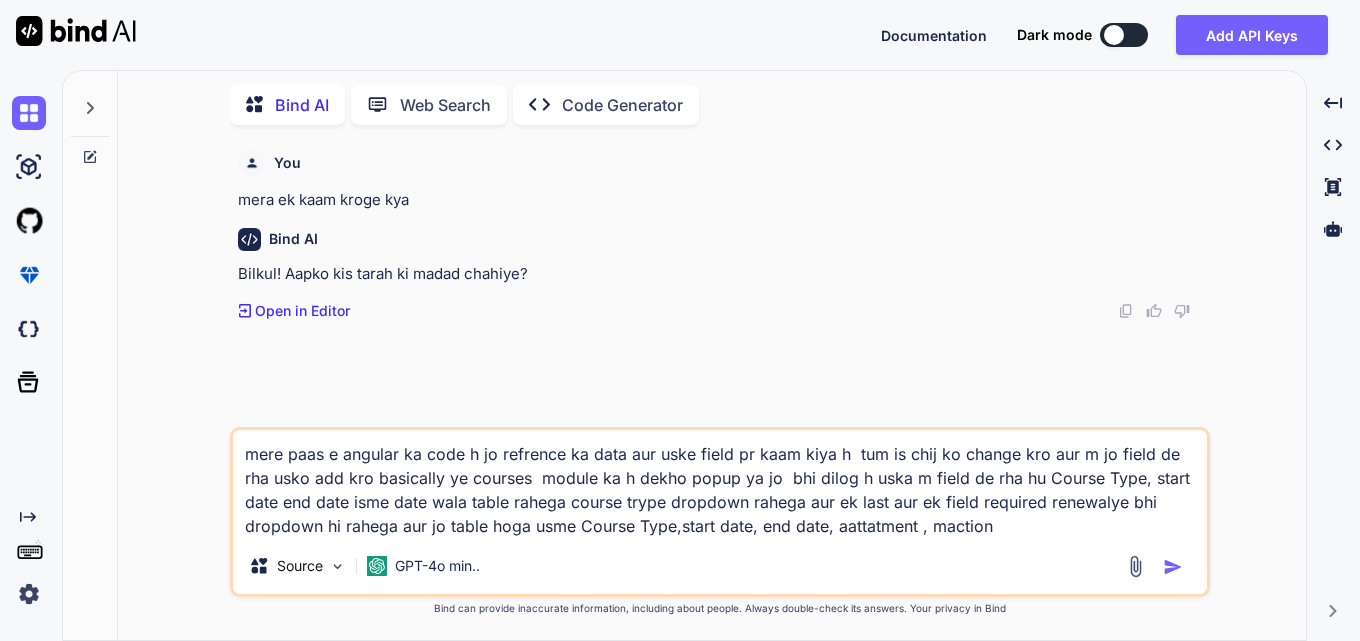 click on "mere paas e angular ka code h jo refrence ka data aur uske field pr kaam kiya h  tum is chij ko change kro aur m jo field de rha usko add kro basically ye courses  module ka h dekho popup ya jo  bhi dilog h uska m field de rha hu Course Type, start date end date isme date wala table rahega course trype dropdown rahega aur ek last aur ek field required renewalye bhi dropdown hi rahega aur jo table hoga usme Course Type,start date, end date, aattatment , maction" at bounding box center (720, 484) 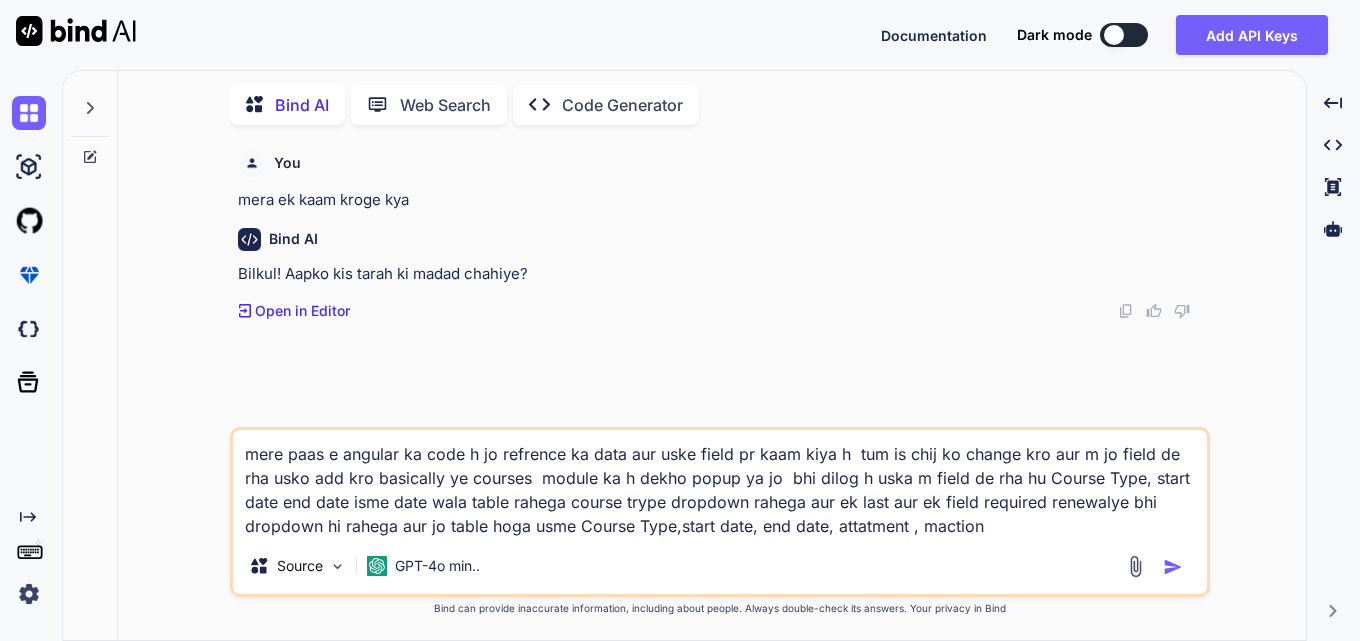 click on "mere paas e angular ka code h jo refrence ka data aur uske field pr kaam kiya h  tum is chij ko change kro aur m jo field de rha usko add kro basically ye courses  module ka h dekho popup ya jo  bhi dilog h uska m field de rha hu Course Type, start date end date isme date wala table rahega course trype dropdown rahega aur ek last aur ek field required renewalye bhi dropdown hi rahega aur jo table hoga usme Course Type,start date, end date, attatment , maction" at bounding box center (720, 484) 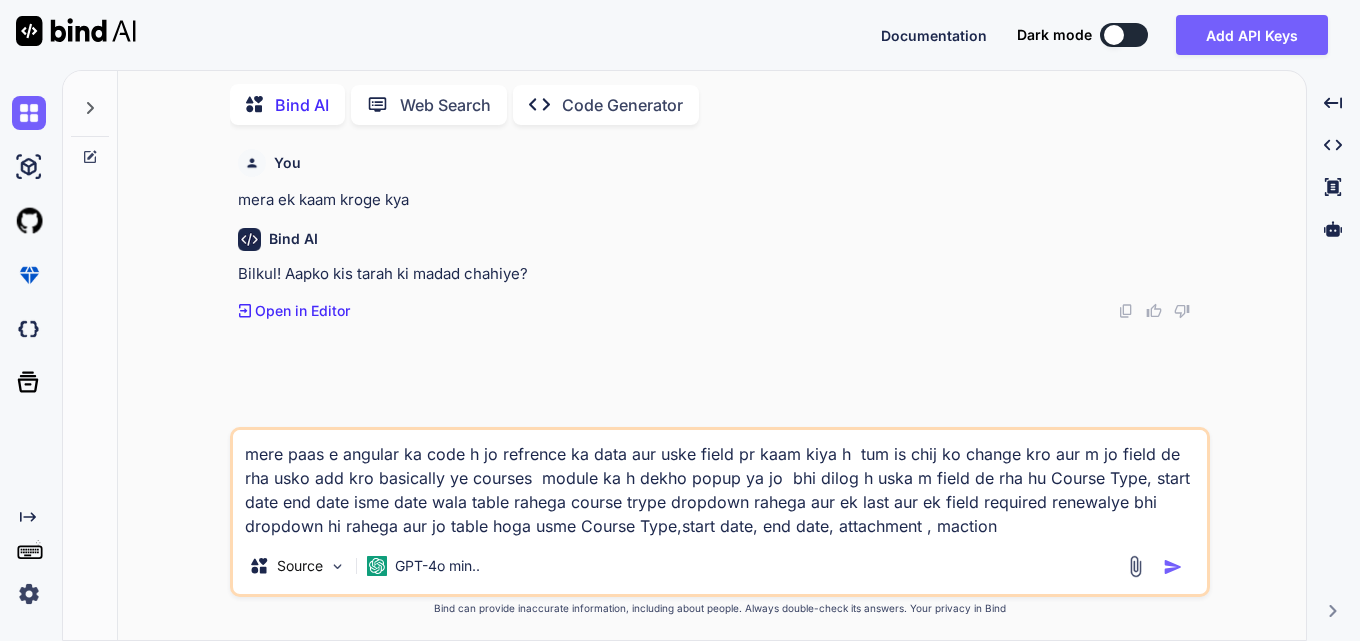 click on "mere paas e angular ka code h jo refrence ka data aur uske field pr kaam kiya h  tum is chij ko change kro aur m jo field de rha usko add kro basically ye courses  module ka h dekho popup ya jo  bhi dilog h uska m field de rha hu Course Type, start date end date isme date wala table rahega course trype dropdown rahega aur ek last aur ek field required renewalye bhi dropdown hi rahega aur jo table hoga usme Course Type,start date, end date, attachment , maction" at bounding box center (720, 484) 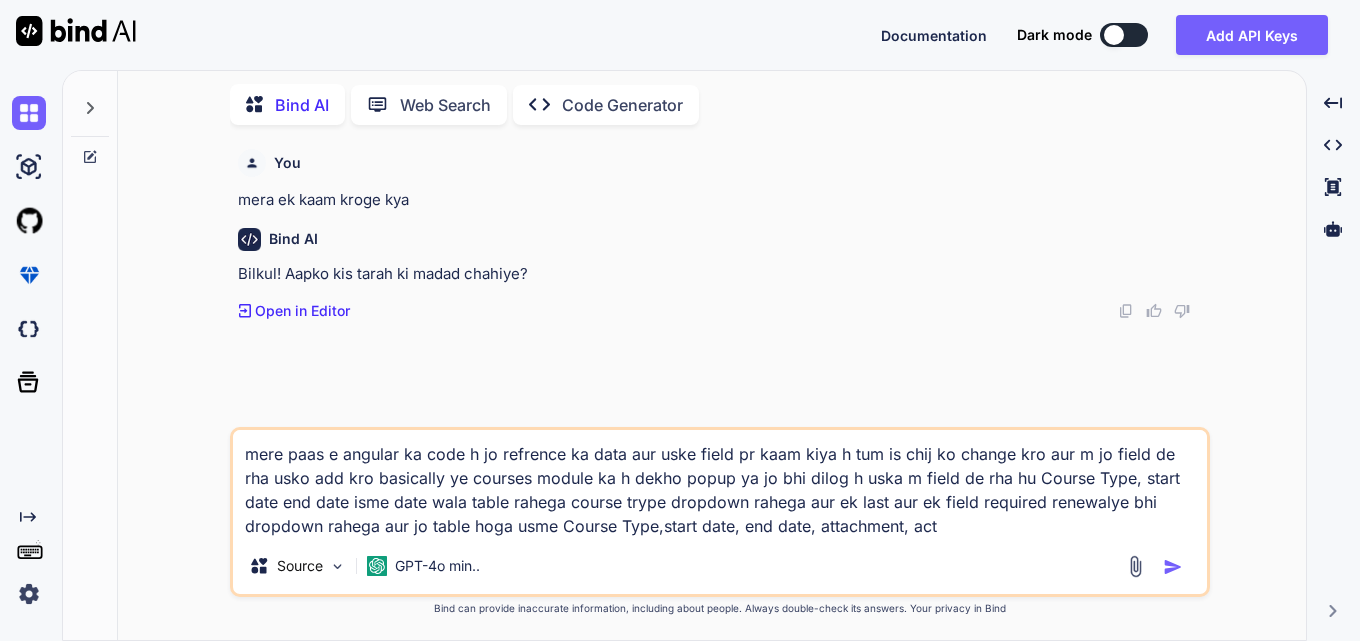 paste on "<div class="cstm-table">
<p-table
[hidden]="!showData"
#dt
[value]="allReferences"
[rows]="size"
[first]="(page - 1) * size"
[columns]="cols"
[paginator]="true"
[totalRecords]="totalRecords"
[sortMode]="'multiple'"
[rowsPerPageOptions]="[5, 10, 25, 50, 100]"
[globalFilterFields]="[
'reference_name',
'relationship',
'company',
'years_known',
'telephone',
'notes',
'action'
]"
[tableStyle]="{ 'min-width': '75rem' }"
[rowHover]="true"
[lazy]="true"
[dataKey]="'id'"
[showCurrentPageReport]="true"
currentPageReportTemplate="Showing {first} to {last} of {totalRecords} entries"
(onLazyLoad)="fetchAllReferences($event)"
[scrollable]="true"
>
<ng-template #caption>
<div
class="d-flex justify-content-end align-items-center mb-4"
style="gap: 10px"
>
<p-button label="Add" severity="info" (click)="addReference()">
</p-button>
<p-iconfiel...</p-table>
</div>" 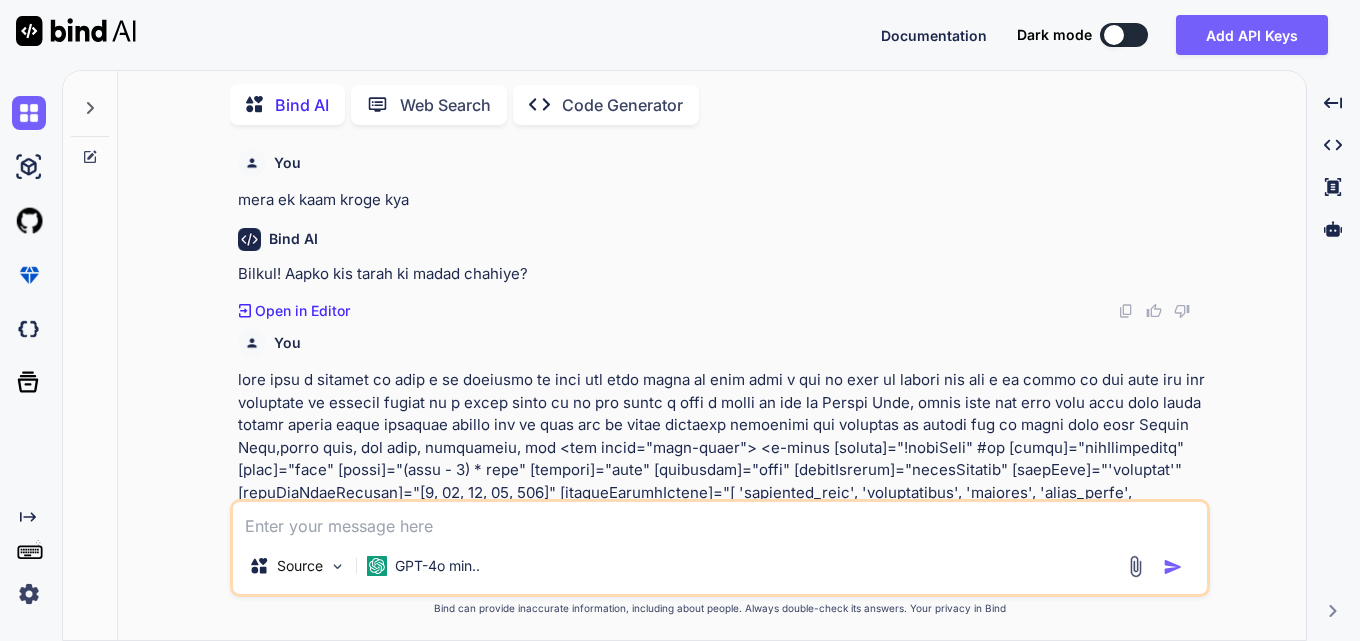 scroll, scrollTop: 0, scrollLeft: 0, axis: both 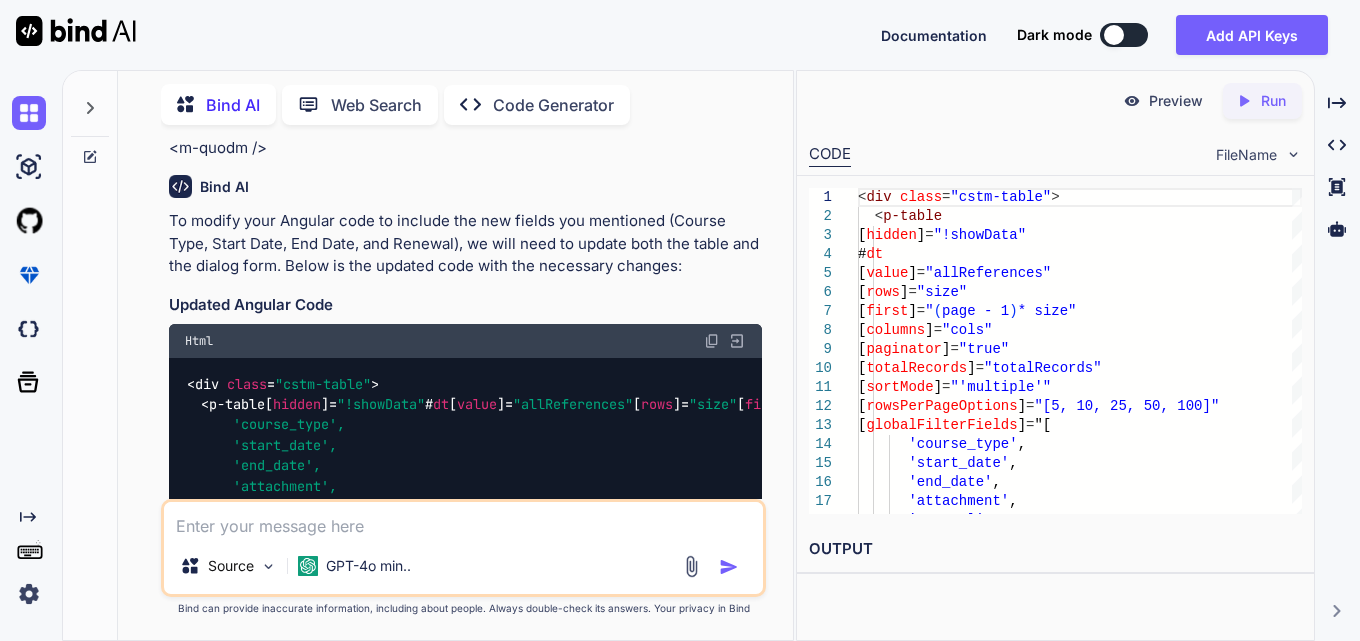 click at bounding box center [712, 341] 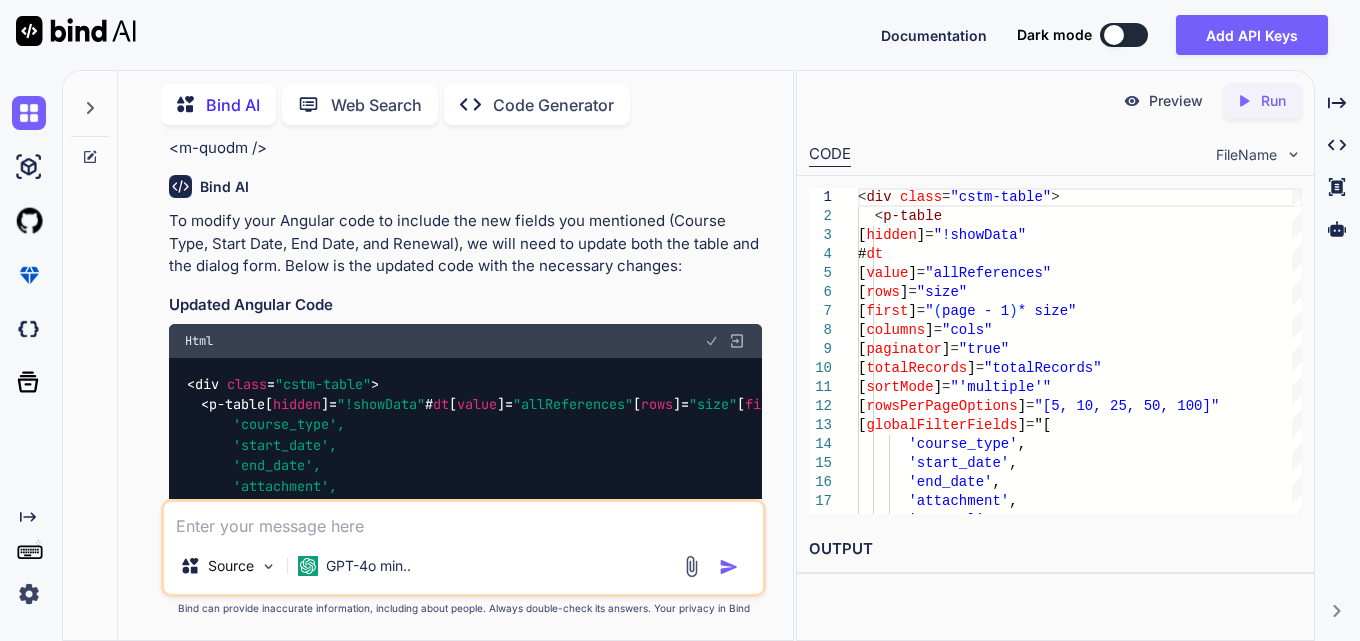 click at bounding box center [712, 341] 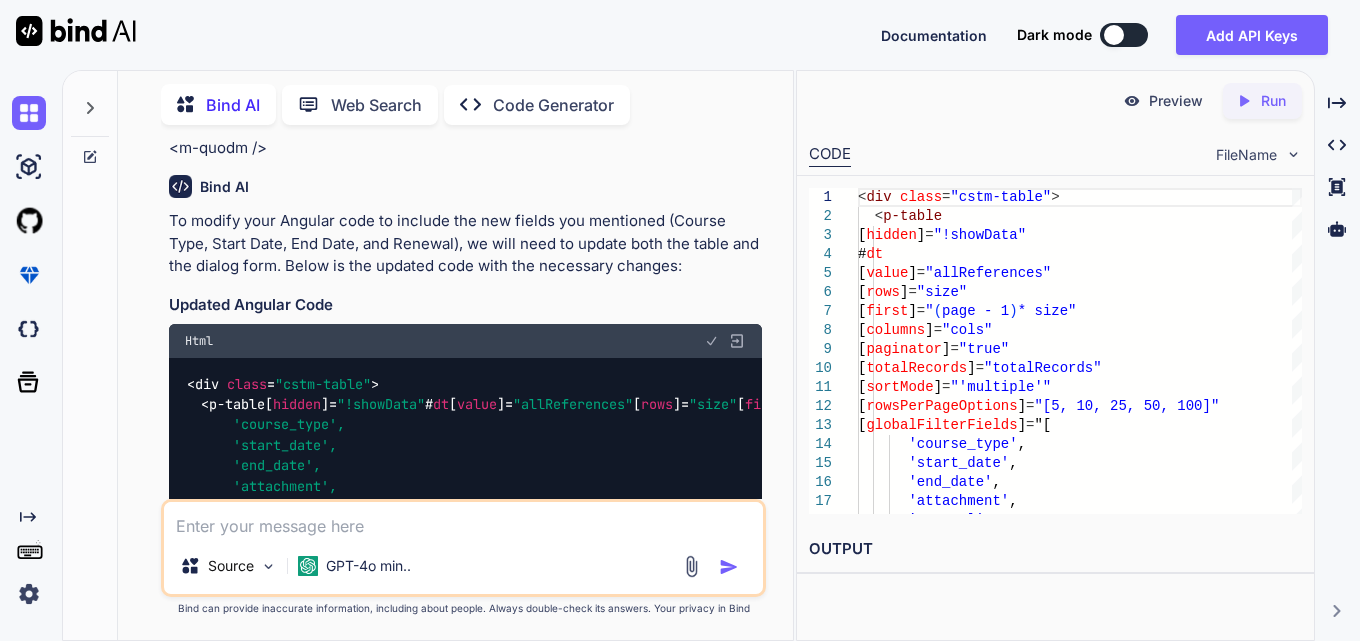 click at bounding box center [463, 520] 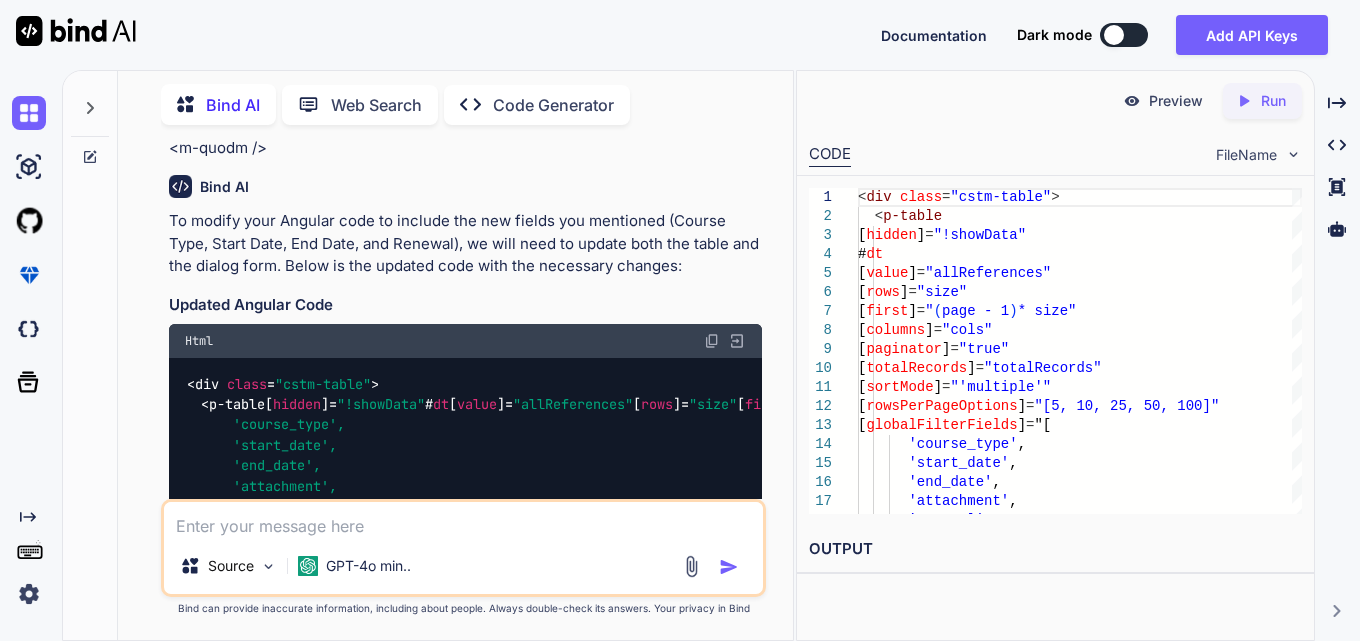 click at bounding box center (463, 520) 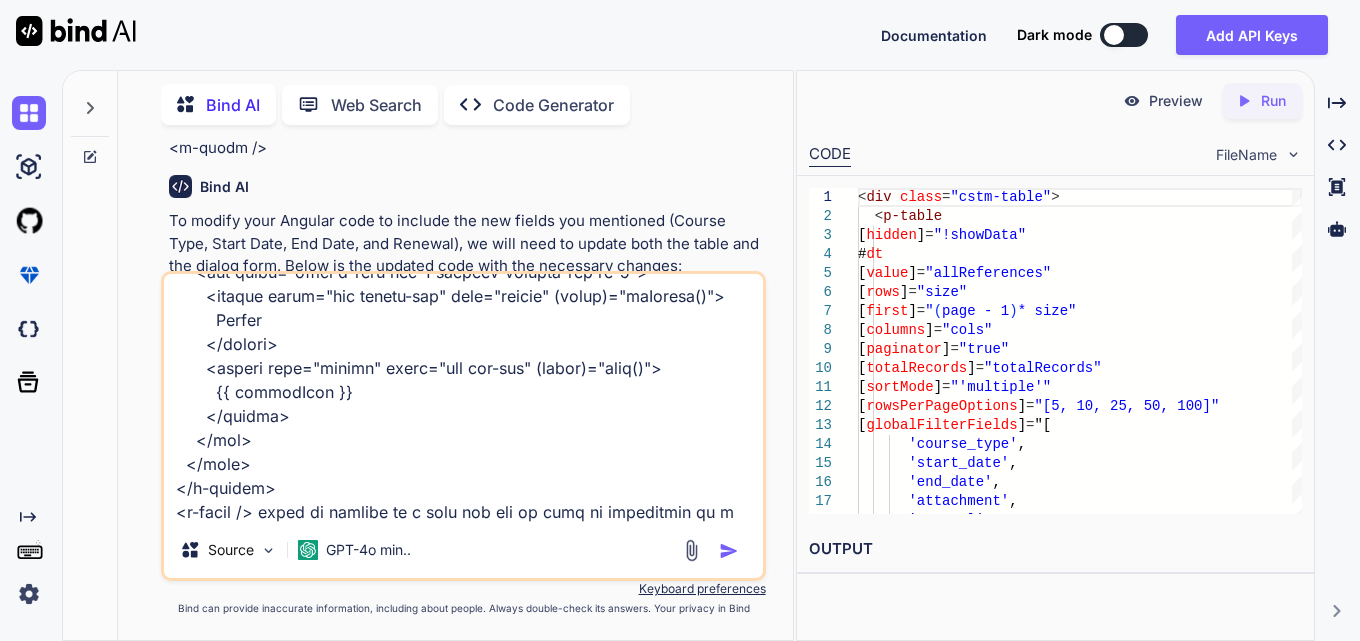 scroll, scrollTop: 3482, scrollLeft: 0, axis: vertical 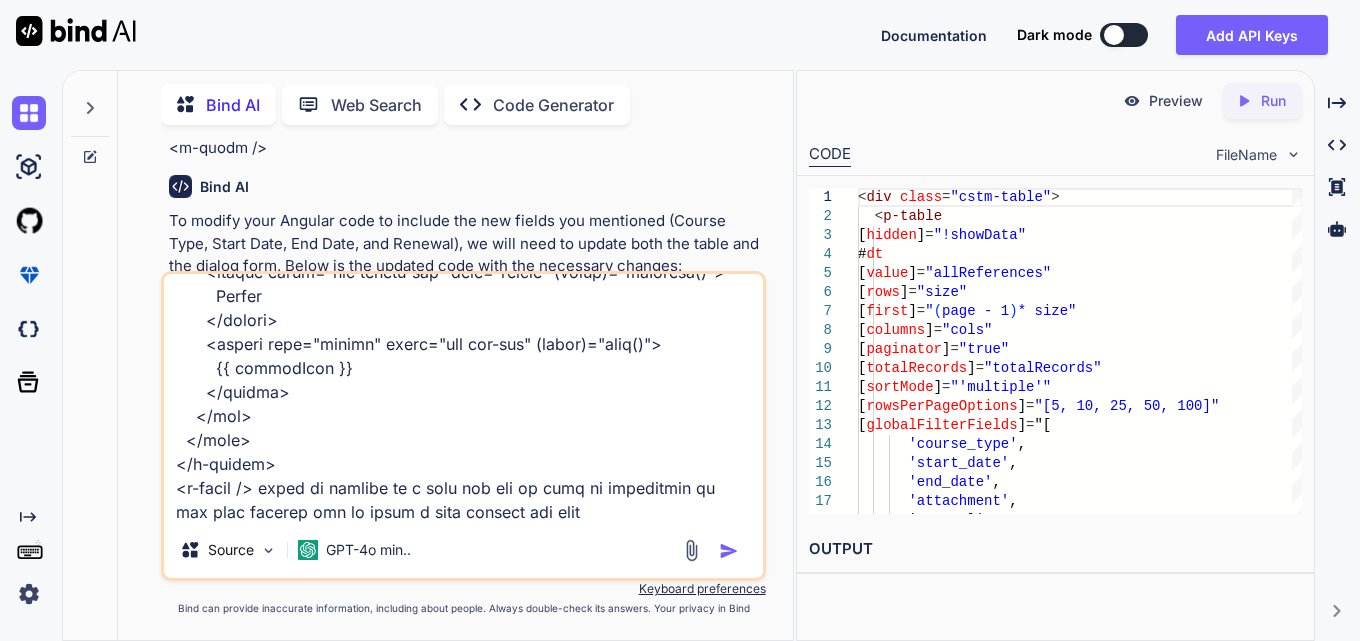 type on "<div class="cstm-table">
<p-table
[hidden]="!showData"
#dt
[value]="allReferences"
[rows]="size"
[first]="(page - 1) * size"
[columns]="cols"
[paginator]="true"
[totalRecords]="totalRecords"
[sortMode]="'multiple'"
[rowsPerPageOptions]="[5, 10, 25, 50, 100]"
[globalFilterFields]="[
'course_type',
'start_date',
'end_date',
'attachment',
'renewal',
'action'
]"
[tableStyle]="{ 'min-width': '75rem' }"
[rowHover]="true"
[lazy]="true"
[dataKey]="'id'"
[showCurrentPageReport]="true"
currentPageReportTemplate="Showing {first} to {last} of {totalRecords} entries"
(onLazyLoad)="fetchAllReferences($event)"
[scrollable]="true"
</p-table>
<ng-template #caption>
<div
class="d-flex justify-content-end align-items-center mb-4"
style="gap: 10px"
>
<p-button label="Add" severity="info" (click)="addReference()">
</p-button>
<p-iconfield>
<p-inputicon ..." 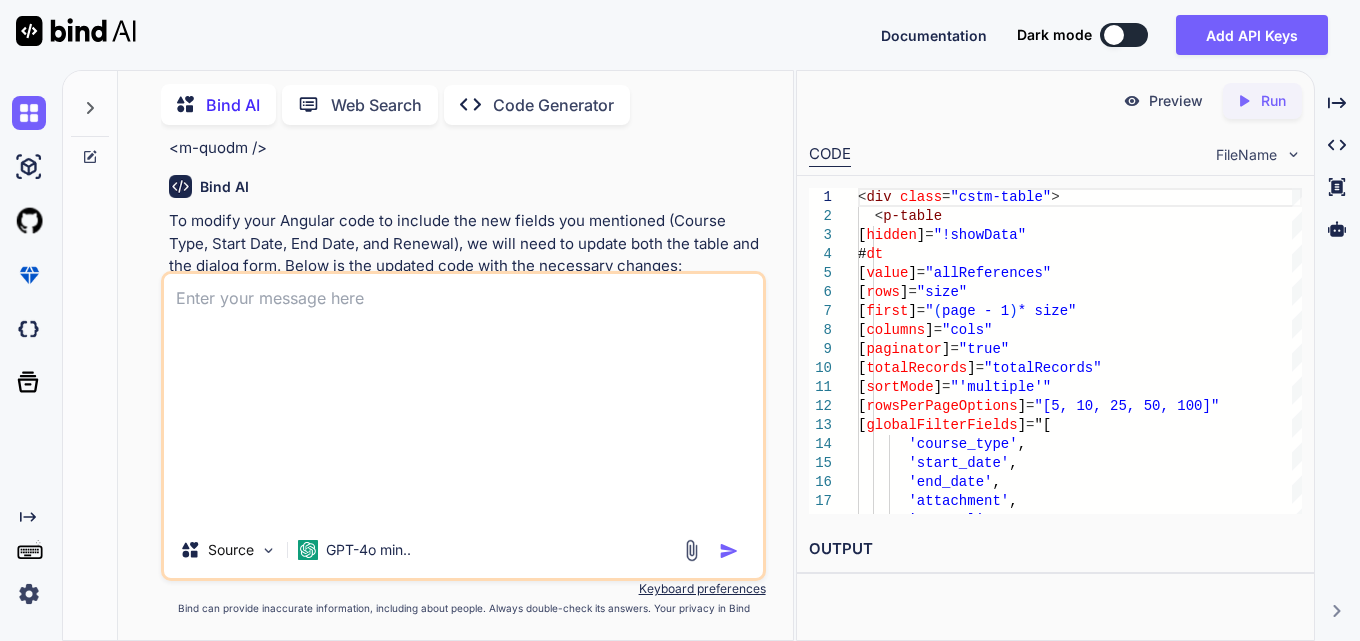 scroll, scrollTop: 0, scrollLeft: 0, axis: both 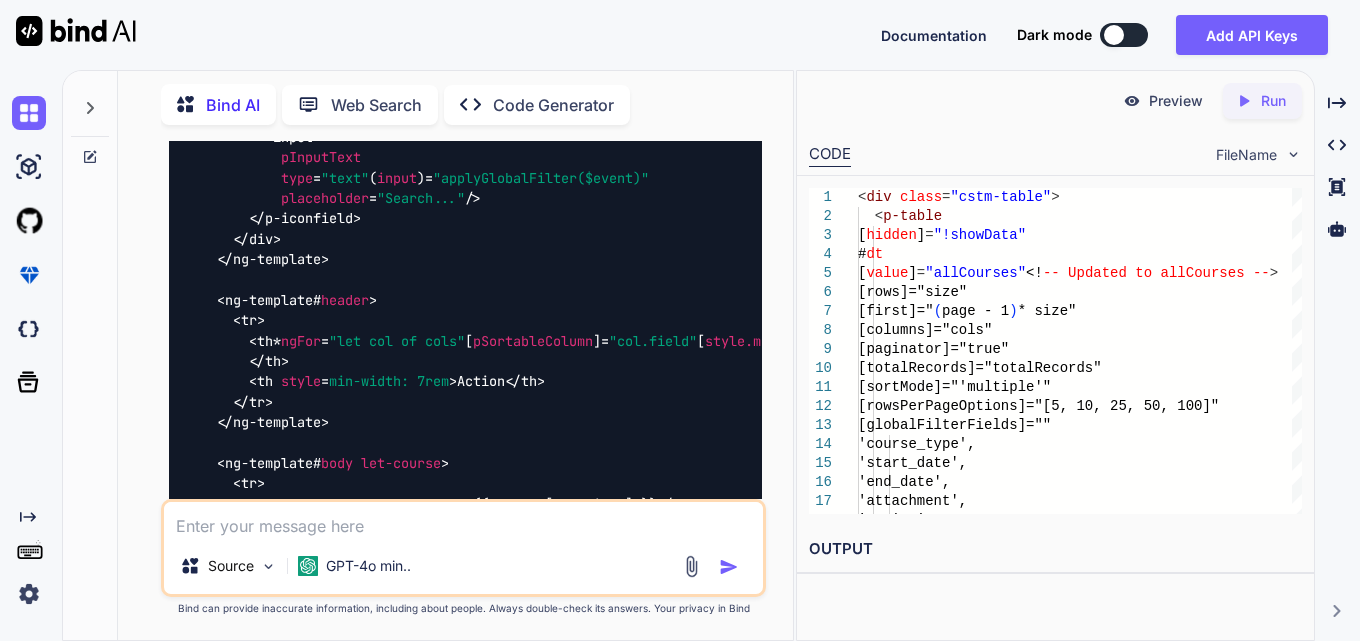 click at bounding box center [712, -456] 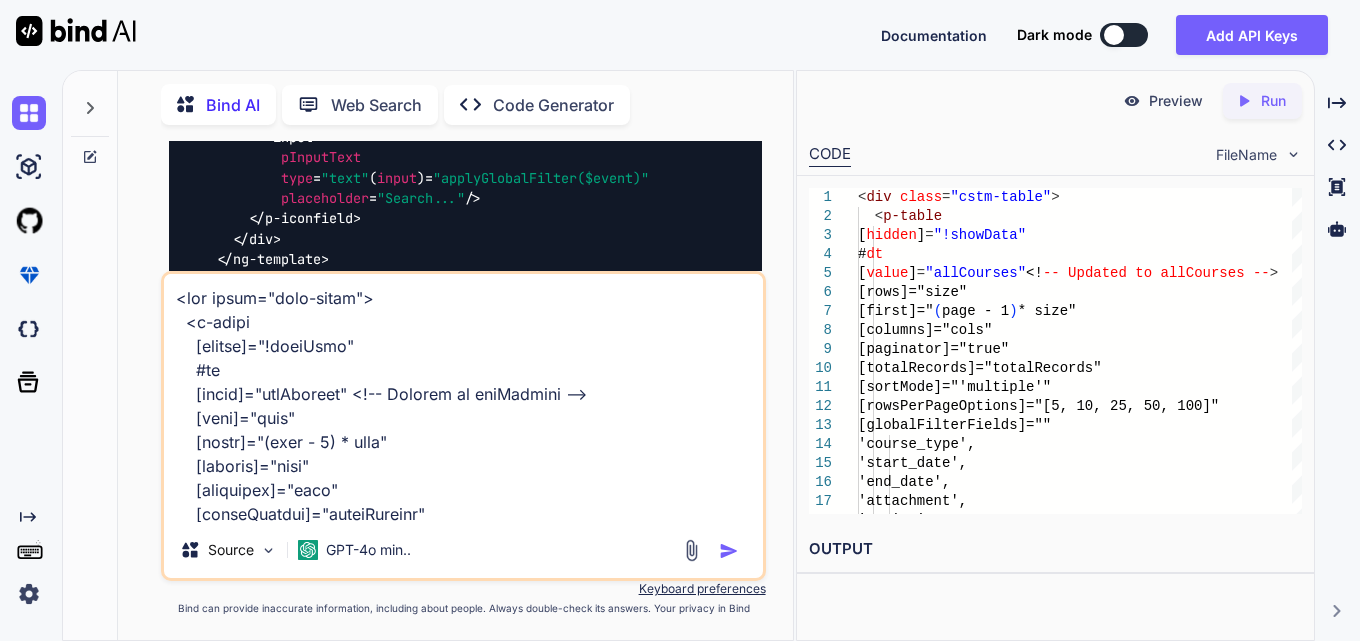 scroll, scrollTop: 3386, scrollLeft: 0, axis: vertical 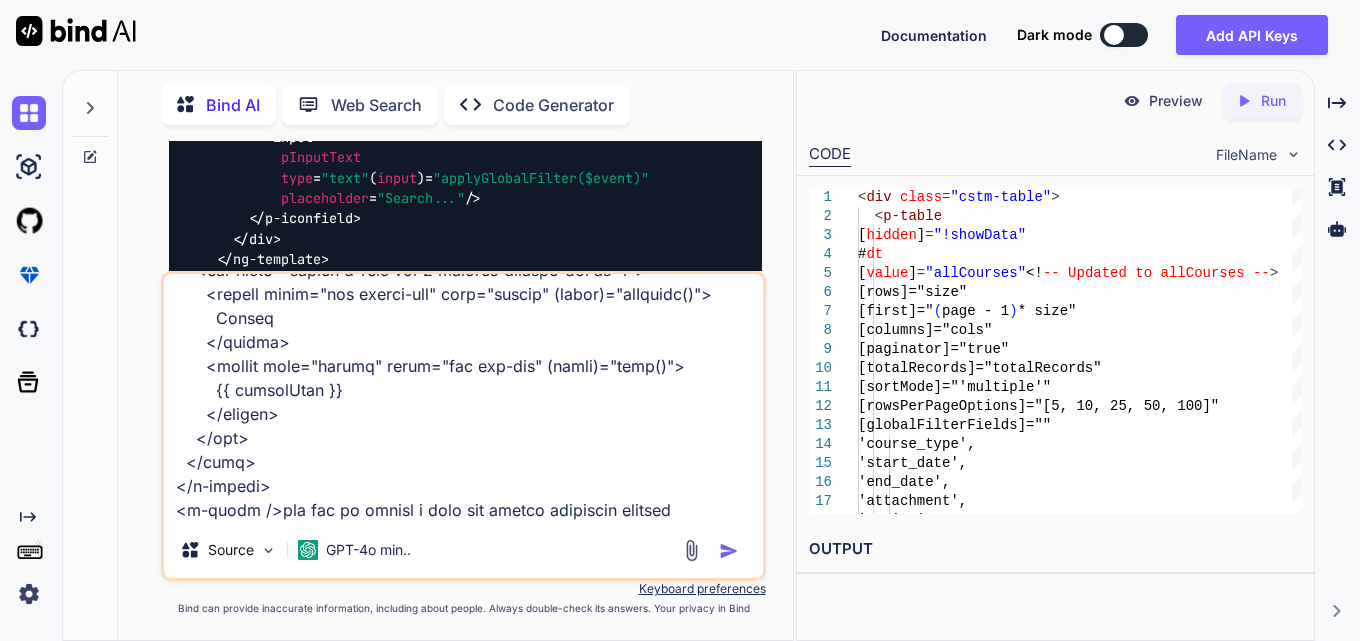 type on "<div class="cstm-table">
<p-table
[hidden]="!showData"
#dt
[value]="allCourses" <!-- Updated to allCourses -->
[rows]="size"
[first]="(page - 1) * size"
[columns]="cols"
[paginator]="true"
[totalRecords]="totalRecords"
[sortMode]="'multiple'"
[rowsPerPageOptions]="[5, 10, 25, 50, 100]"
[globalFilterFields]="[
'course_type',
'start_date',
'end_date',
'attachment',
'action'
]" <!-- Removed 'renewal' -->
[tableStyle]="{ 'min-width': '75rem' }"
[rowHover]="true"
[lazy]="true"
[dataKey]="'id'"
[showCurrentPageReport]="true"
currentPageReportTemplate="Showing {first} to {last} of {totalRecords} entries"
(onLazyLoad)="fetchAllCourses($event)" <!-- Updated to fetchAllCourses -->
[scrollable]="true"
</p-table>
<ng-template #caption>
<div
class="d-flex justify-content-end align-items-center mb-4"
style="gap: 10px">
<p-button label="Add Course" severity="info" (click)="addC..." 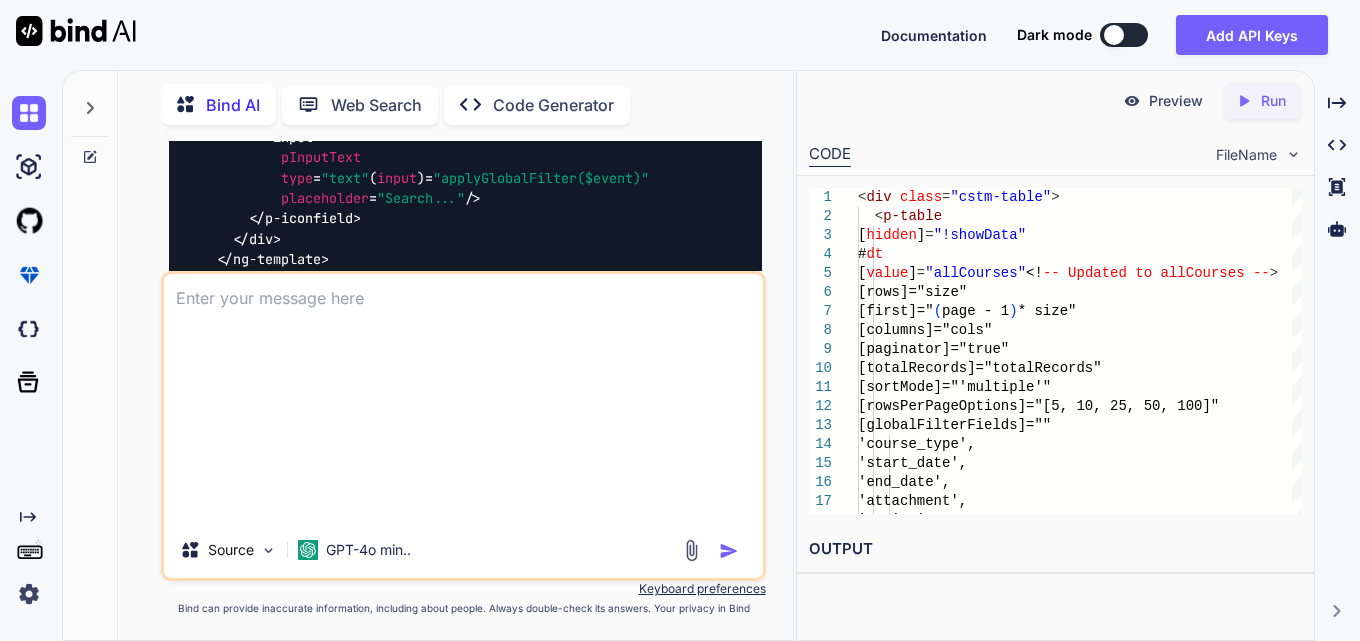 scroll, scrollTop: 0, scrollLeft: 0, axis: both 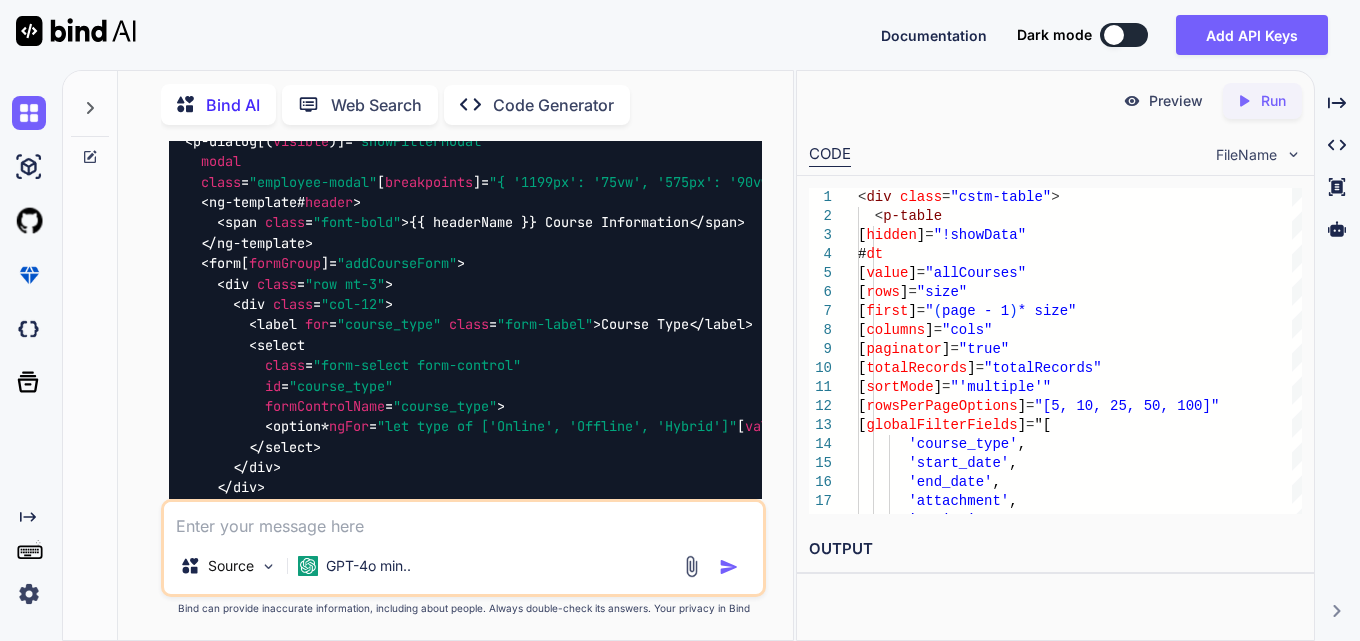 click at bounding box center (712, -942) 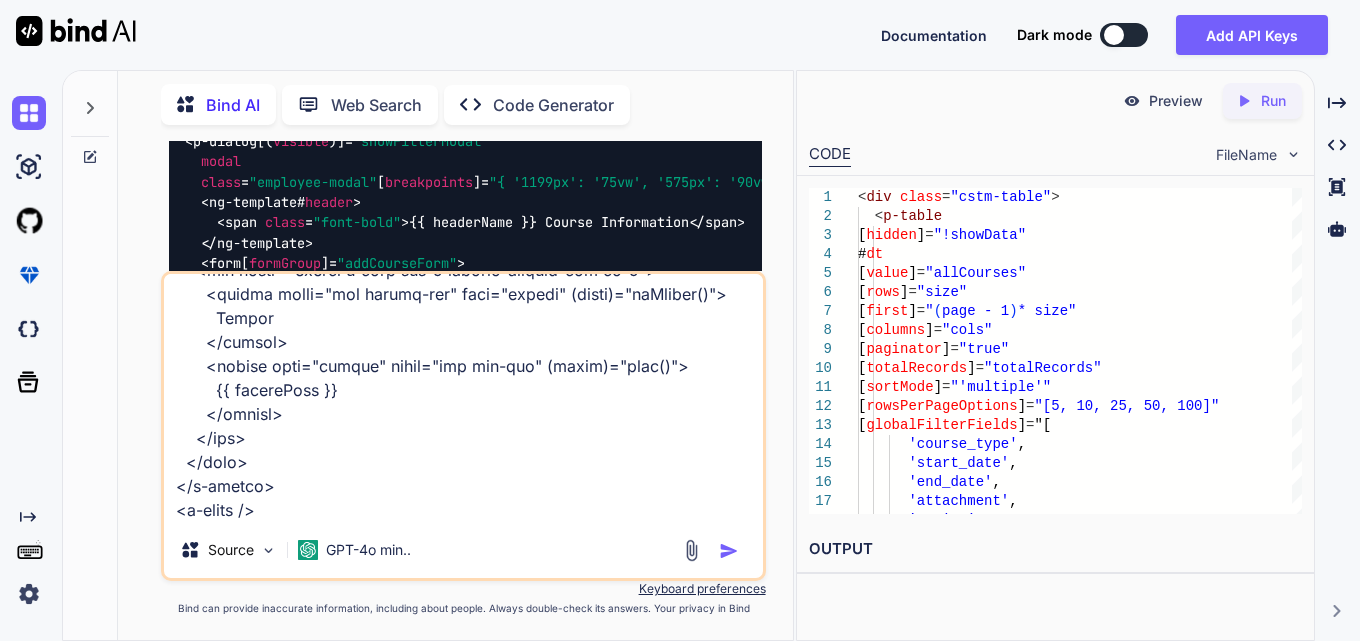 scroll, scrollTop: 3940, scrollLeft: 0, axis: vertical 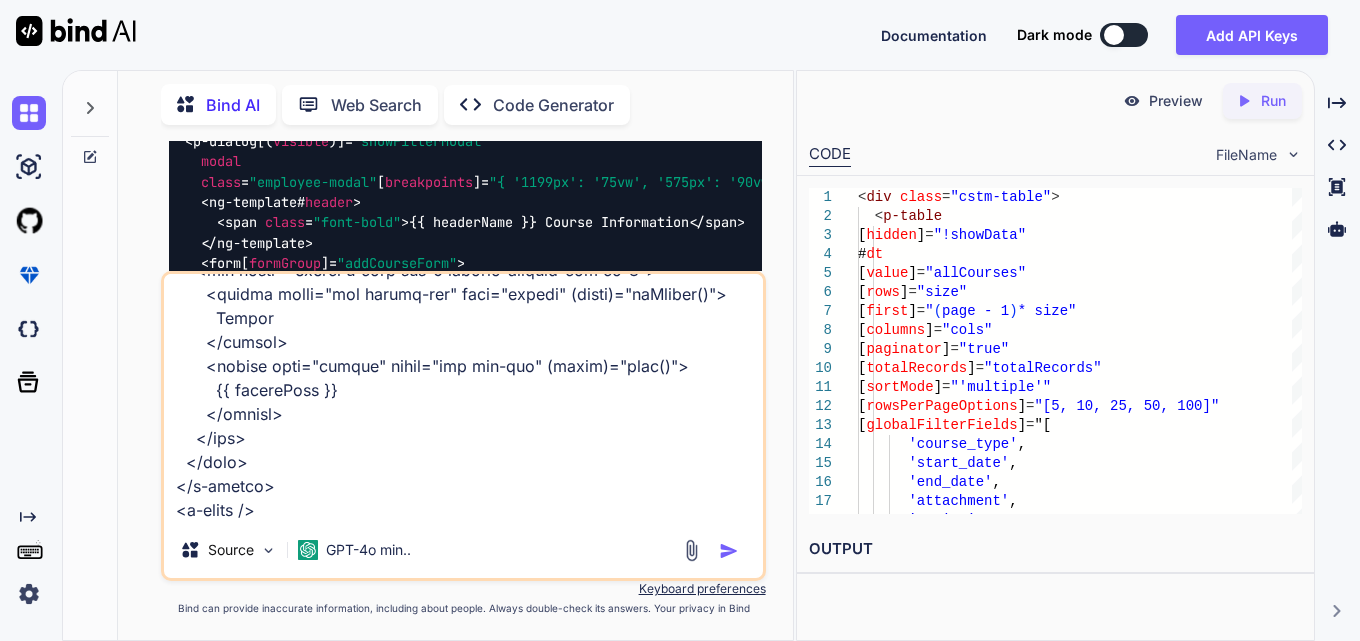 click at bounding box center (463, 398) 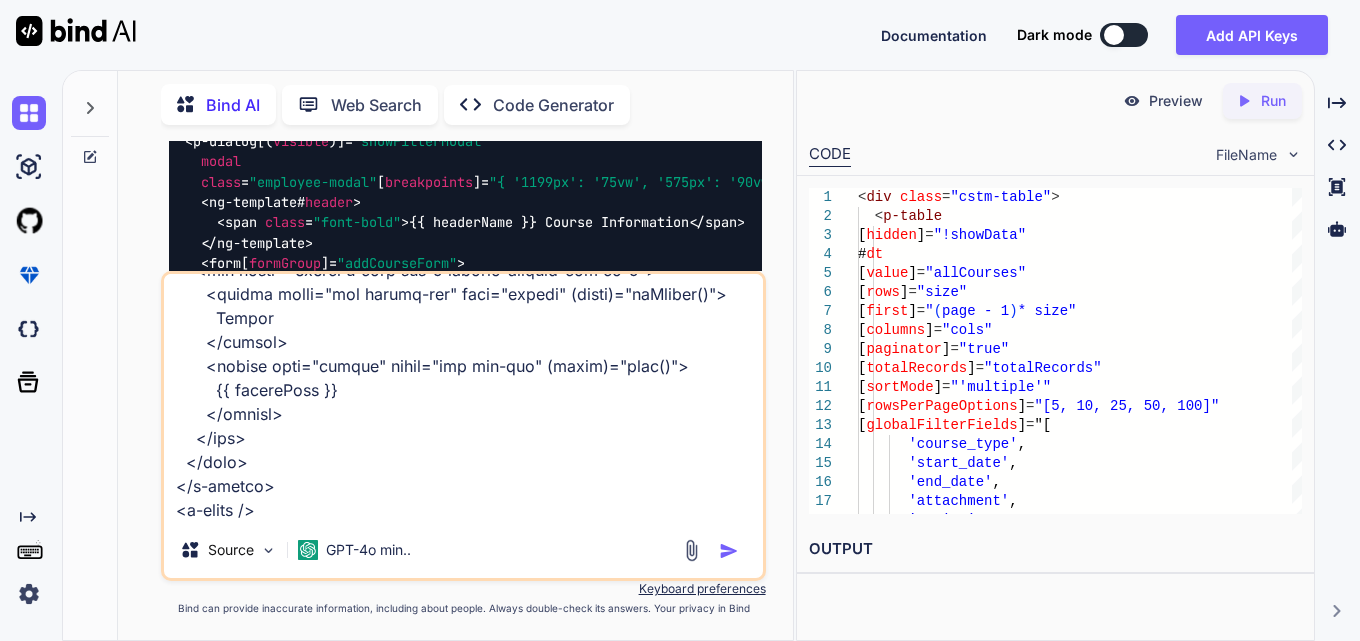type on "<div>
<p-table
[hidden]="!showData"
#dt
[value]="allCourses"
[rows]="size"
[first]="(page - 1) * size"
[columns]="cols"
[paginator]="true"
[totalRecords]="totalRecords"
[sortMode]="'multiple'"
[rowsPerPageOptions]="[5, 10, 25, 50, 100]"
[globalFilterFields]="[
'course_type',
'start_date',
'end_date',
'attachment',
'action'
]"
[tableStyle]="{ 'min-width': '75rem' }"
[rowHover]="true"
[lazy]="true"
[dataKey]="'id'"
[showCurrentPageReport]="true"
currentPageReportTemplate="Showing {first} to {last} of {totalRecords} entries"
(onLazyLoad)="fetchAllCourses($event)"
[scrollable]="true"
>
<ng-template #caption>
<div
class="d-flex justify-content-end align-items-center mb-4"
style="gap: 10px"
>
<p-button
label="Add Course"
severity="info"
(click)="addCourse()"
></p-button>
<p-iconfield>
<p..." 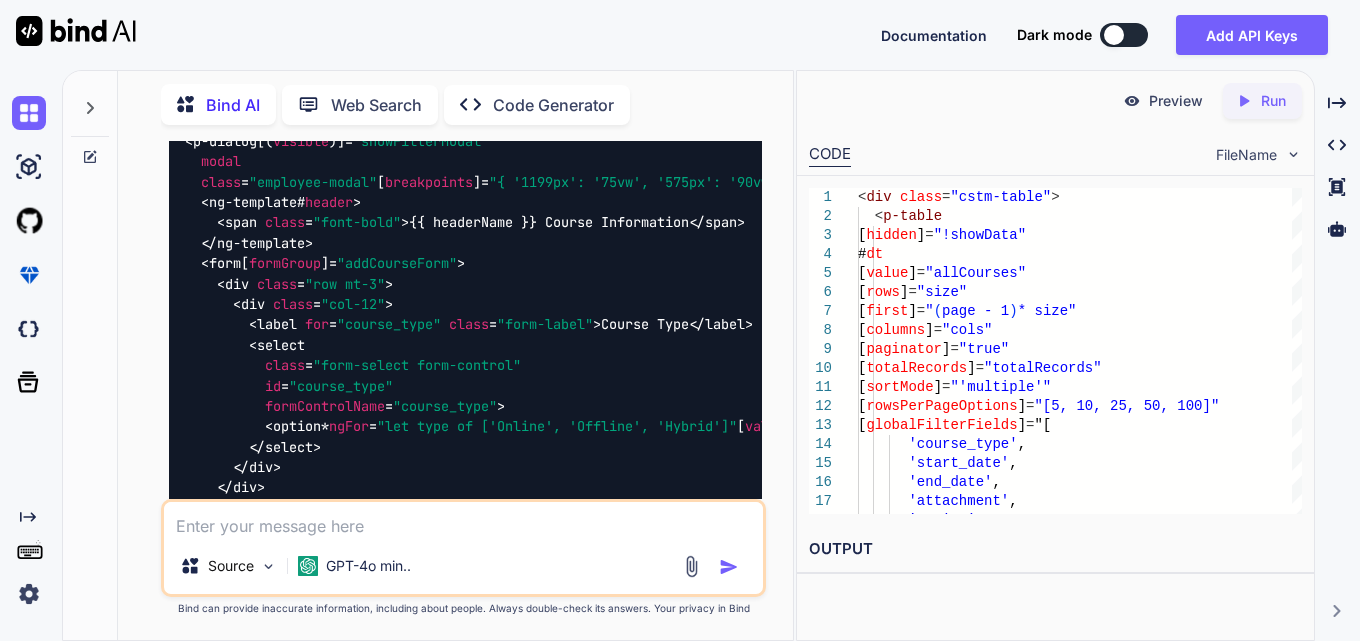 scroll, scrollTop: 0, scrollLeft: 0, axis: both 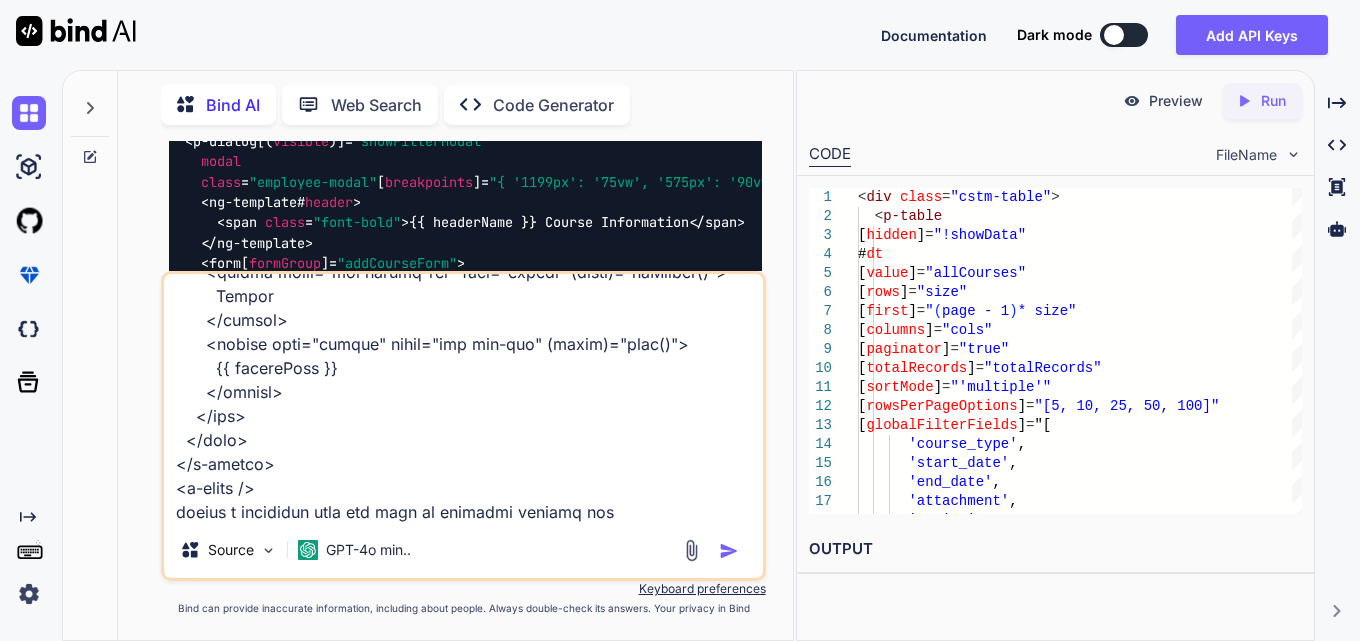 click at bounding box center (463, 398) 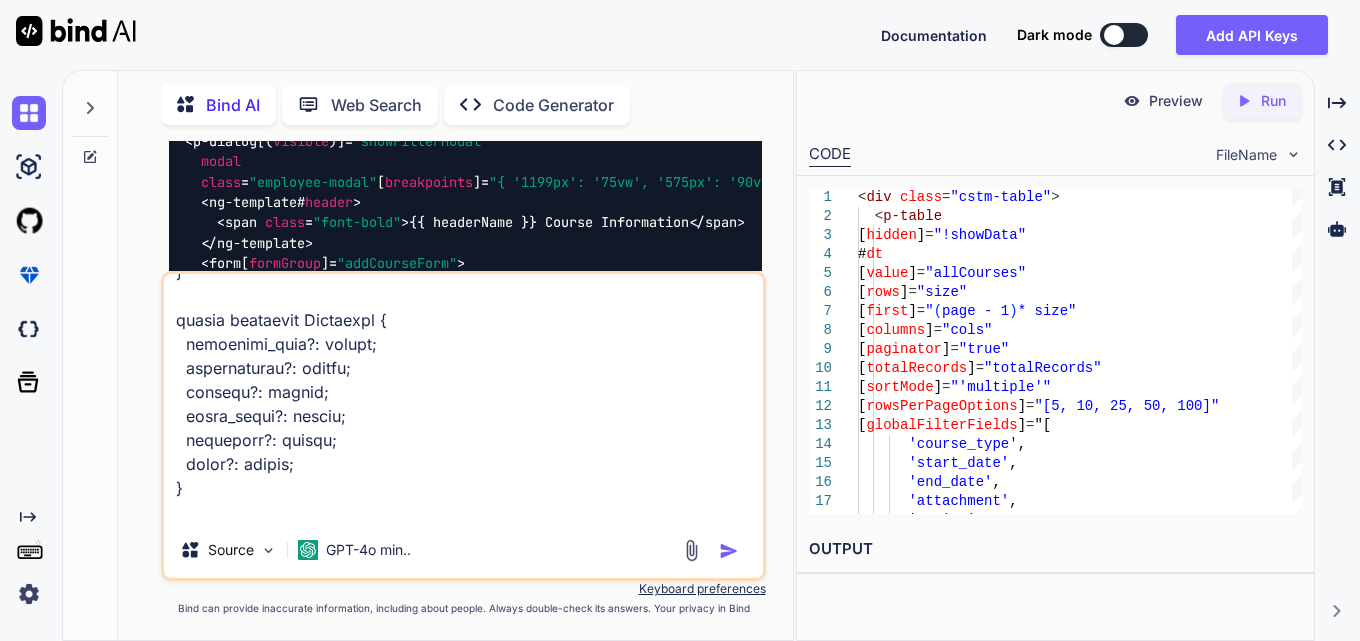 type on "<div>
<p-table
[hidden]="!showData"
#dt
[value]="allCourses"
[rows]="size"
[first]="(page - 1) * size"
[columns]="cols"
[paginator]="true"
[totalRecords]="totalRecords"
[sortMode]="'multiple'"
[rowsPerPageOptions]="[5, 10, 25, 50, 100]"
[globalFilterFields]="[
'course_type',
'start_date',
'end_date',
'attachment',
'action'
]"
[tableStyle]="{ 'min-width': '75rem' }"
[rowHover]="true"
[lazy]="true"
[dataKey]="'id'"
[showCurrentPageReport]="true"
currentPageReportTemplate="Showing {first} to {last} of {totalRecords} entries"
(onLazyLoad)="fetchAllCourses($event)"
[scrollable]="true"
>
<ng-template #caption>
<div
class="d-flex justify-content-end align-items-center mb-4"
style="gap: 10px"
>
<p-button
label="Add Course"
severity="info"
(click)="addCourse()"
></p-button>
<p-iconfield>
<p..." 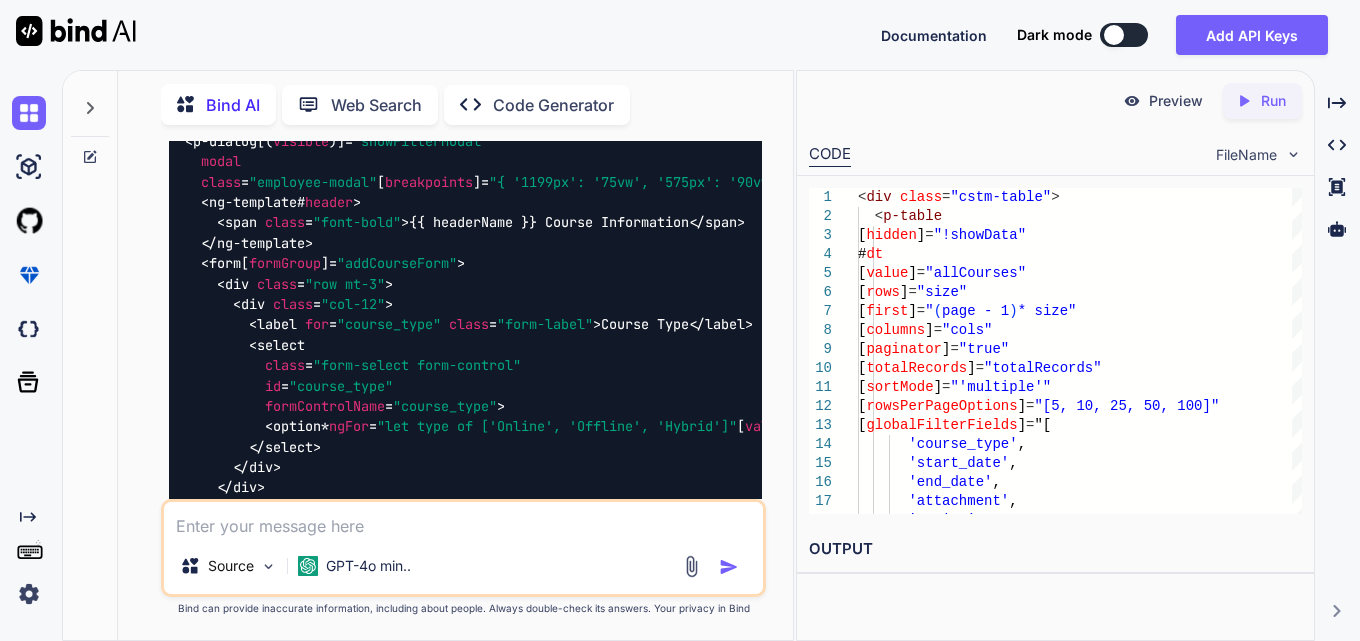 scroll, scrollTop: 0, scrollLeft: 0, axis: both 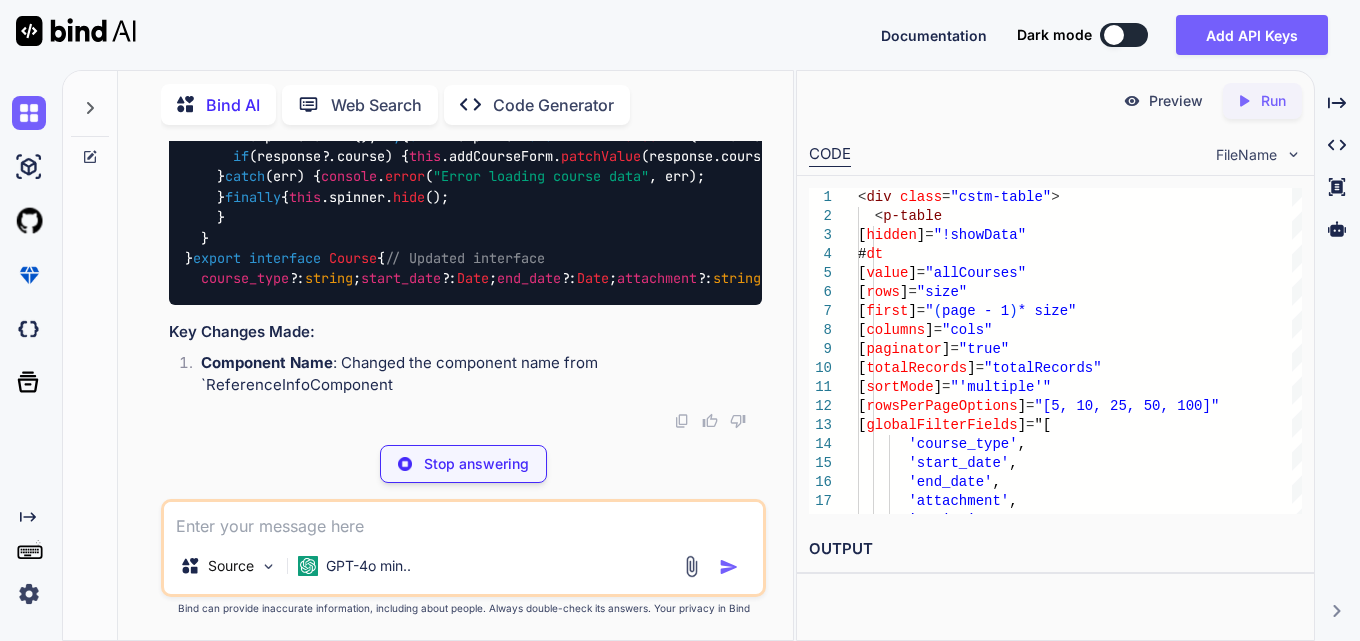 type 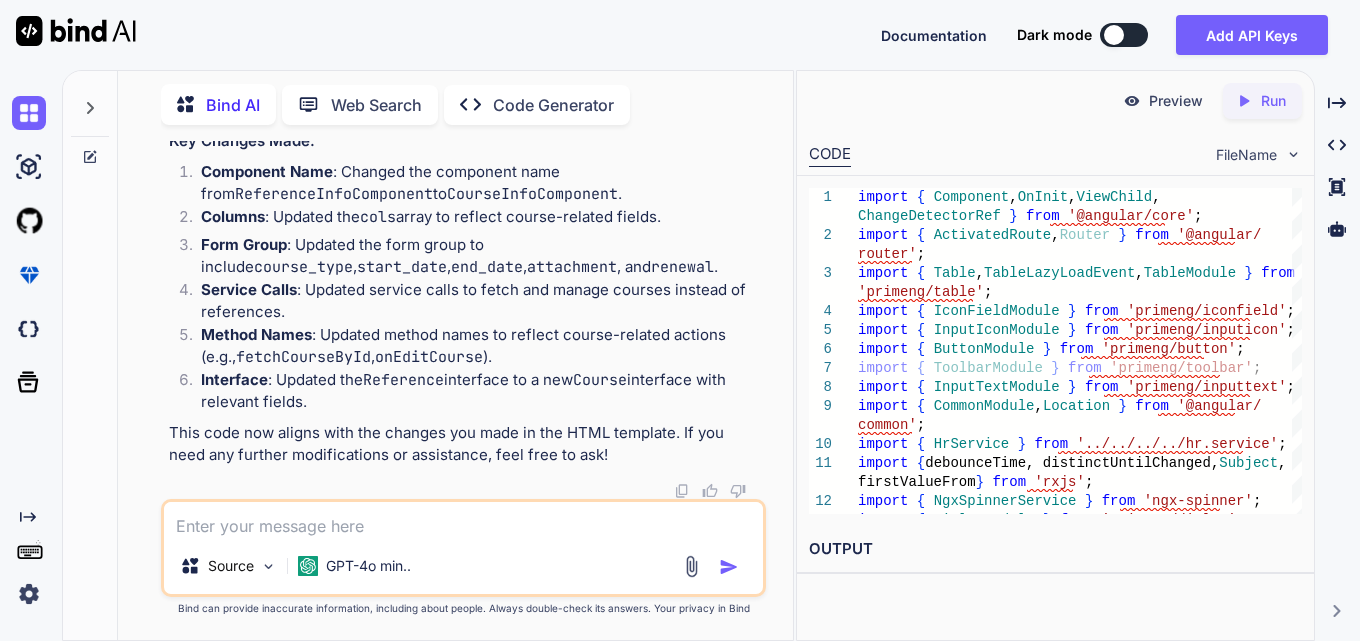 scroll, scrollTop: 17622, scrollLeft: 0, axis: vertical 